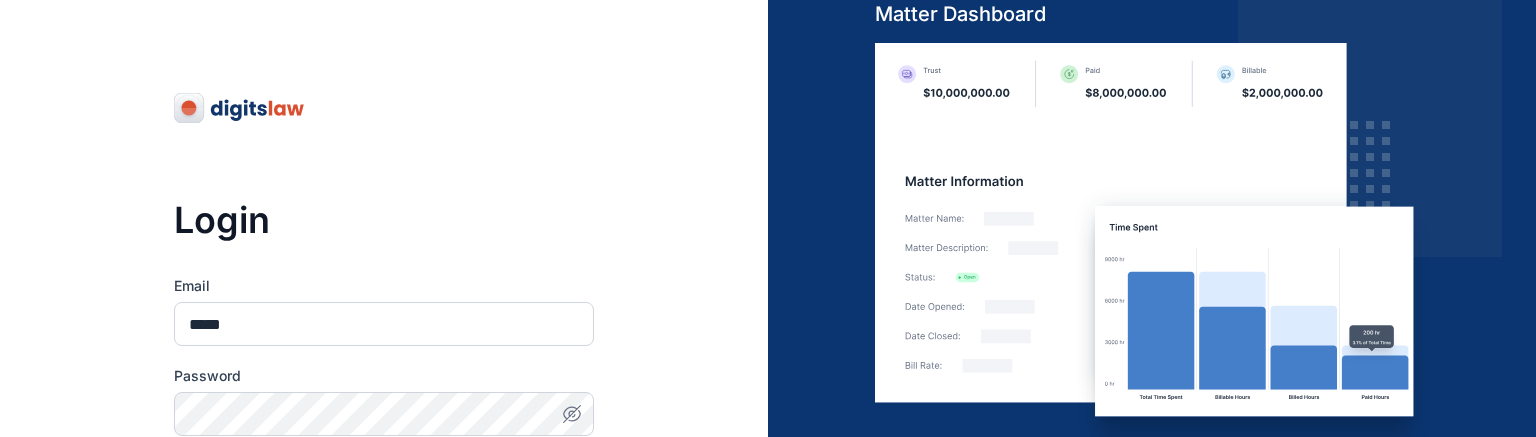 scroll, scrollTop: 0, scrollLeft: 0, axis: both 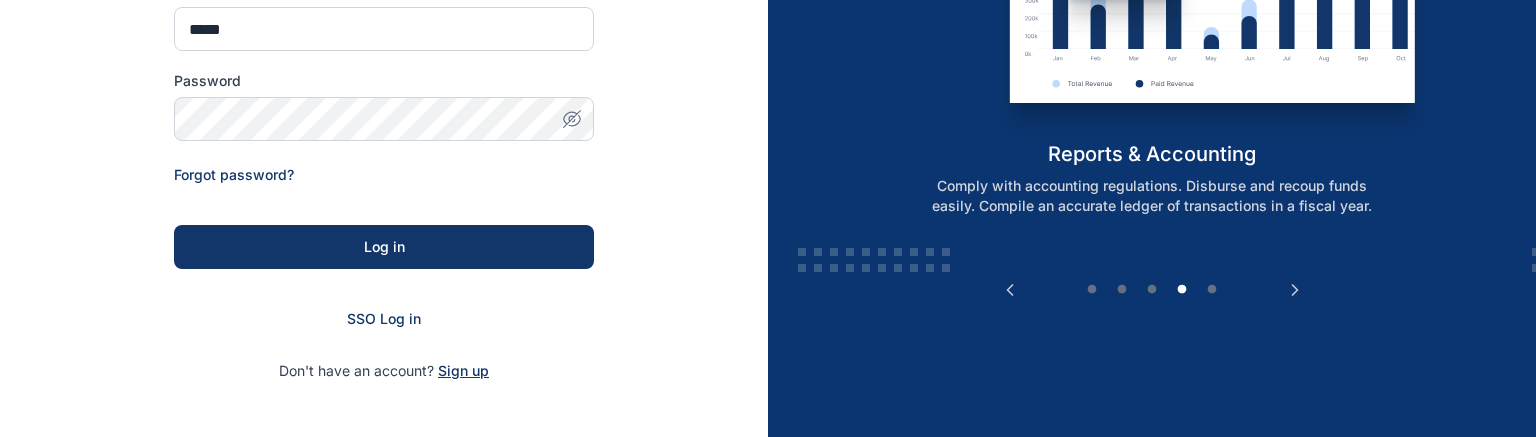 type on "*****" 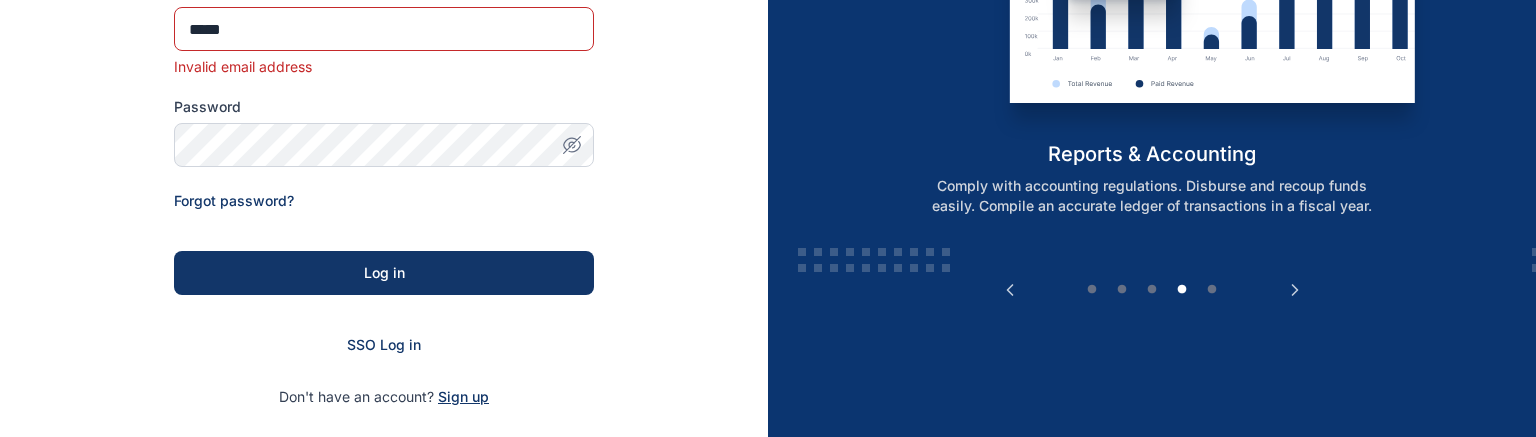 click on "Email   ***** Invalid email address Password Forgot password? Log in SSO Log in Don't have an account?   Sign up" at bounding box center (384, 194) 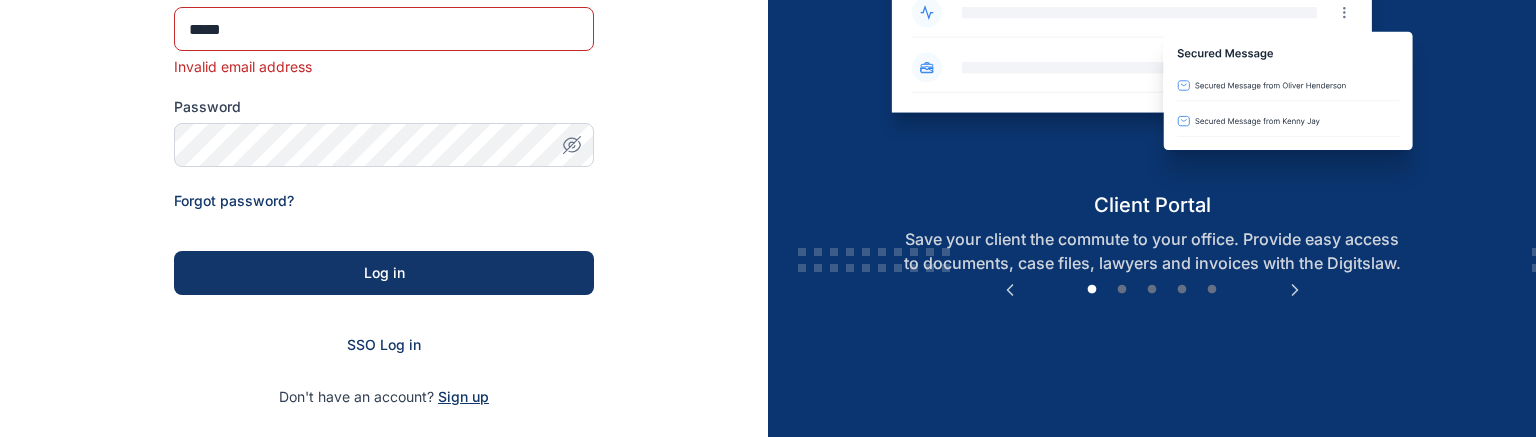 click on "Sign up" at bounding box center [463, 397] 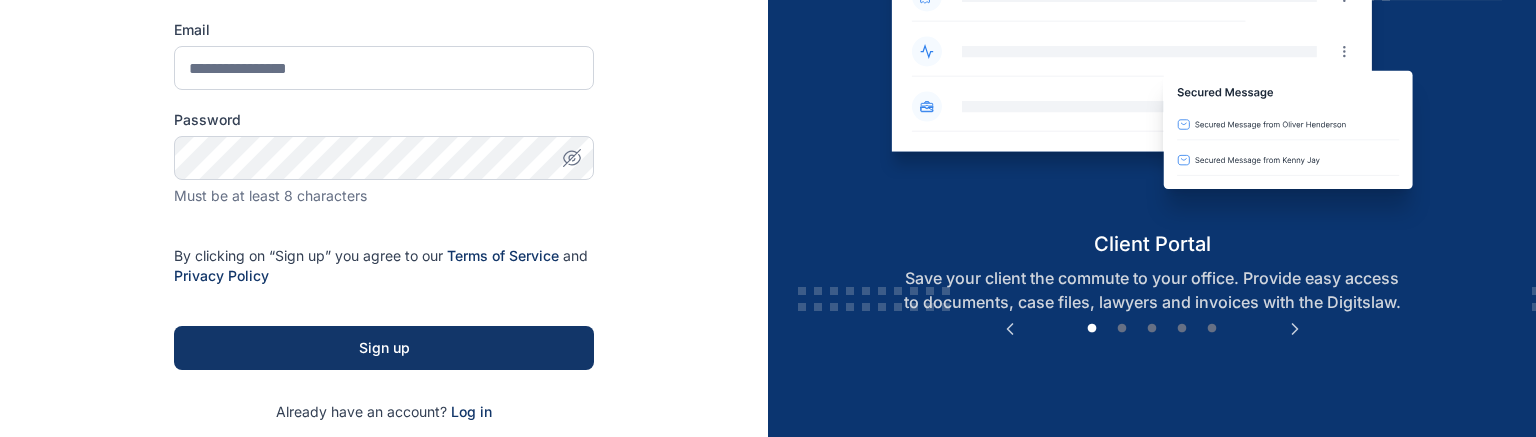 scroll, scrollTop: 262, scrollLeft: 0, axis: vertical 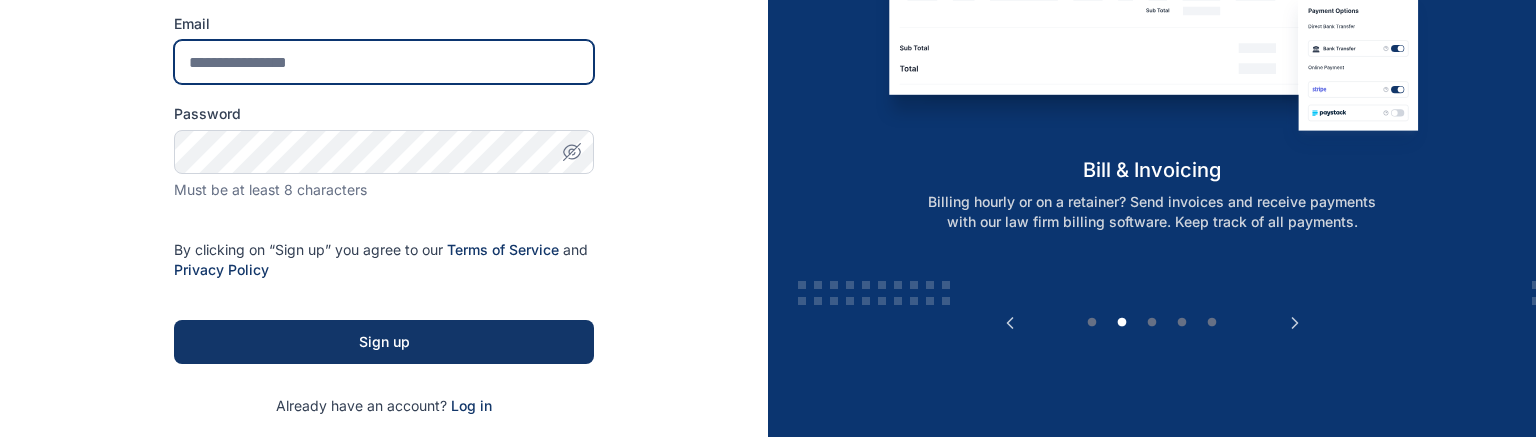 click on "Email" at bounding box center [384, 62] 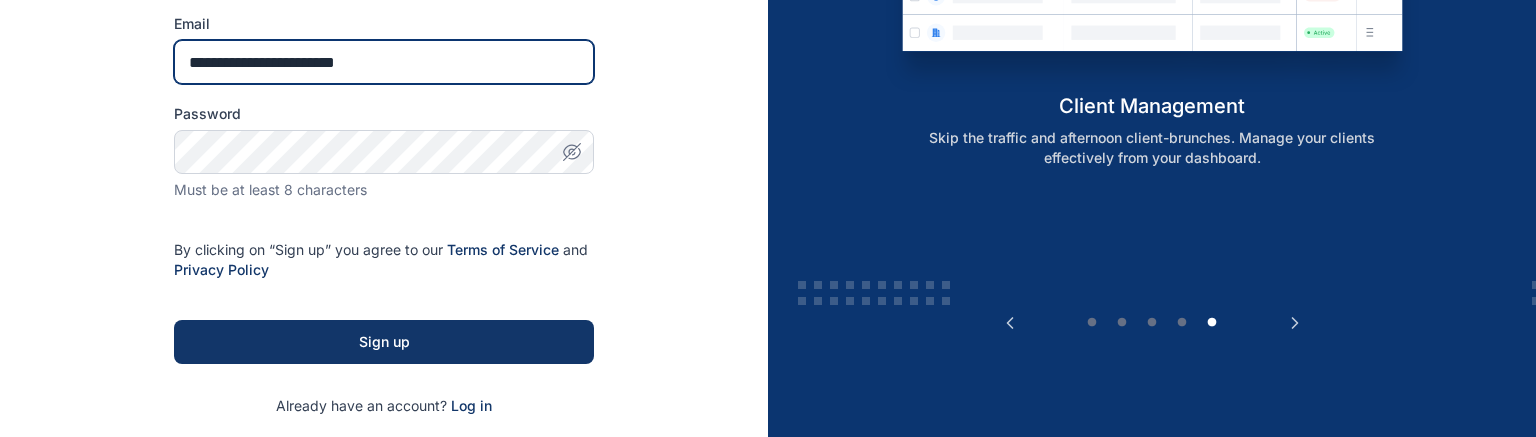 type on "**********" 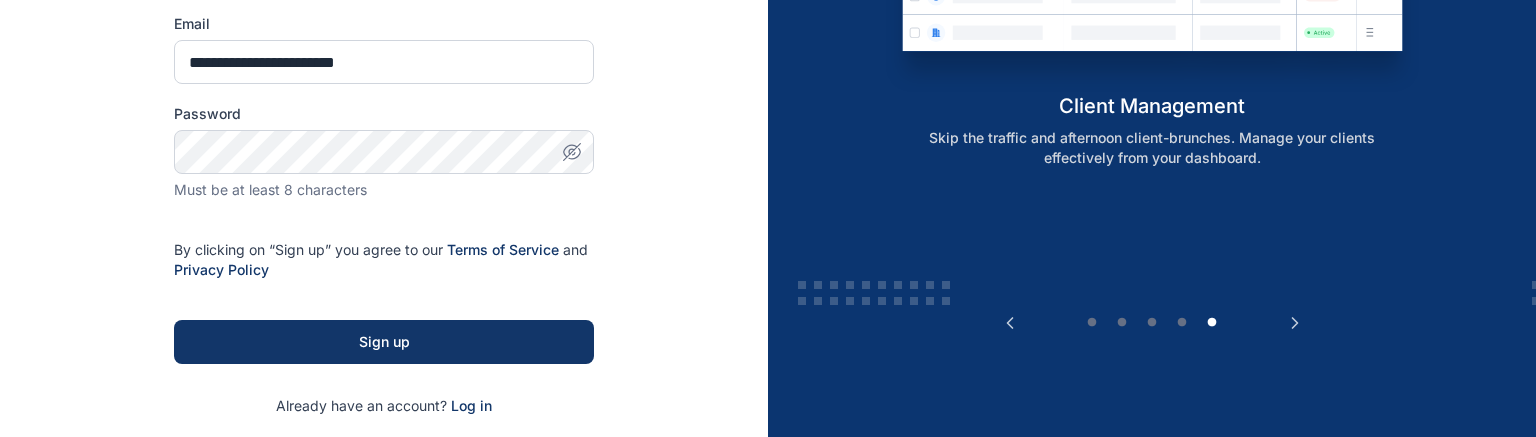 click on "**********" at bounding box center [384, 195] 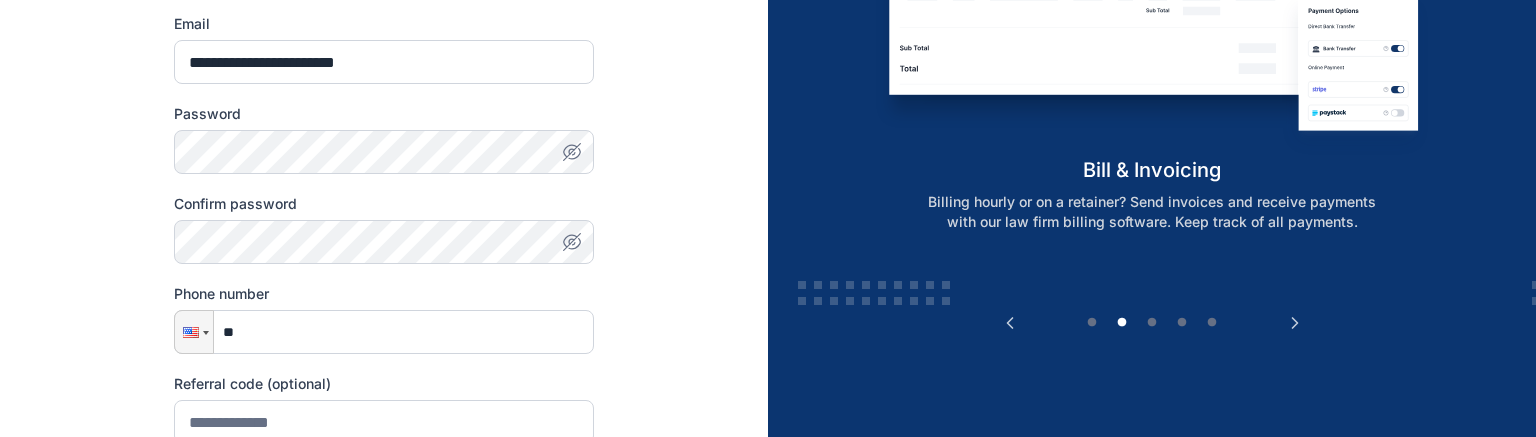 click 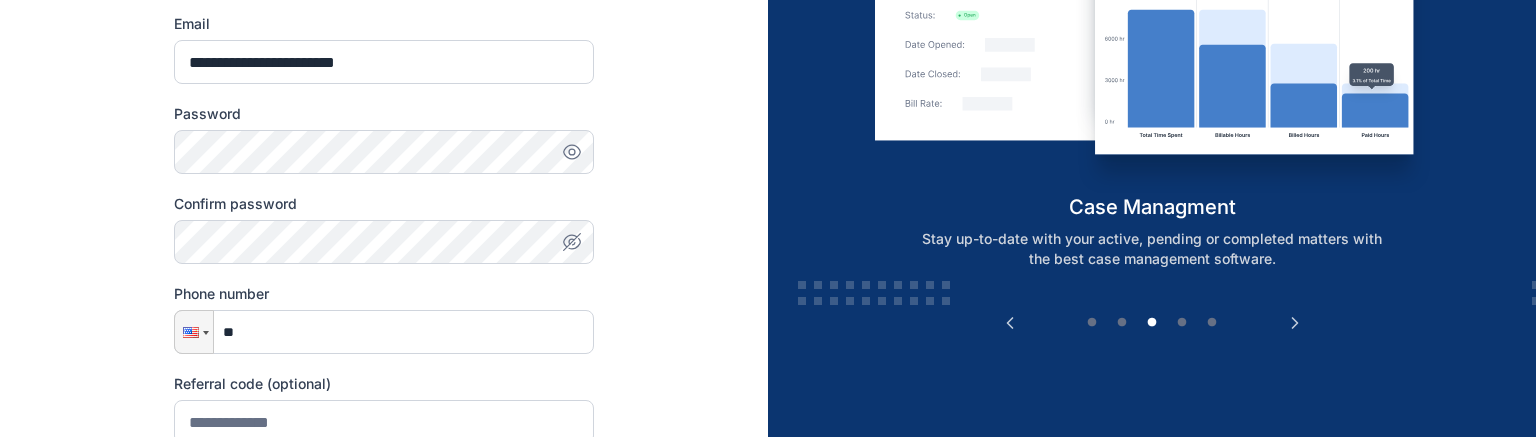 click 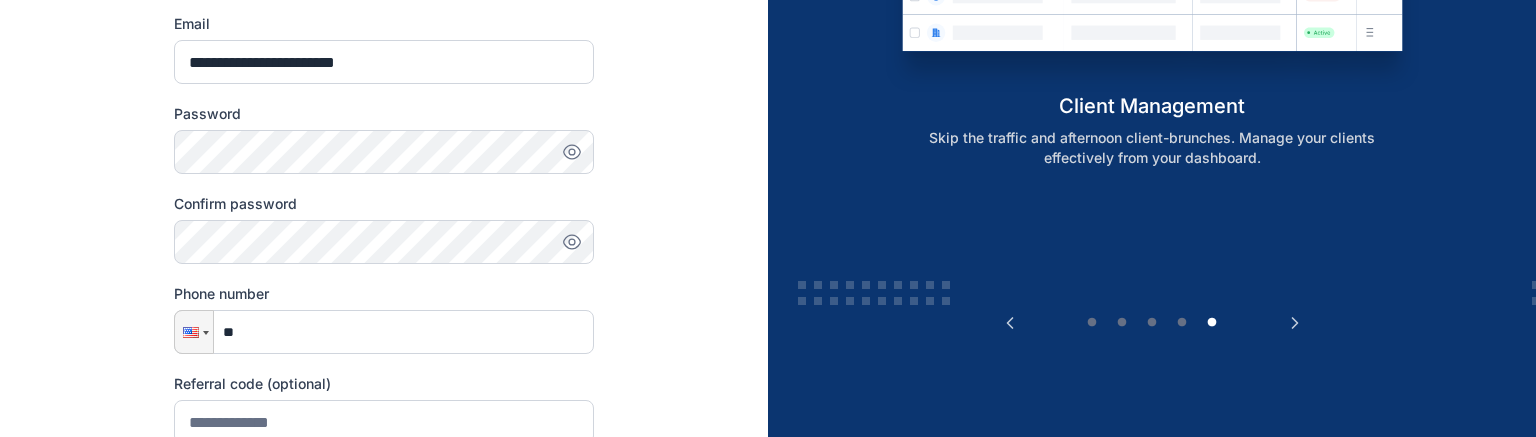 click on "**********" at bounding box center (384, 317) 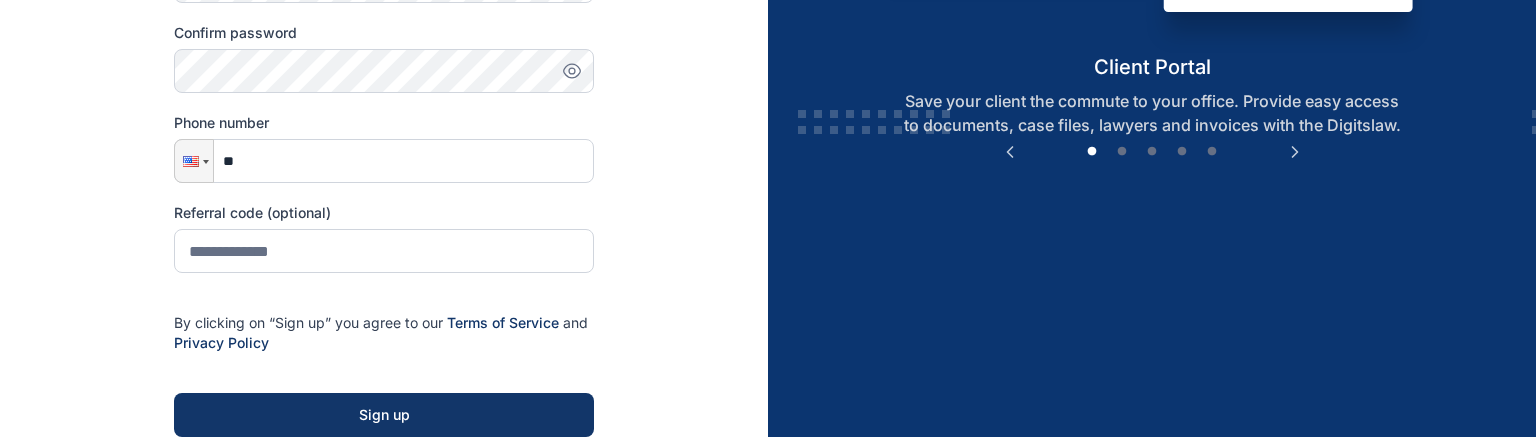 scroll, scrollTop: 473, scrollLeft: 0, axis: vertical 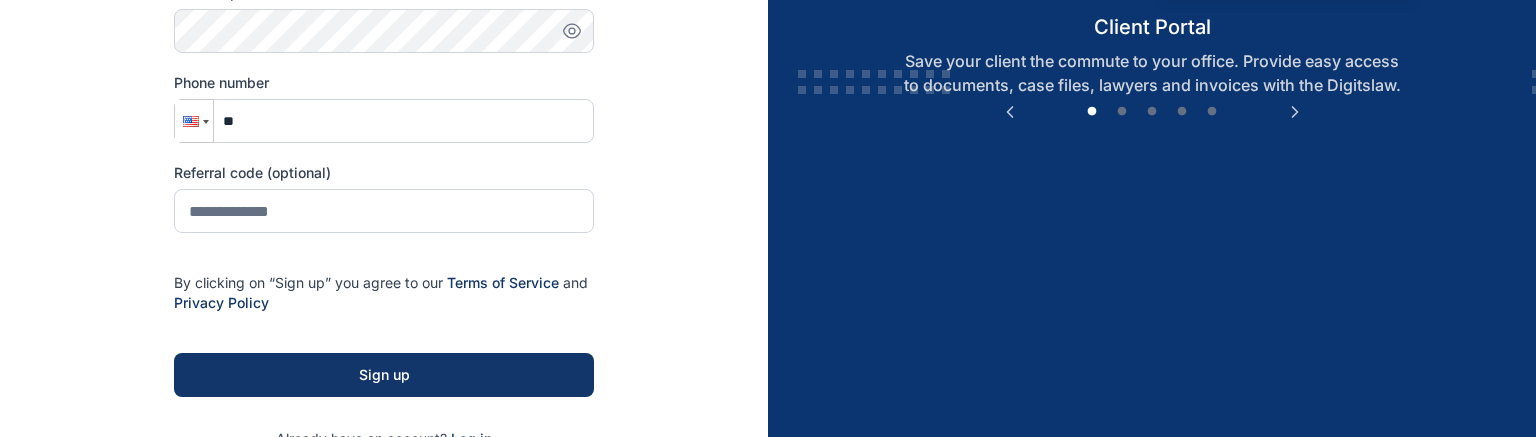 click at bounding box center (194, 121) 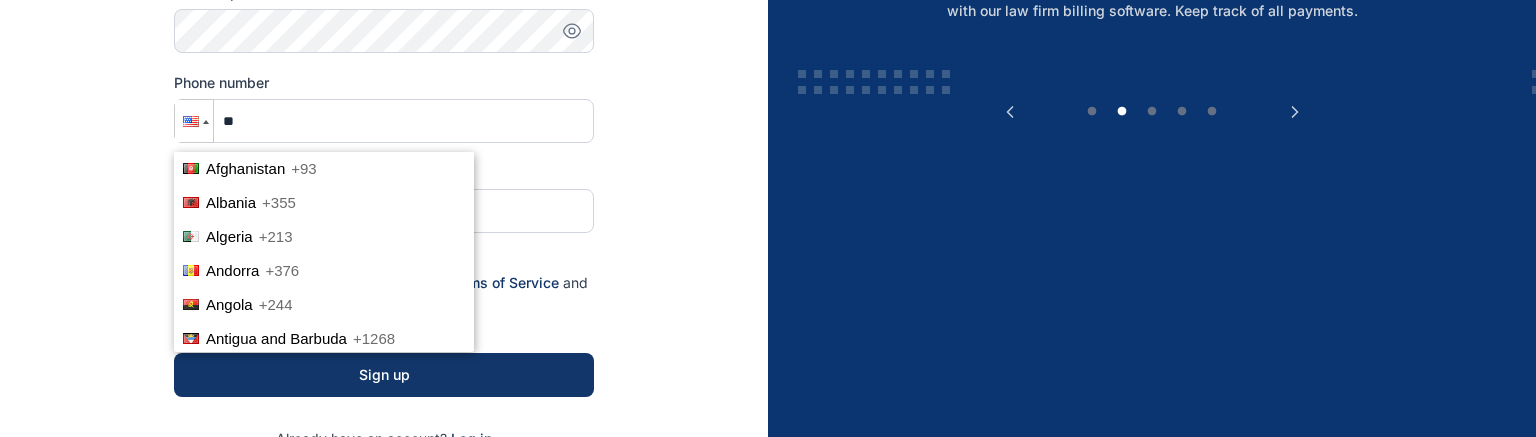 scroll, scrollTop: 6688, scrollLeft: 0, axis: vertical 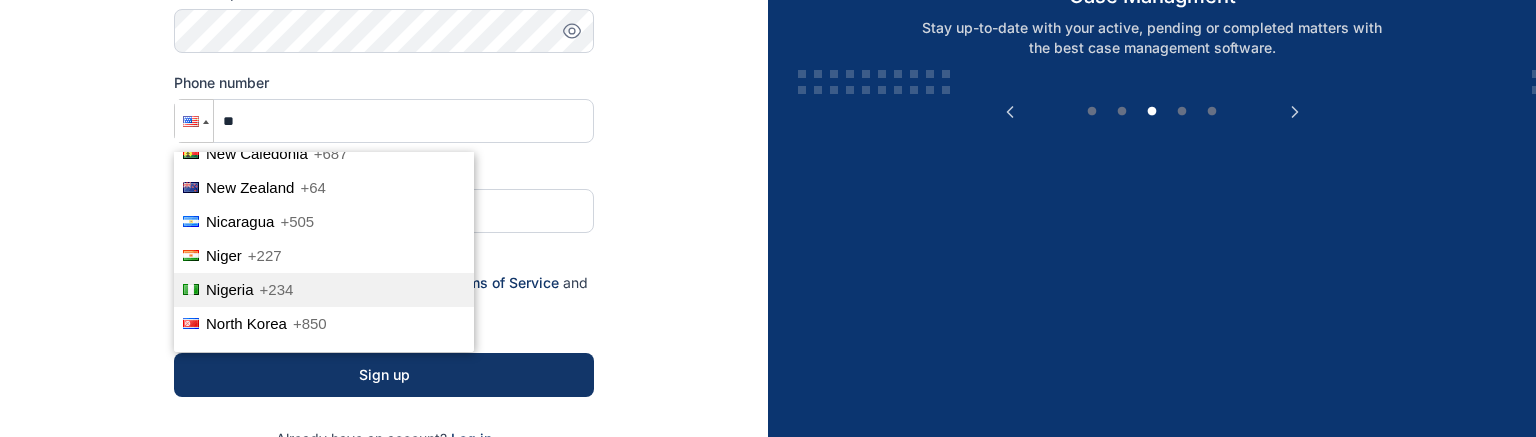 click on "Nigeria +234" at bounding box center [324, 290] 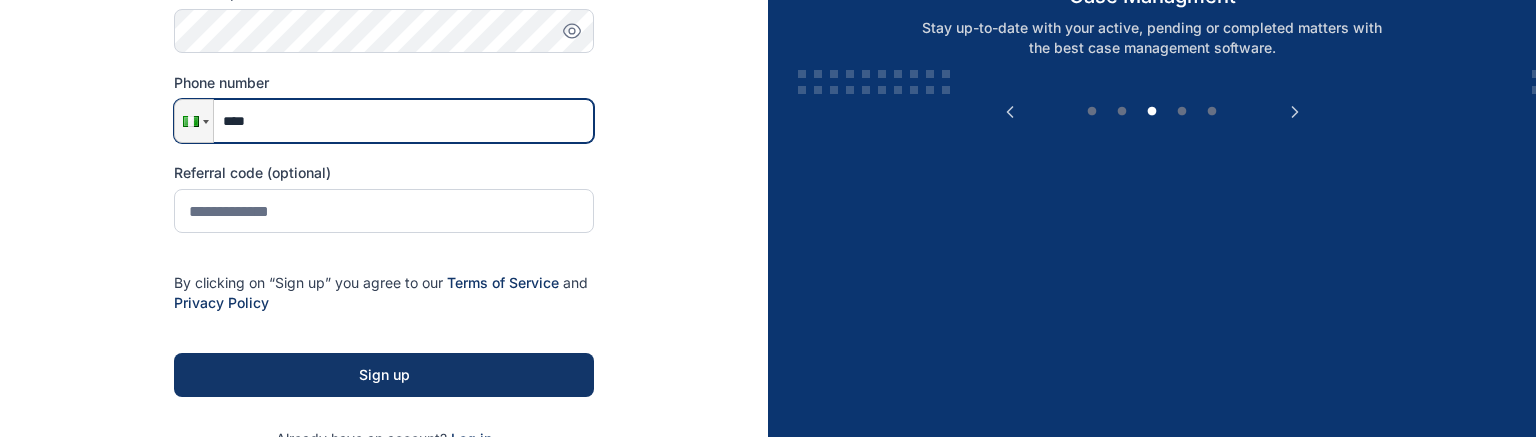 click on "****" at bounding box center [384, 121] 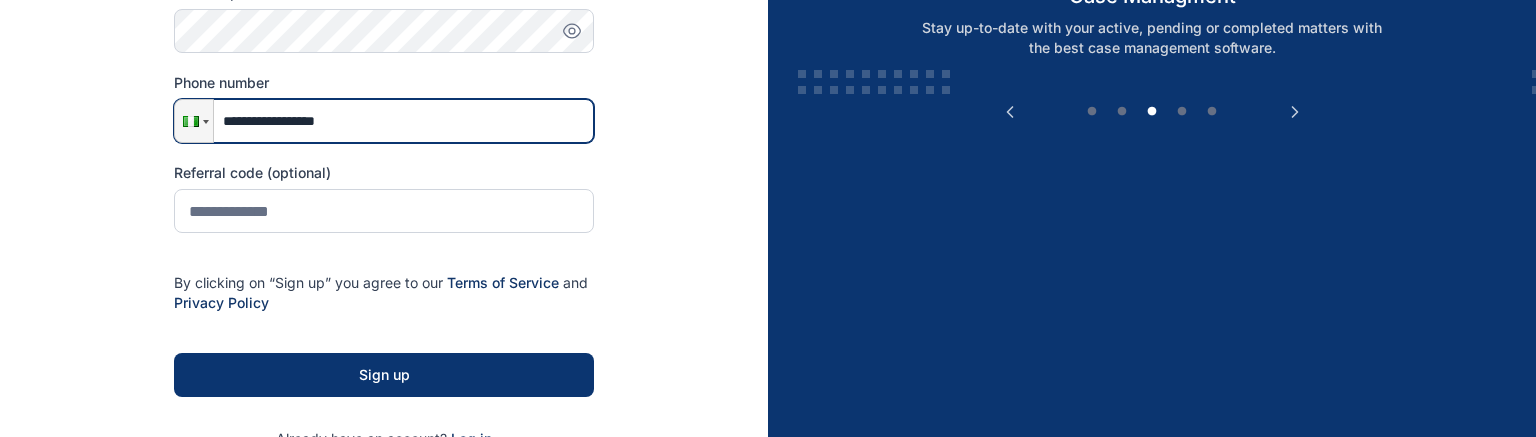 type on "**********" 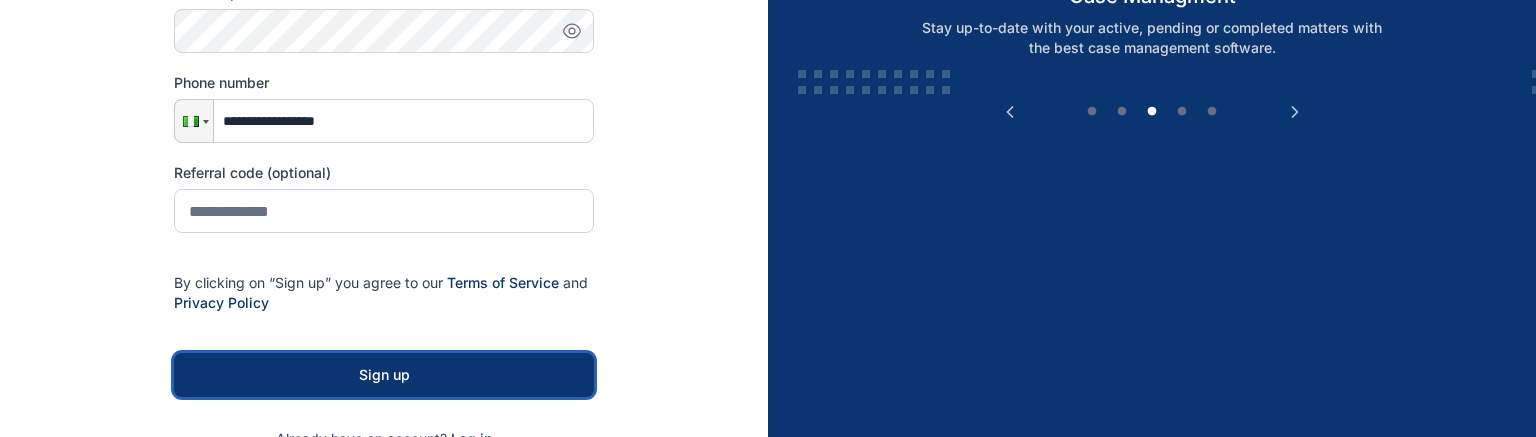 click on "Sign up" at bounding box center [384, 375] 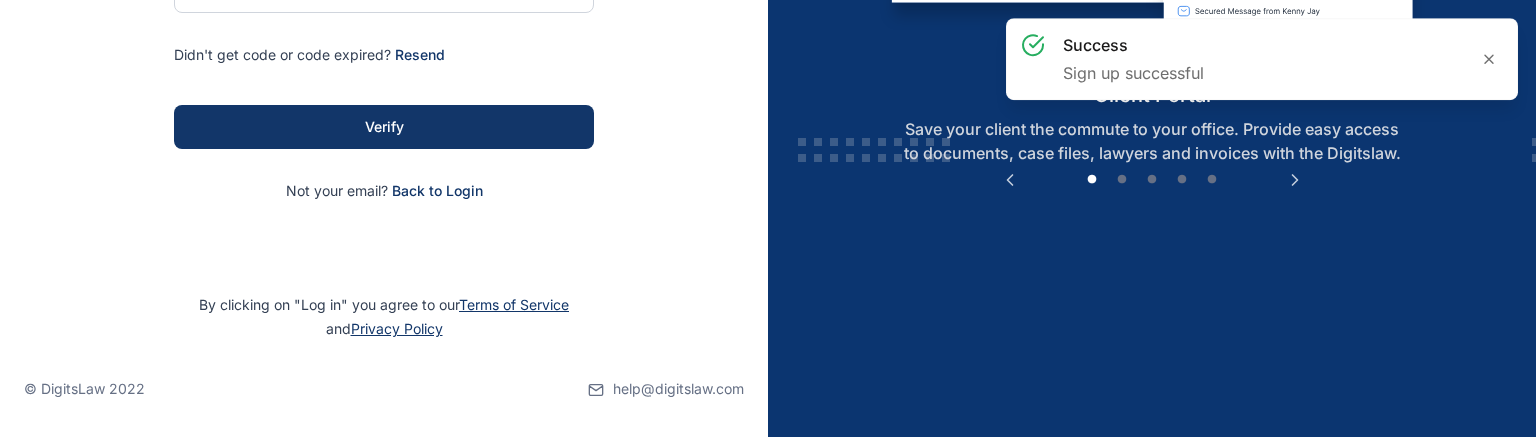 scroll, scrollTop: 0, scrollLeft: 0, axis: both 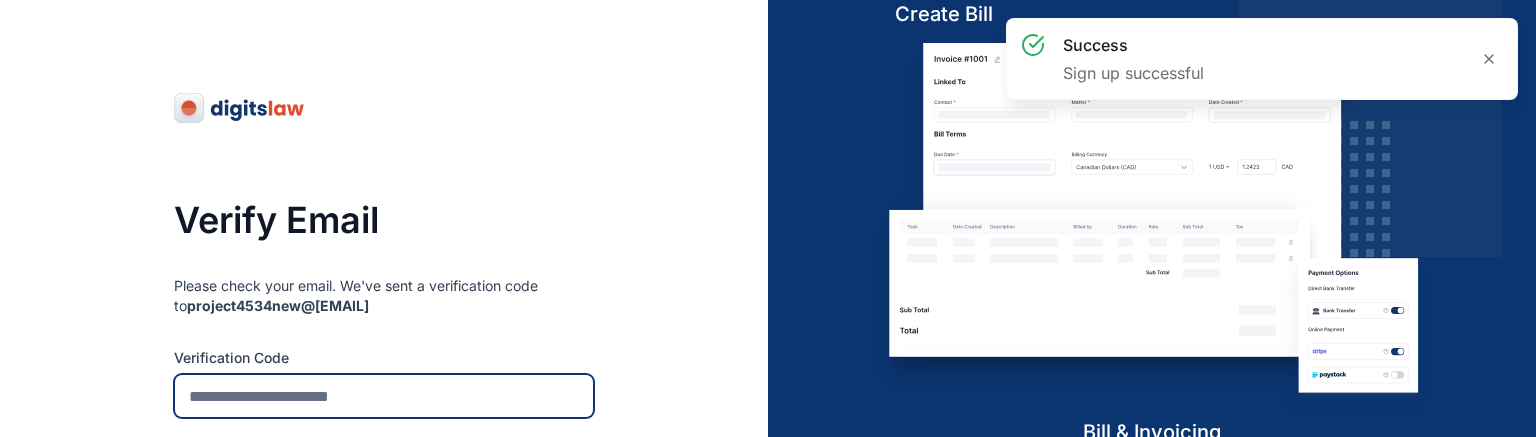 click at bounding box center (384, 396) 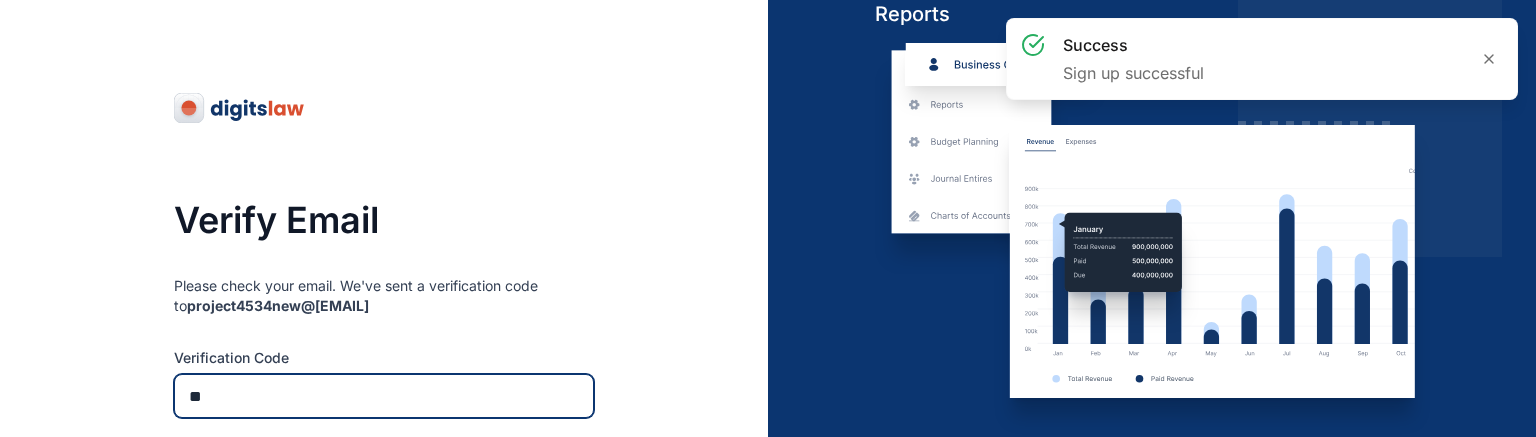 type on "*" 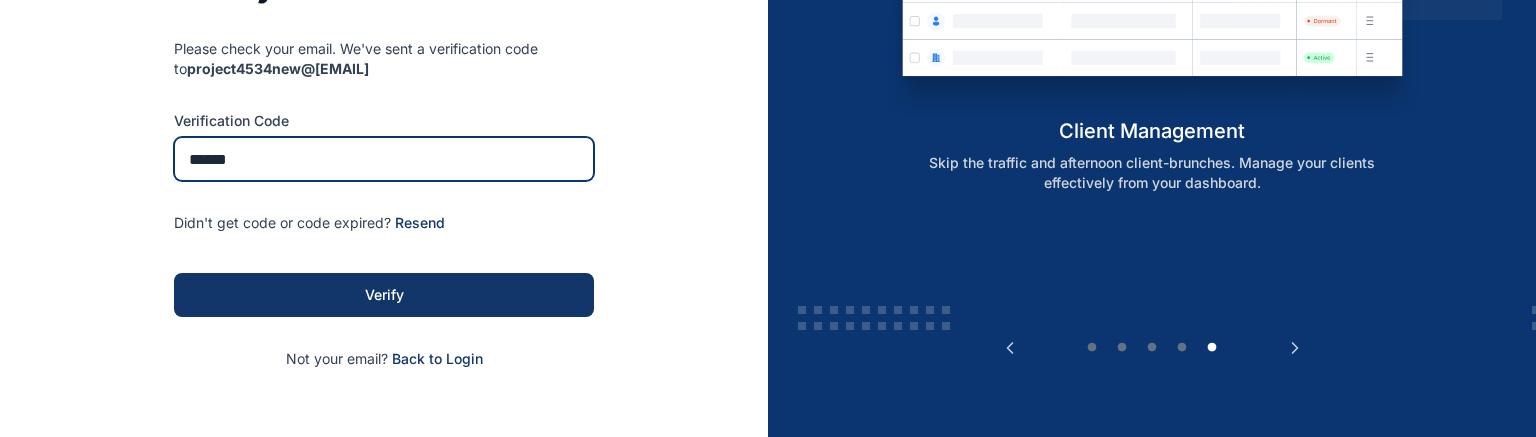 scroll, scrollTop: 238, scrollLeft: 0, axis: vertical 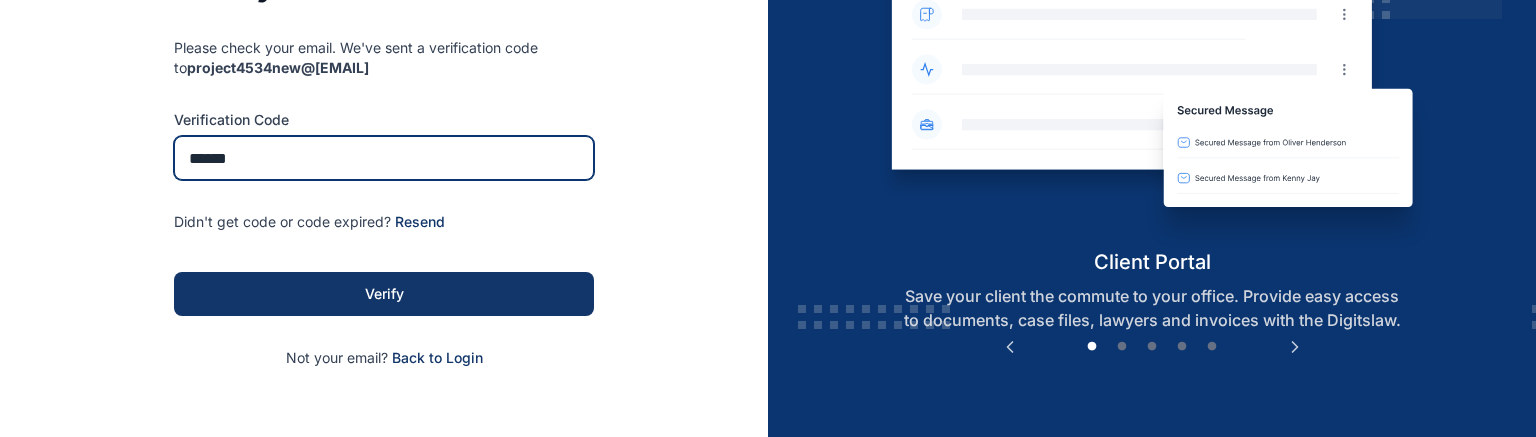 type on "******" 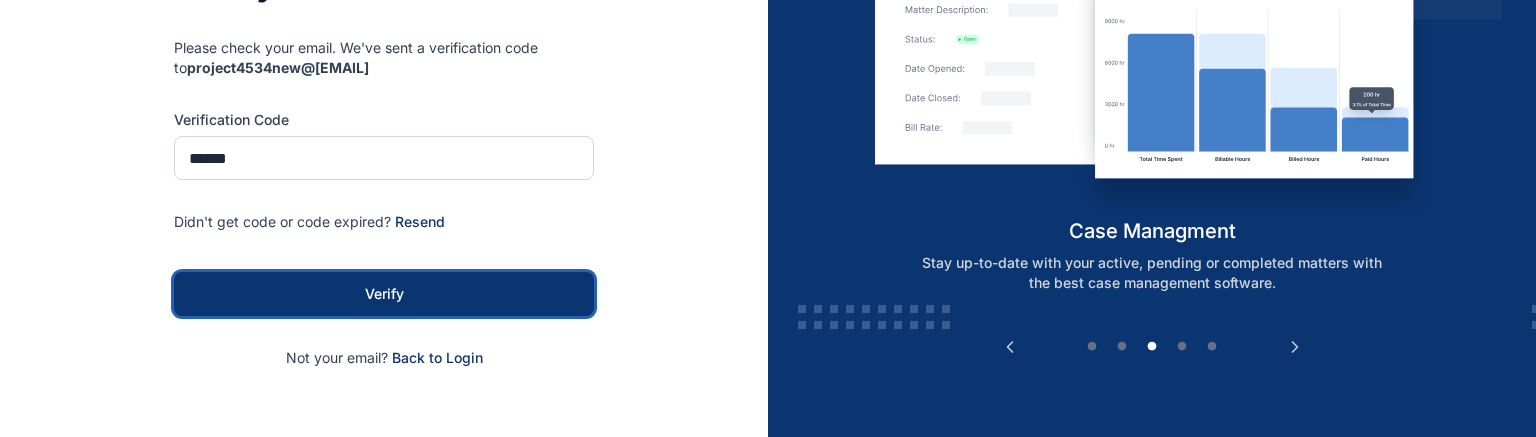 click on "Verify" at bounding box center [384, 294] 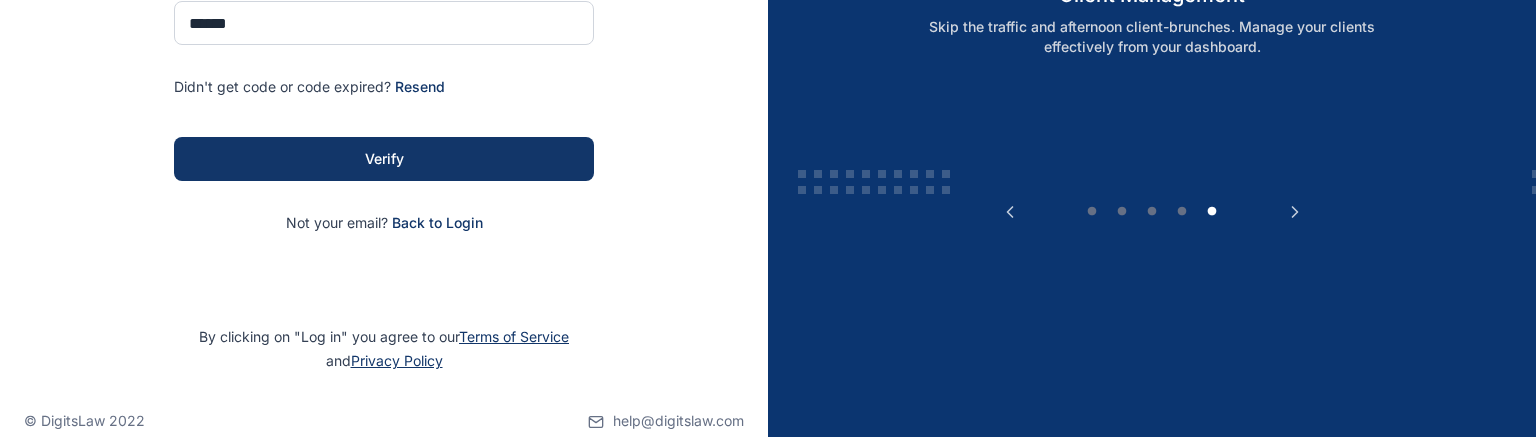 scroll, scrollTop: 405, scrollLeft: 0, axis: vertical 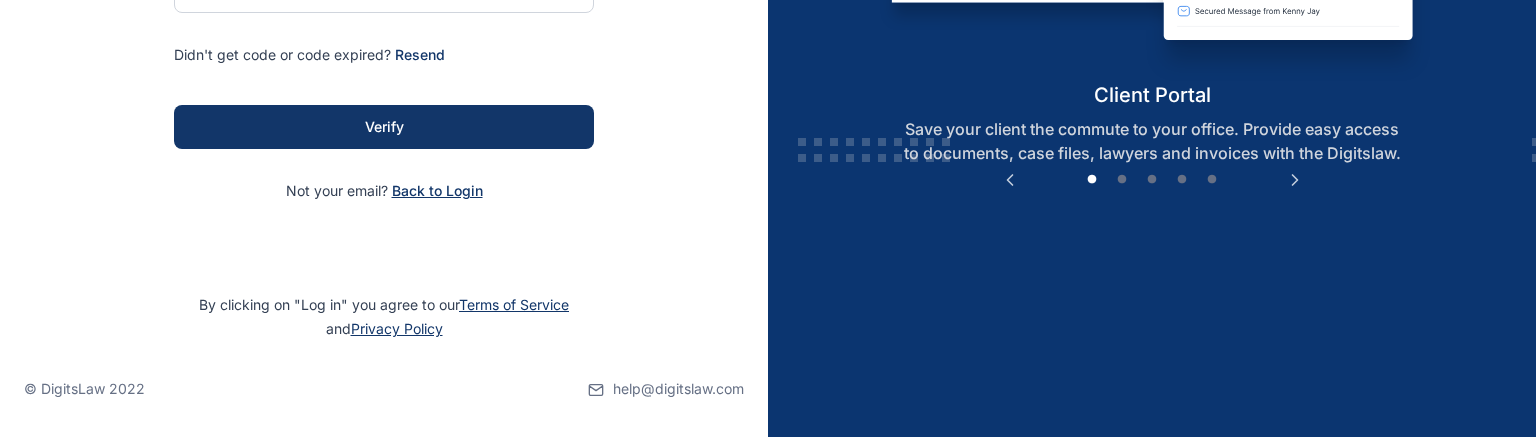 click on "Back to Login" at bounding box center (437, 191) 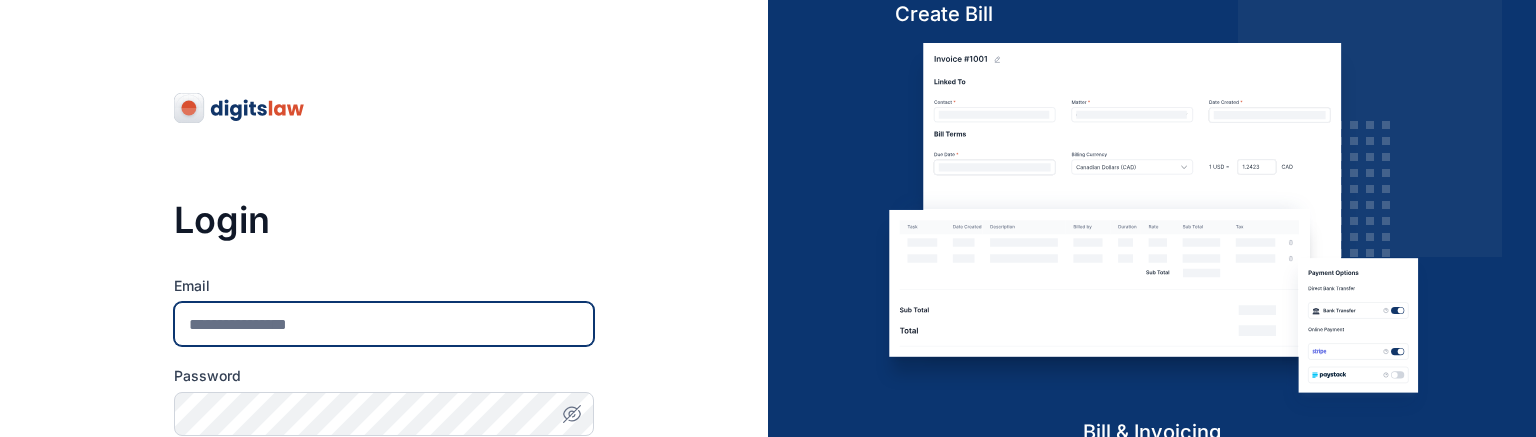 click on "Email" at bounding box center [384, 324] 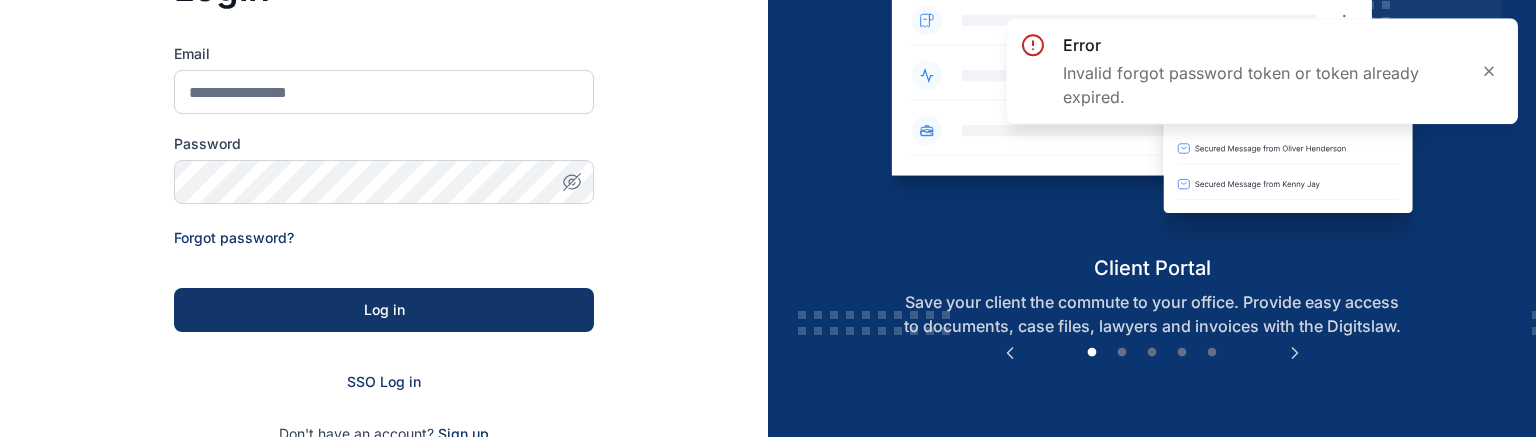 scroll, scrollTop: 228, scrollLeft: 0, axis: vertical 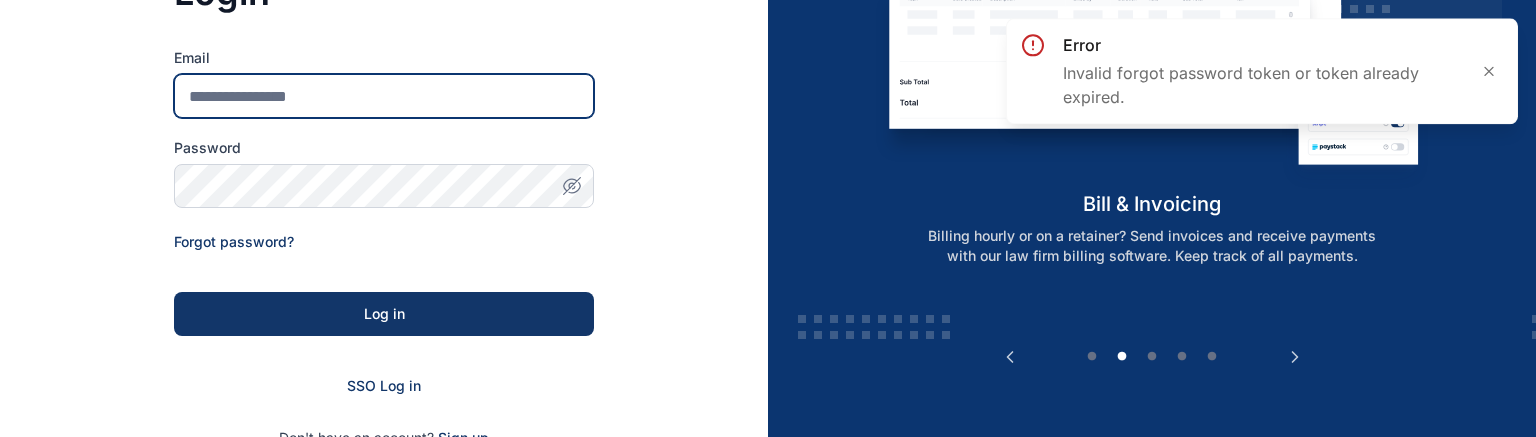 click on "Email" at bounding box center [384, 96] 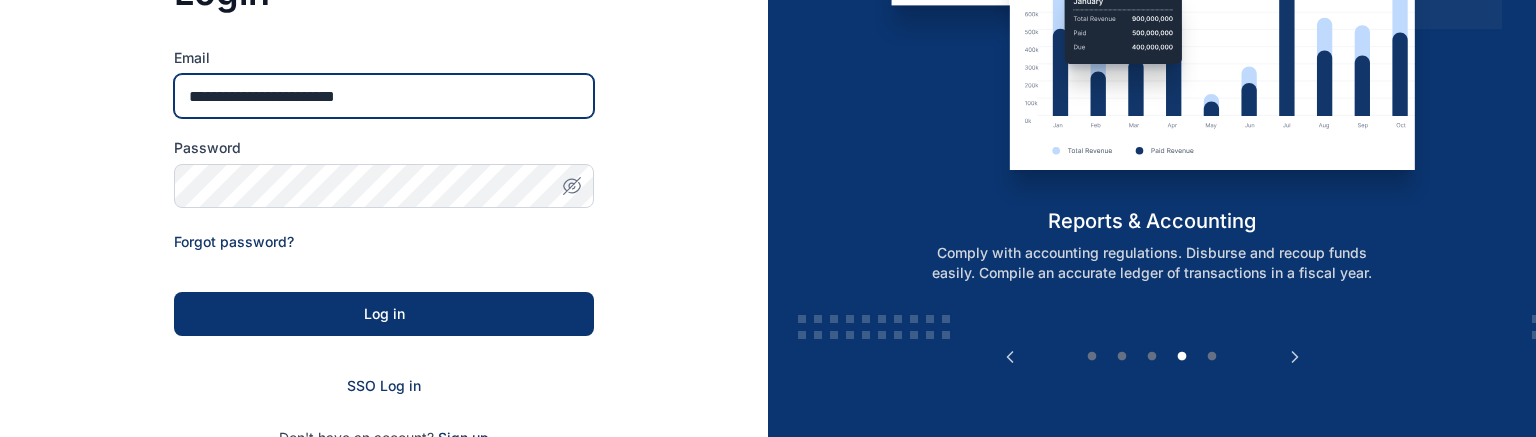 type on "**********" 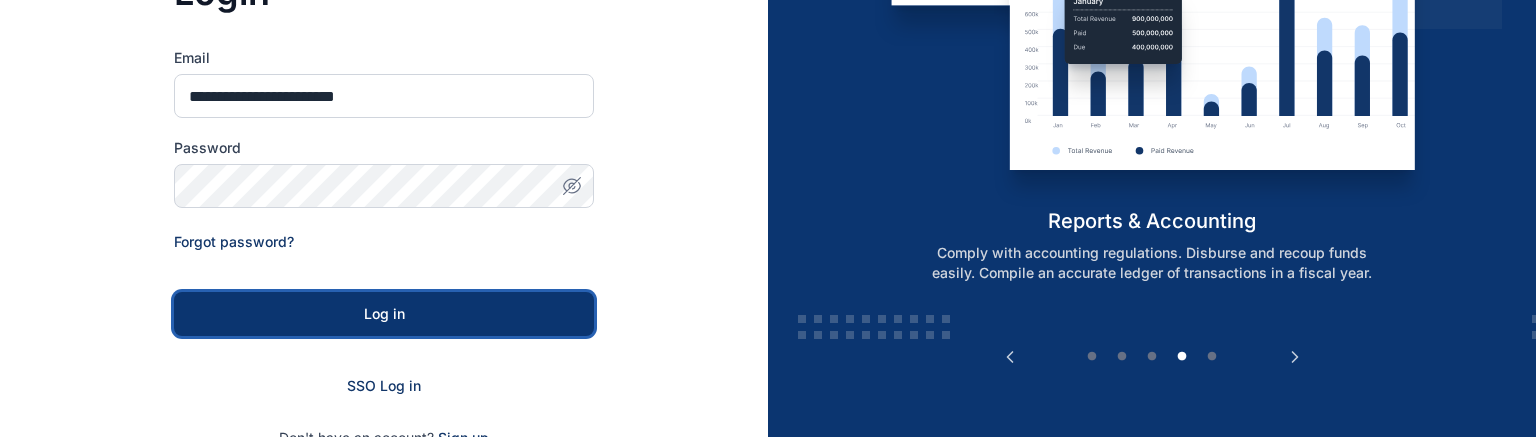 click on "Log in" at bounding box center (384, 314) 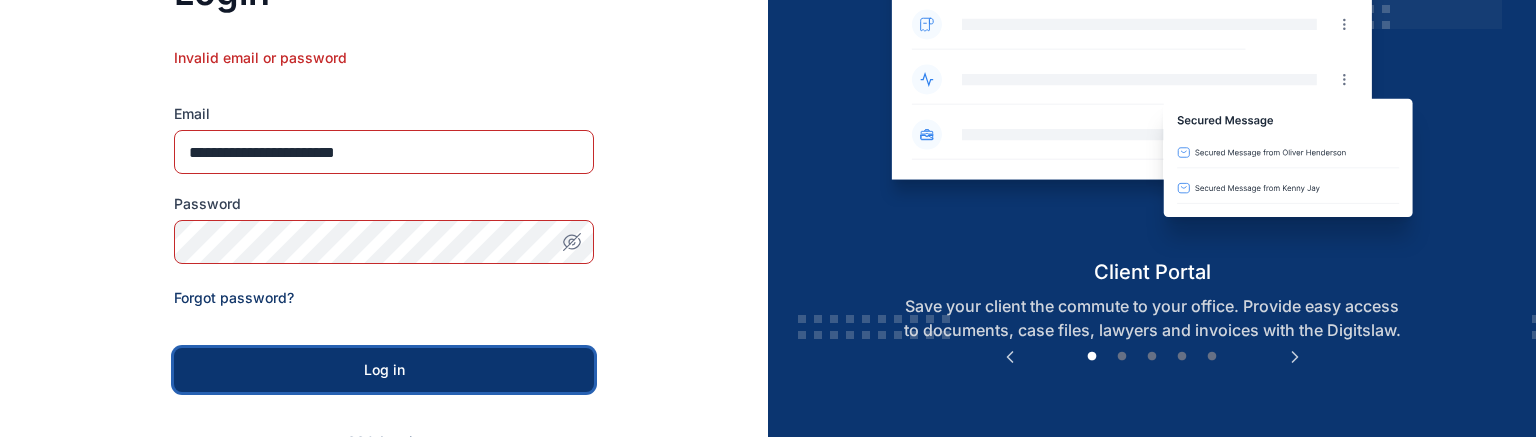 click on "Log in" at bounding box center (384, 370) 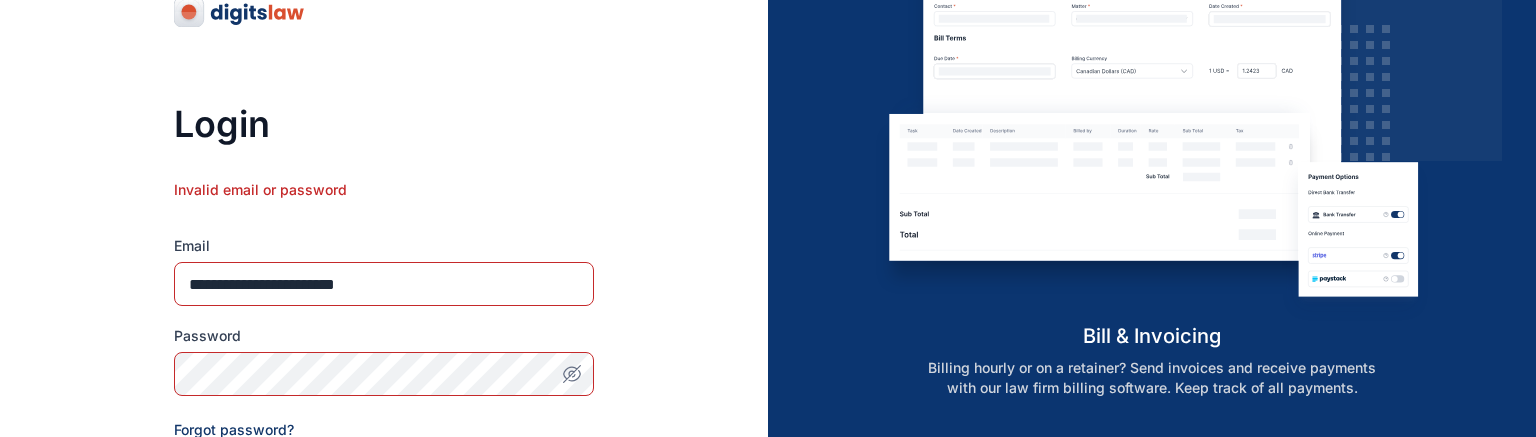 scroll, scrollTop: 0, scrollLeft: 0, axis: both 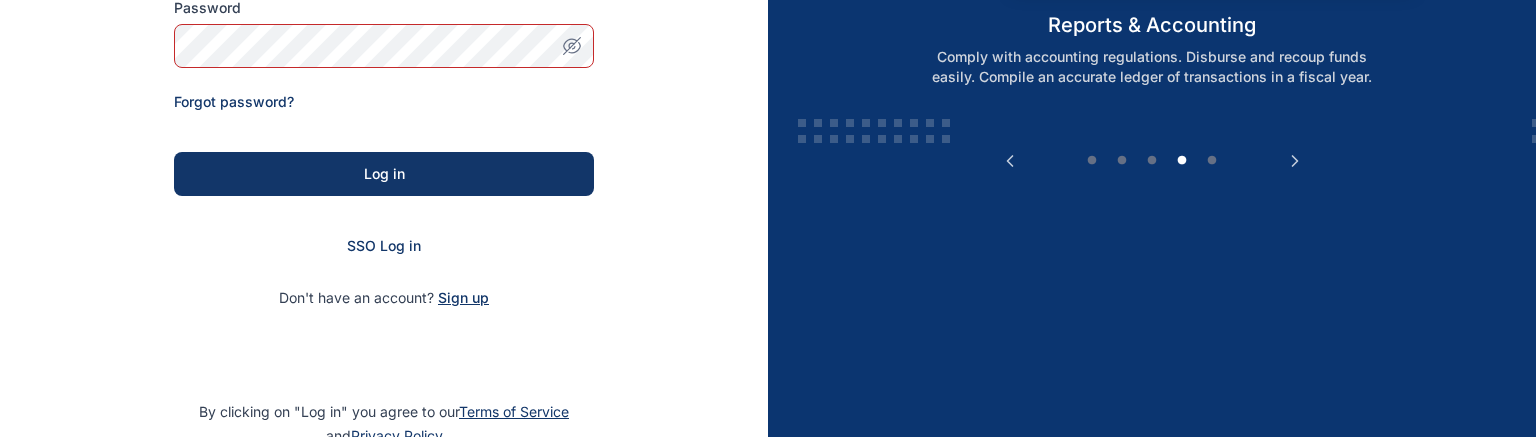 click on "Sign up" at bounding box center [463, 298] 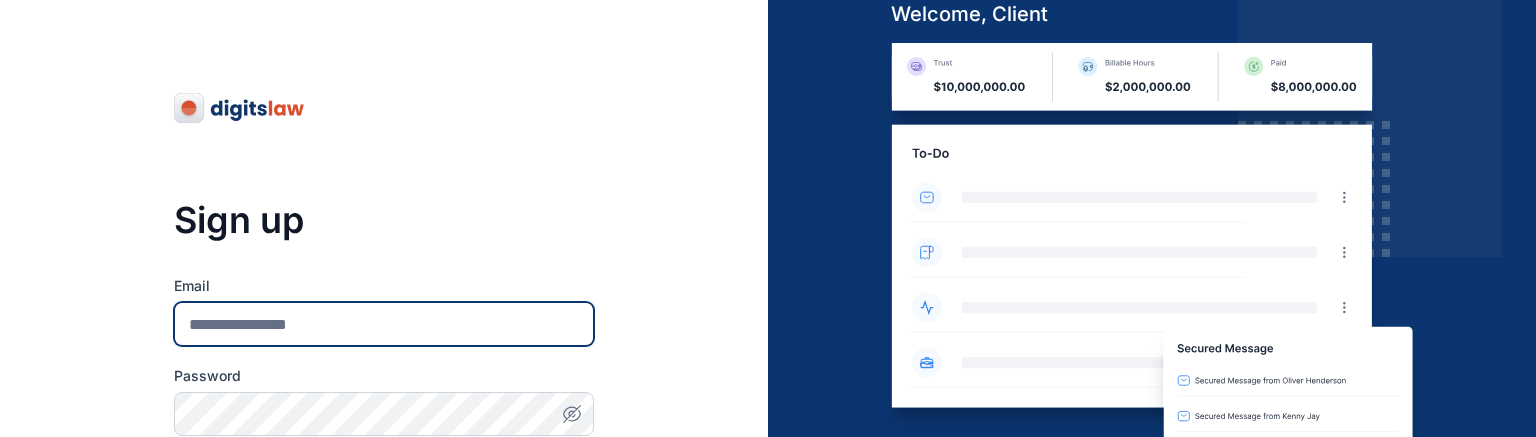 click on "Email" at bounding box center [384, 324] 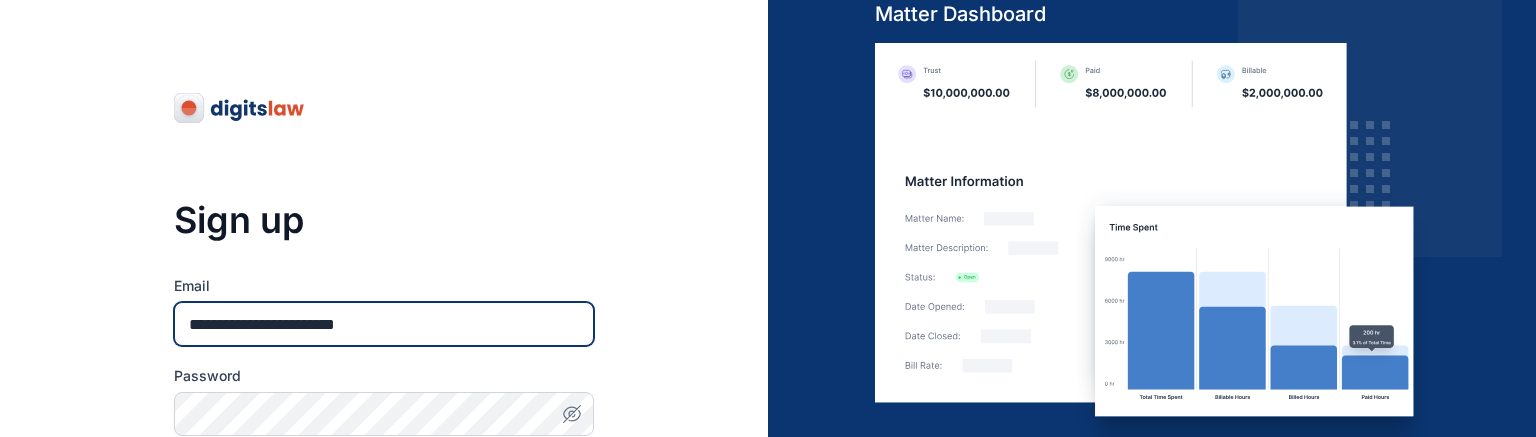 type on "**********" 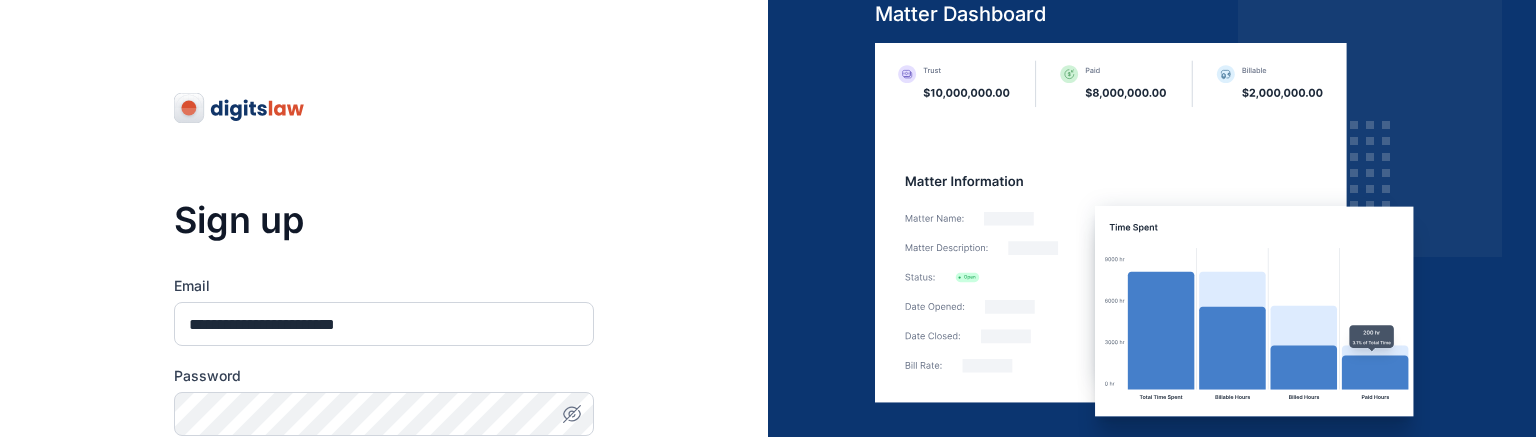 click on "**********" at bounding box center [384, 372] 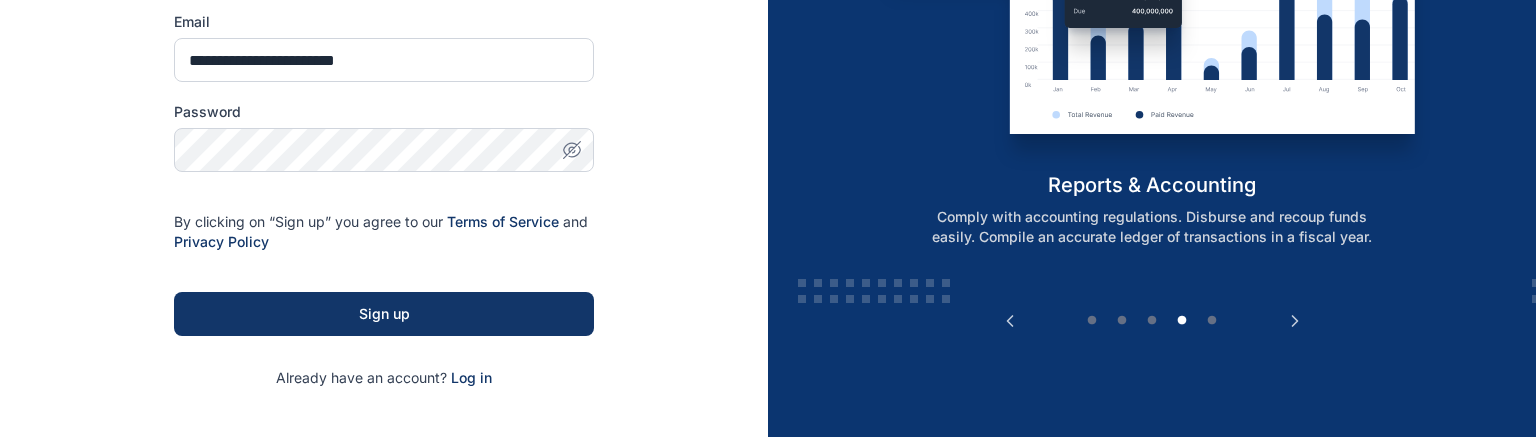 scroll, scrollTop: 316, scrollLeft: 0, axis: vertical 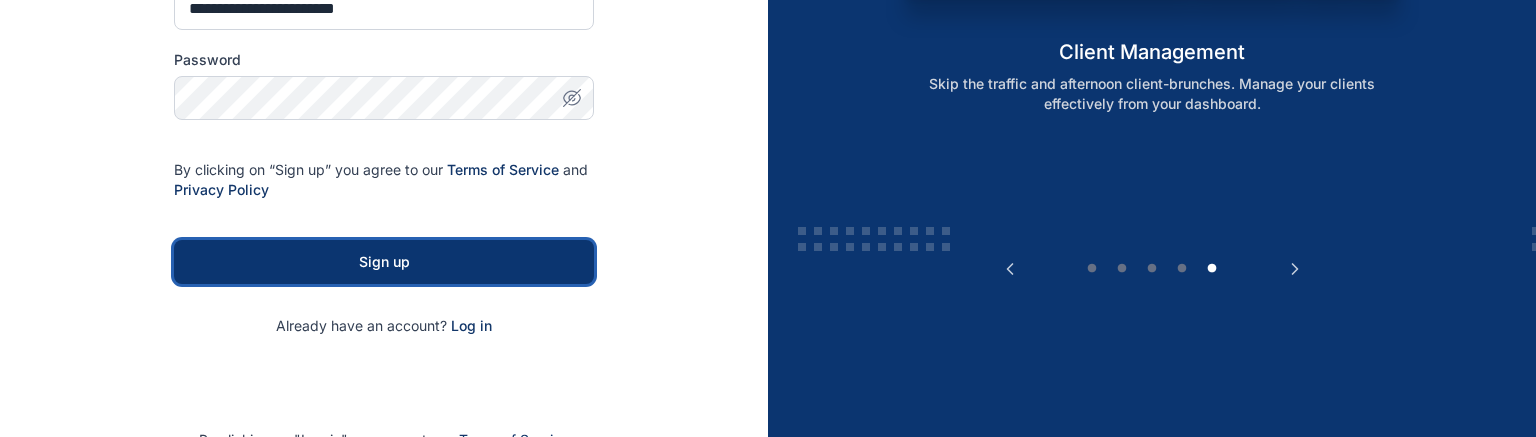 click on "Sign up" at bounding box center [384, 262] 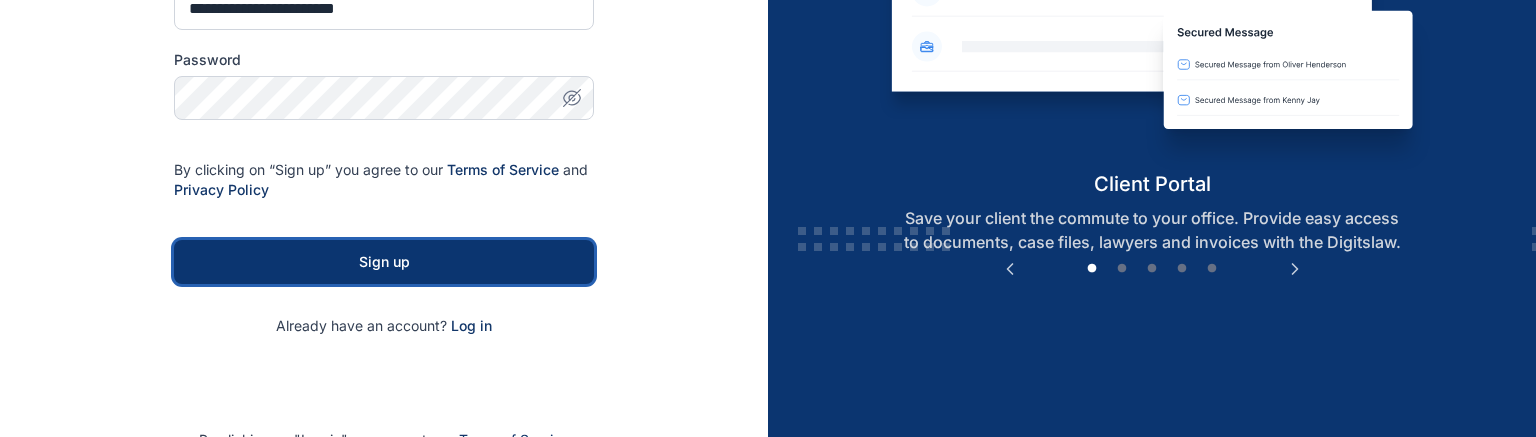 click on "Sign up" at bounding box center [384, 262] 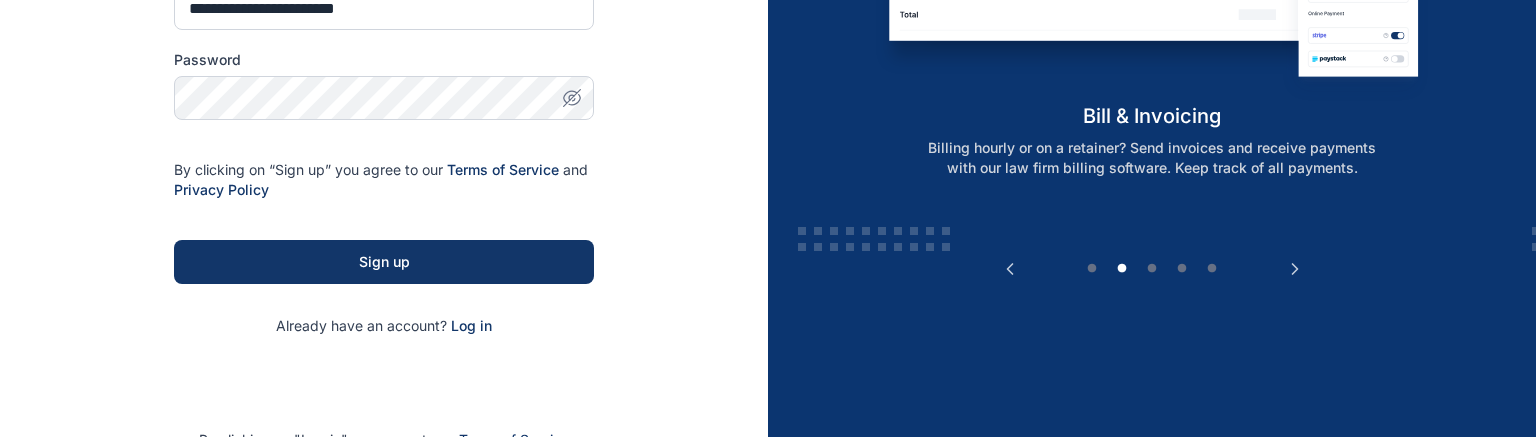 click on "**********" at bounding box center [384, 128] 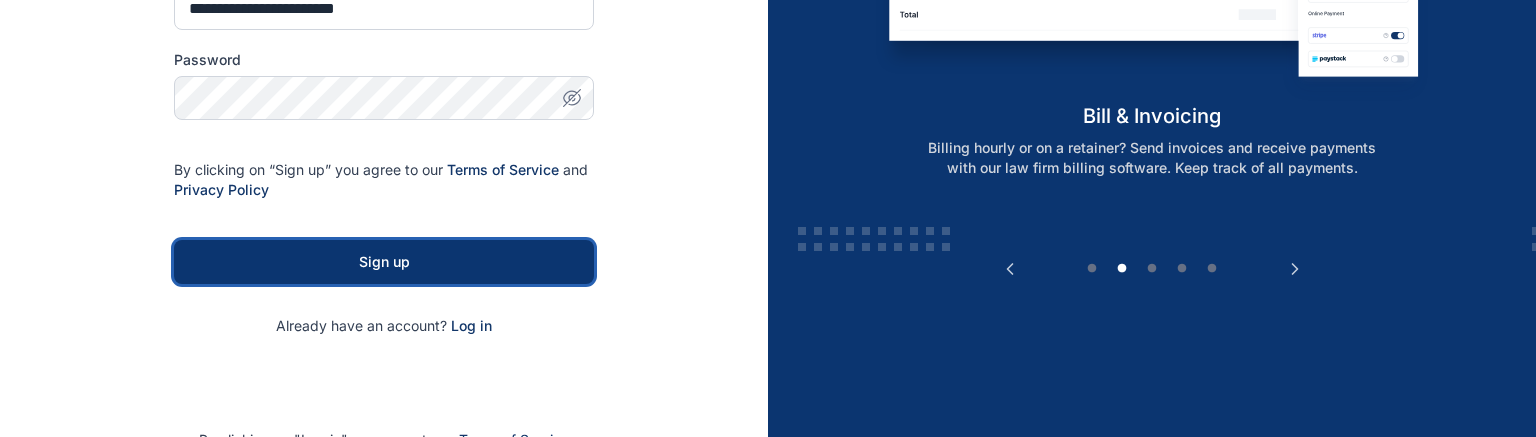click on "Sign up" at bounding box center (384, 262) 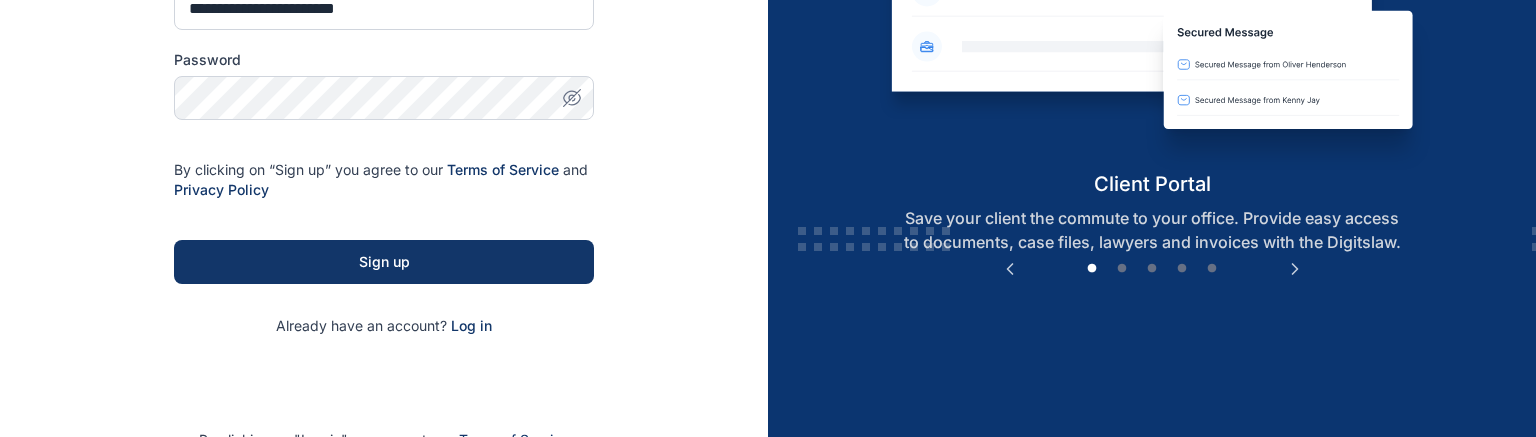 click on "**********" at bounding box center (384, 148) 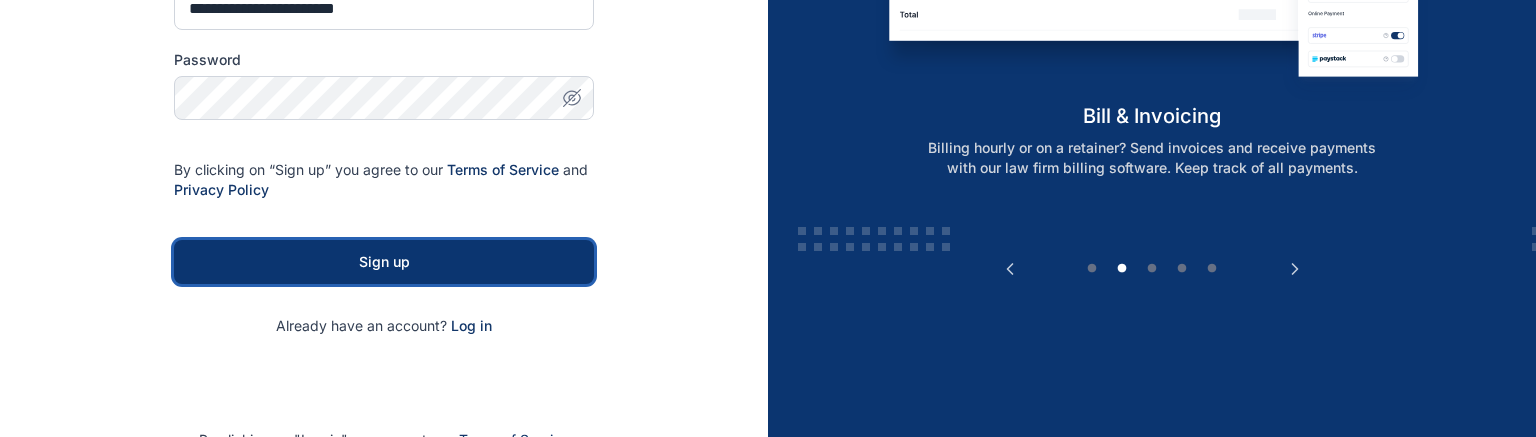 click on "Sign up" at bounding box center (384, 262) 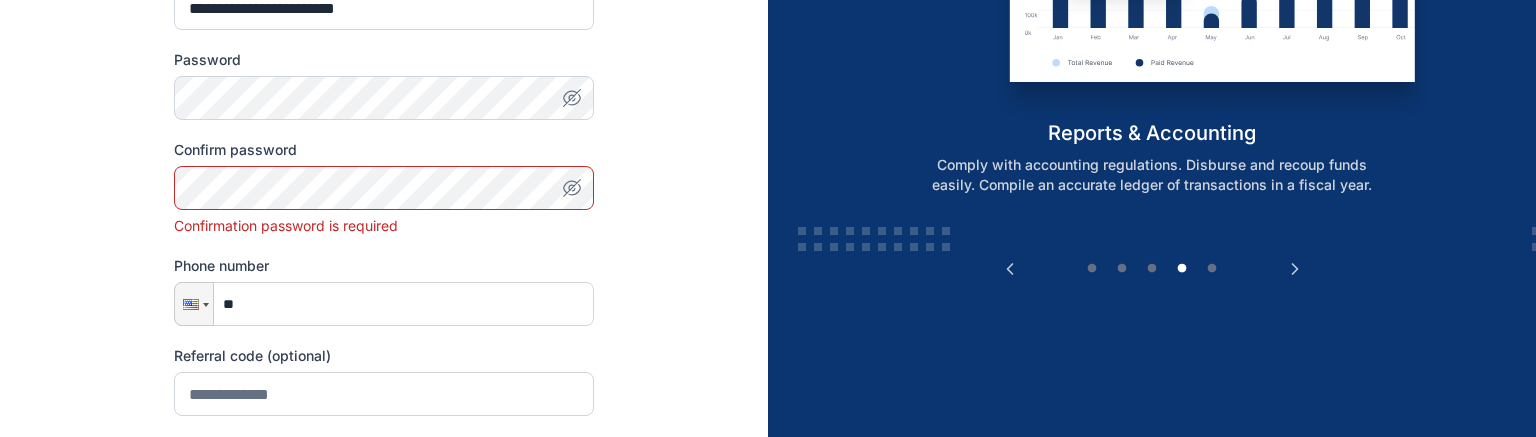 click 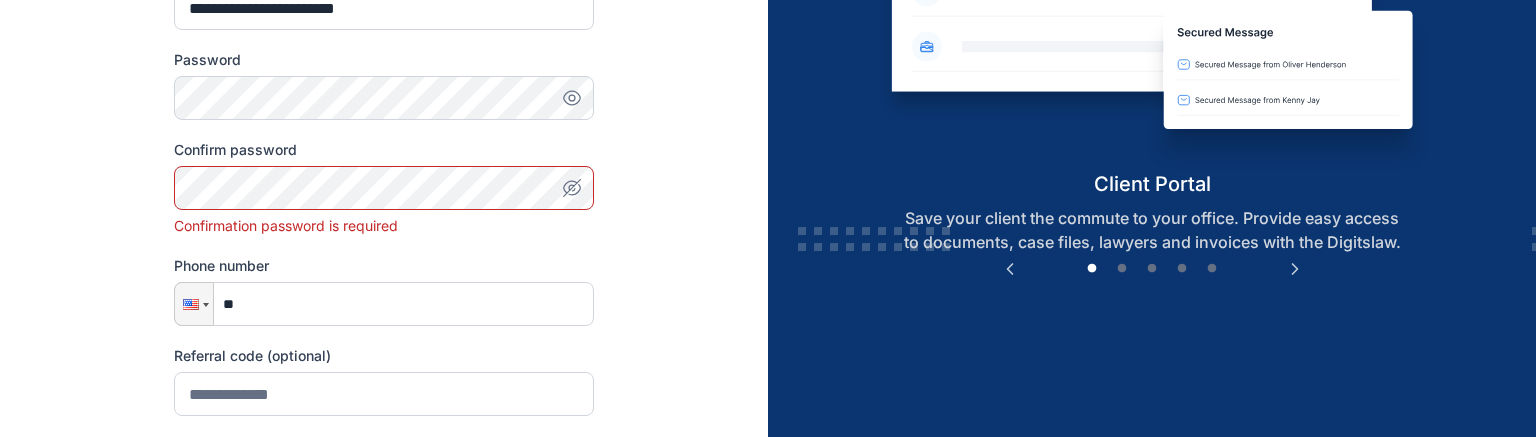 click at bounding box center (572, 188) 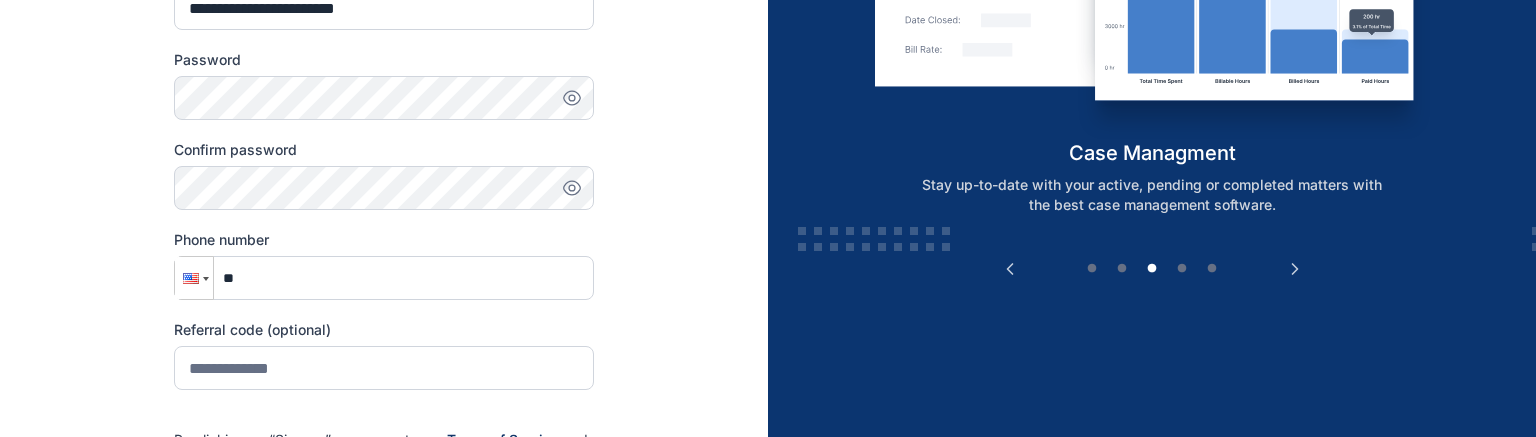 click at bounding box center [194, 278] 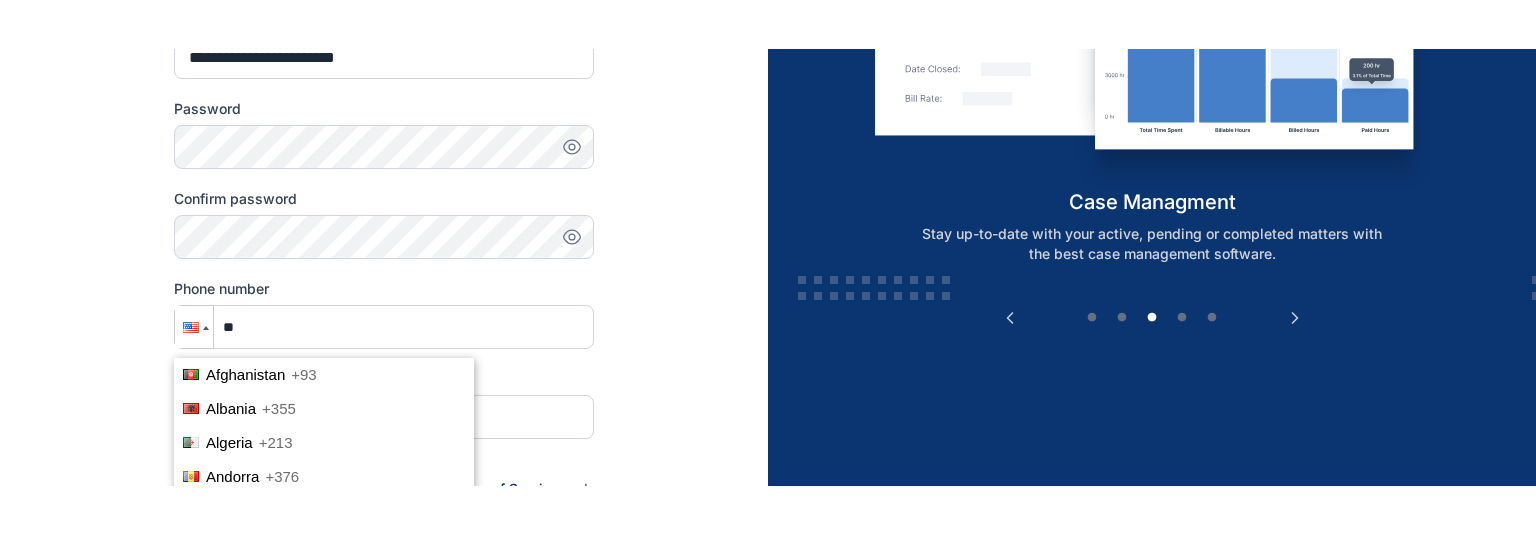 scroll, scrollTop: 6688, scrollLeft: 0, axis: vertical 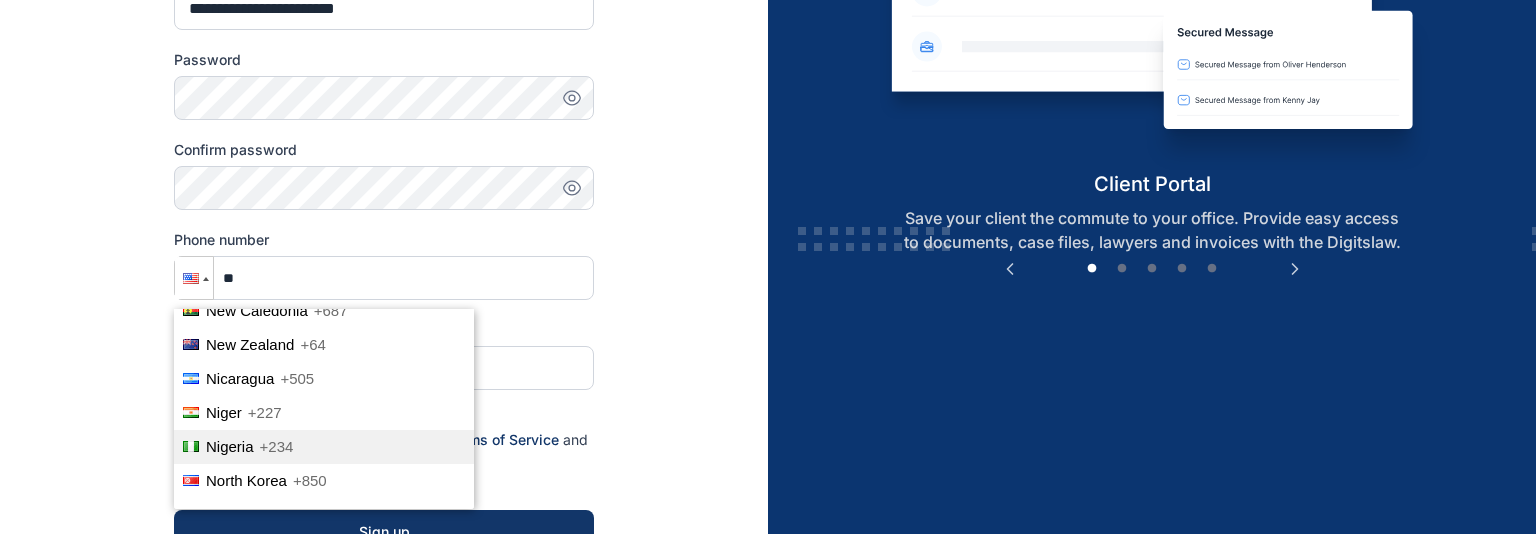 click on "Nigeria +234" at bounding box center (324, 447) 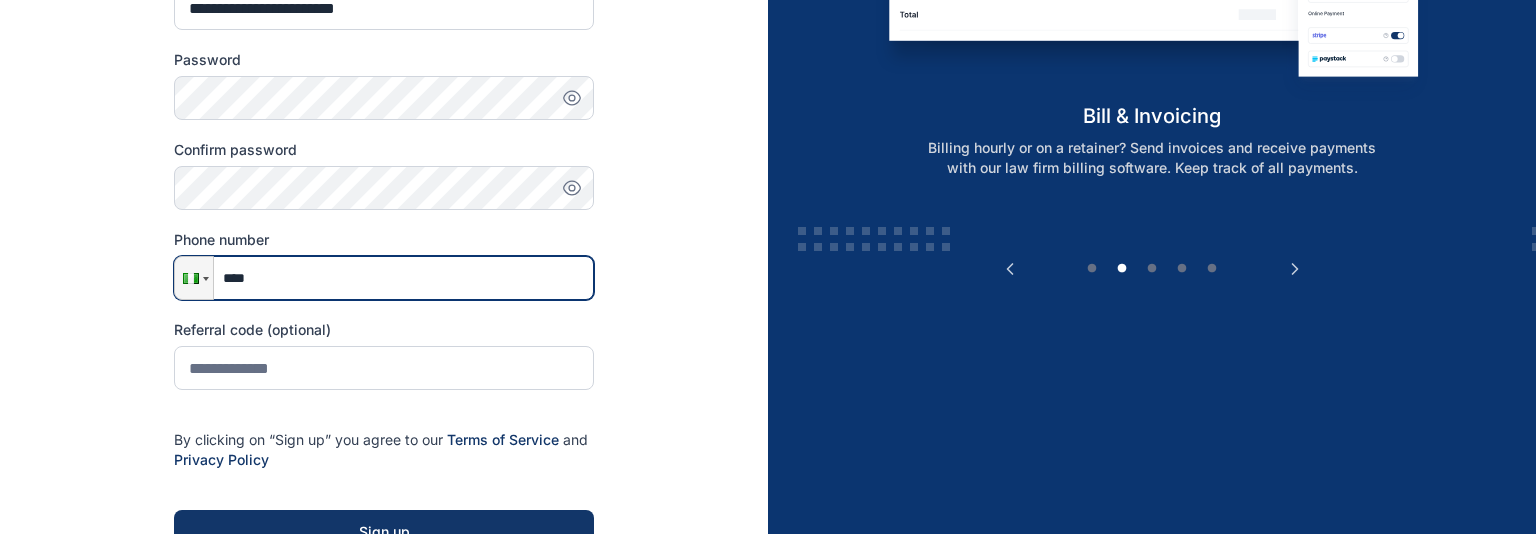 click on "****" at bounding box center (384, 278) 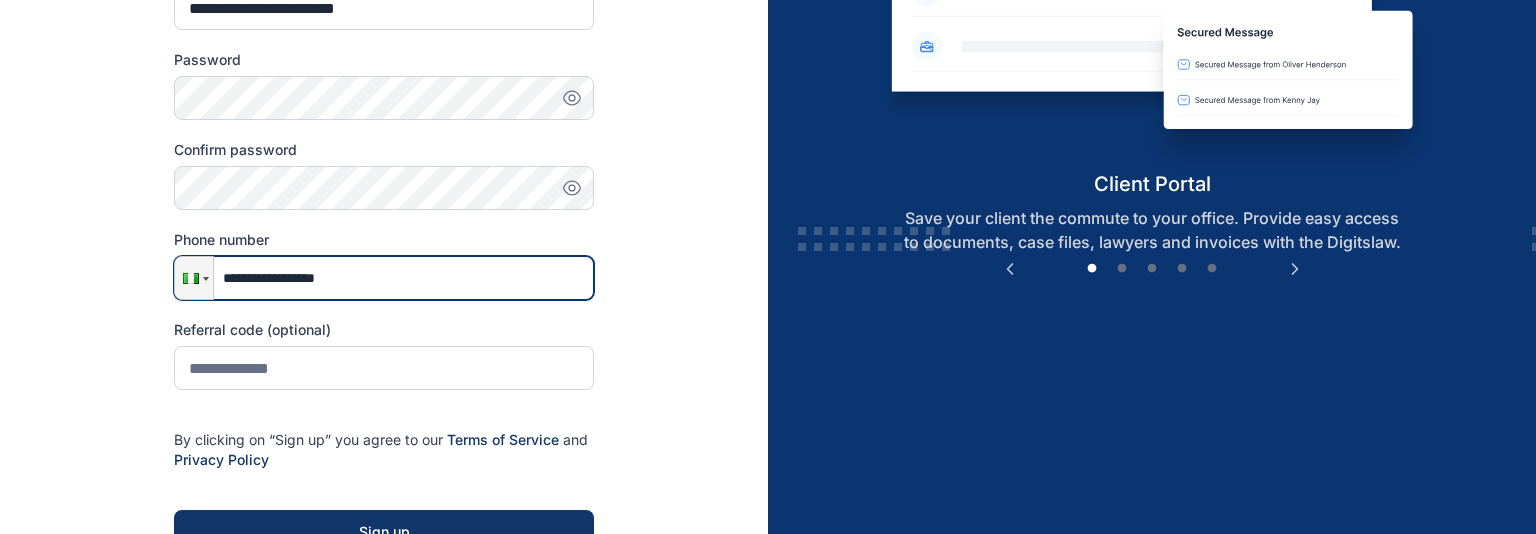 type on "**********" 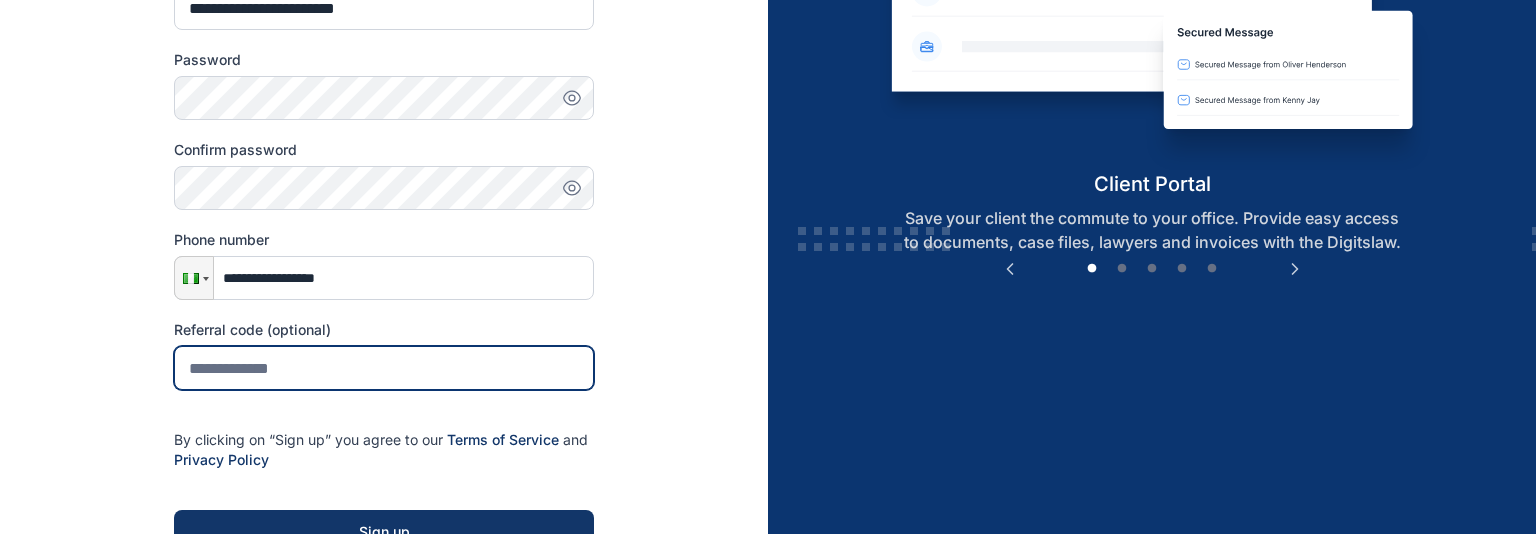 click at bounding box center [384, 368] 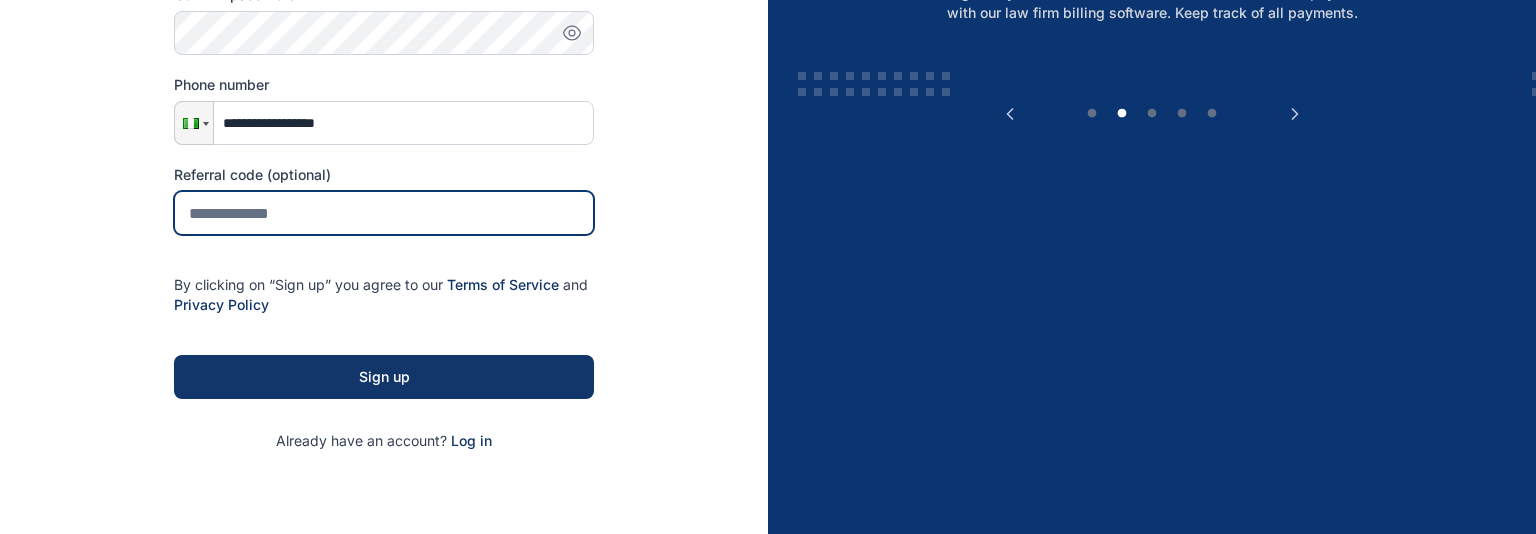 scroll, scrollTop: 511, scrollLeft: 0, axis: vertical 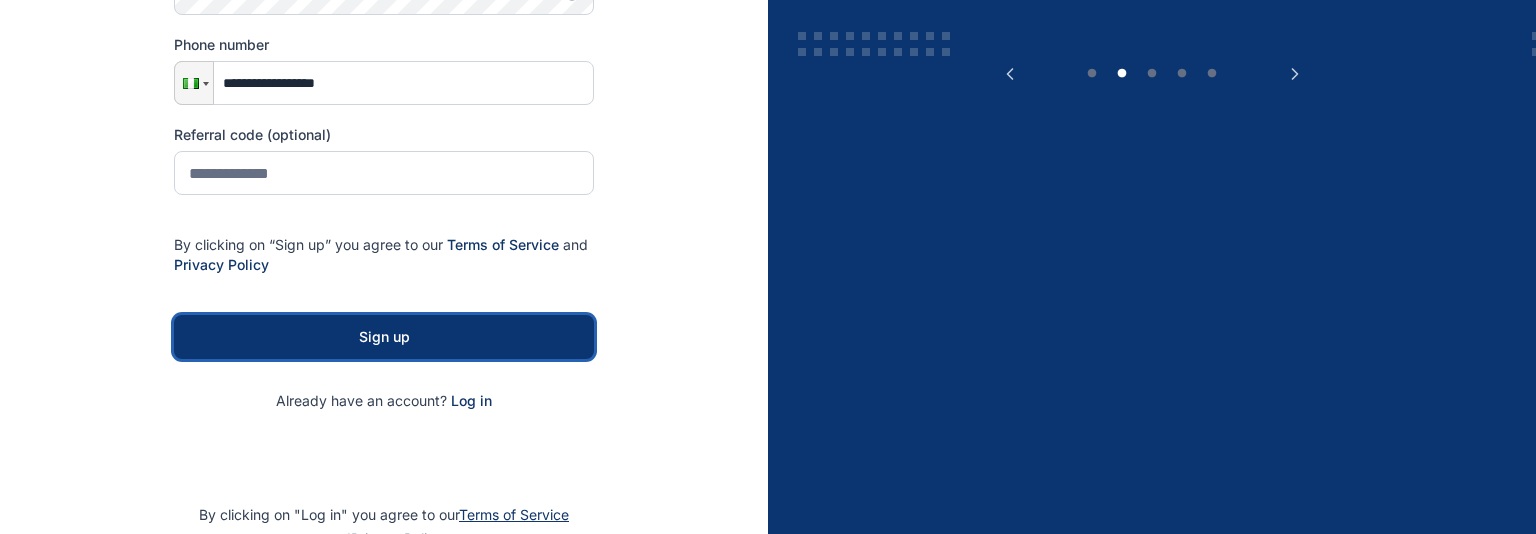 click on "Sign up" at bounding box center (384, 337) 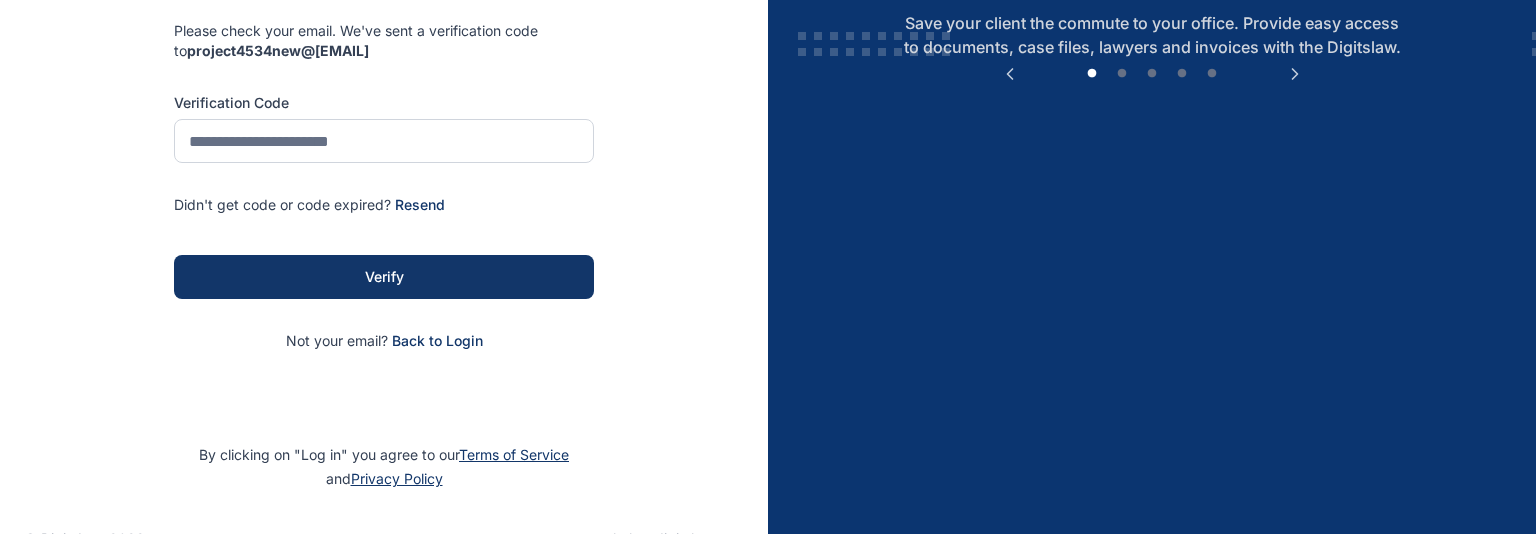scroll, scrollTop: 0, scrollLeft: 0, axis: both 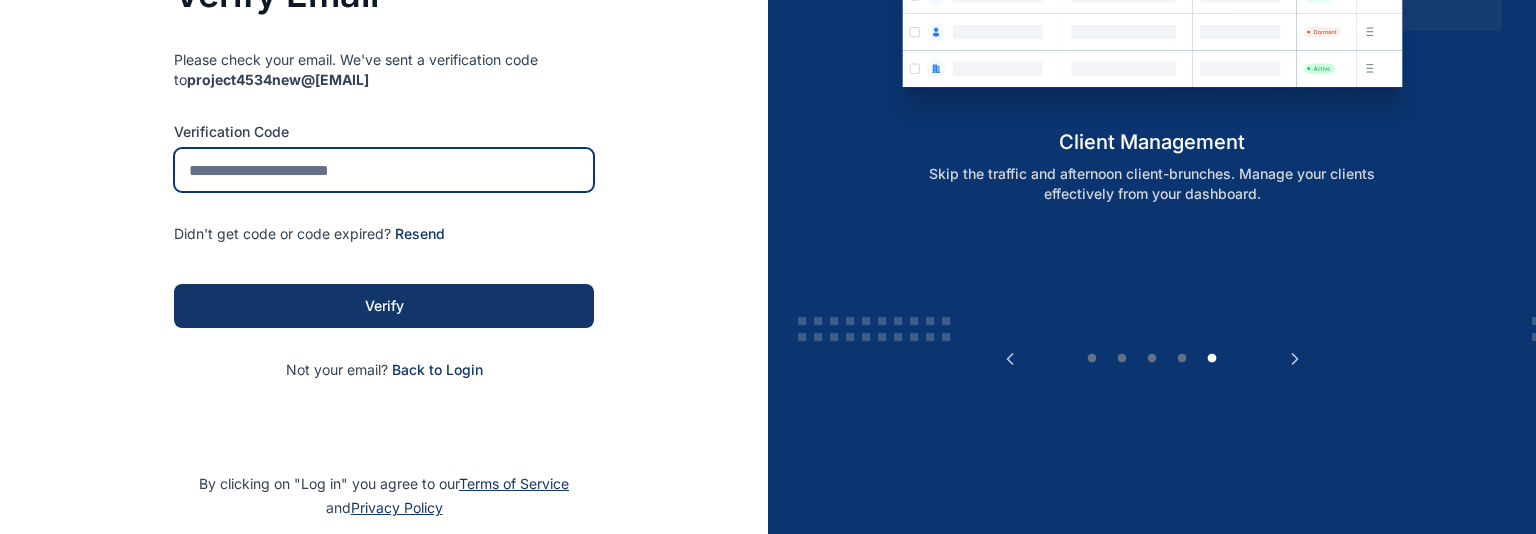 click at bounding box center [384, 170] 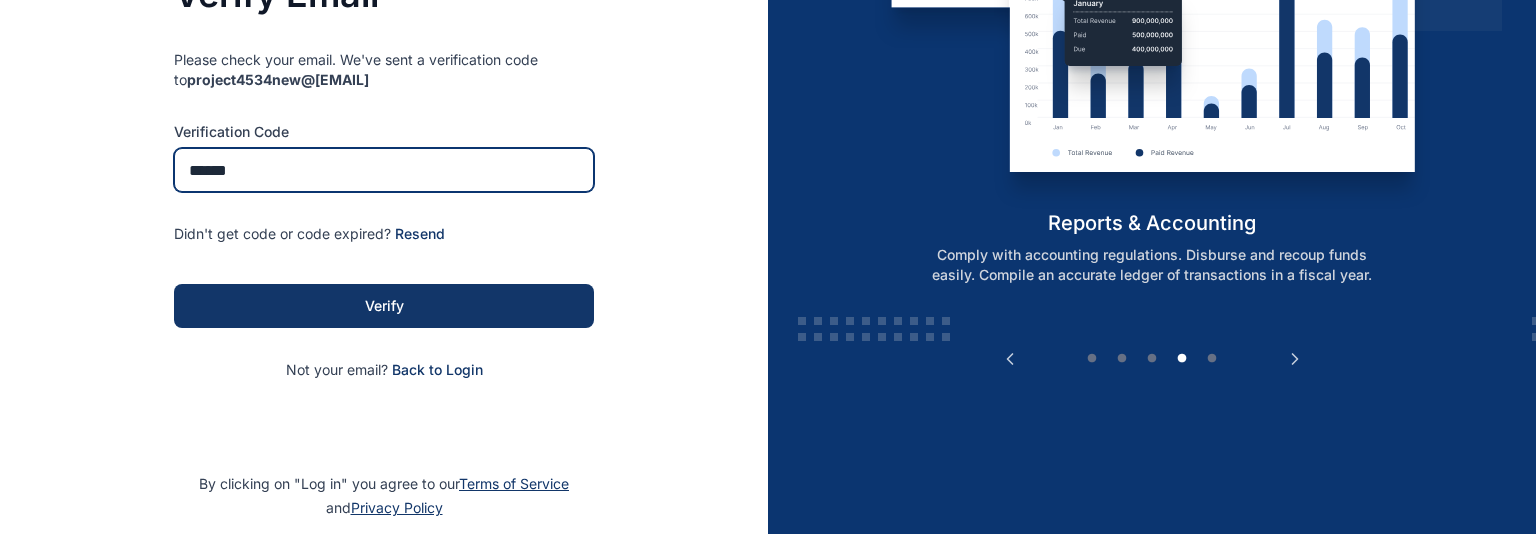 type on "******" 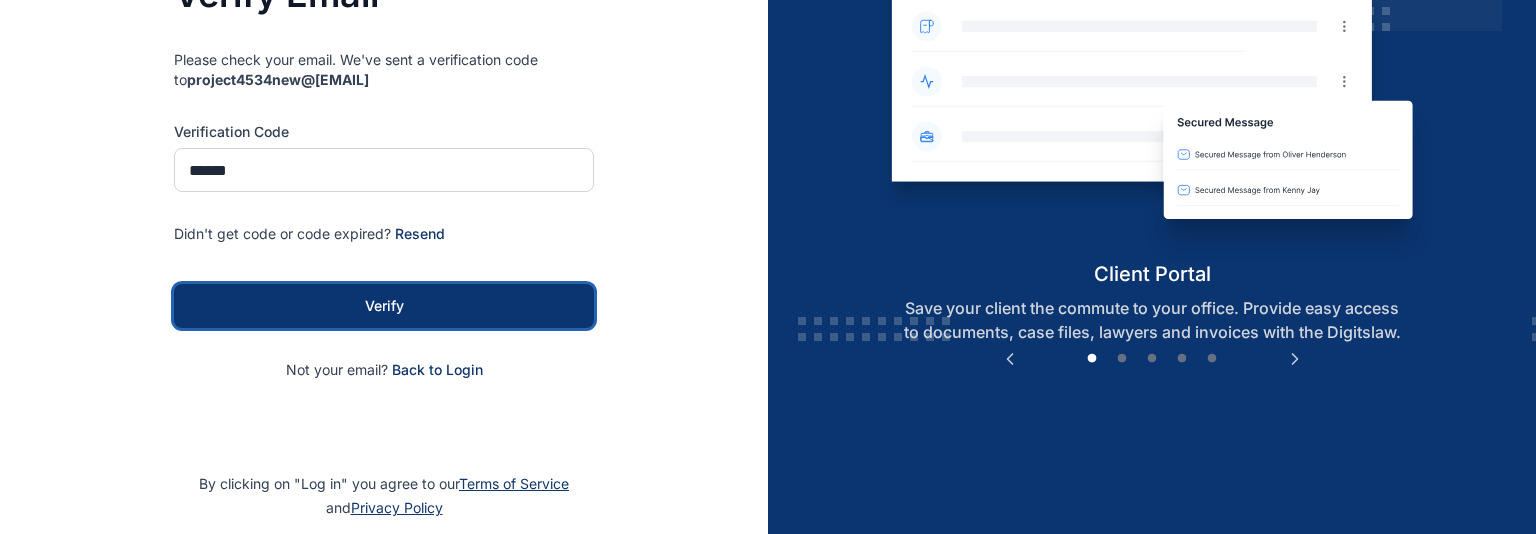 click on "Verify" at bounding box center (384, 306) 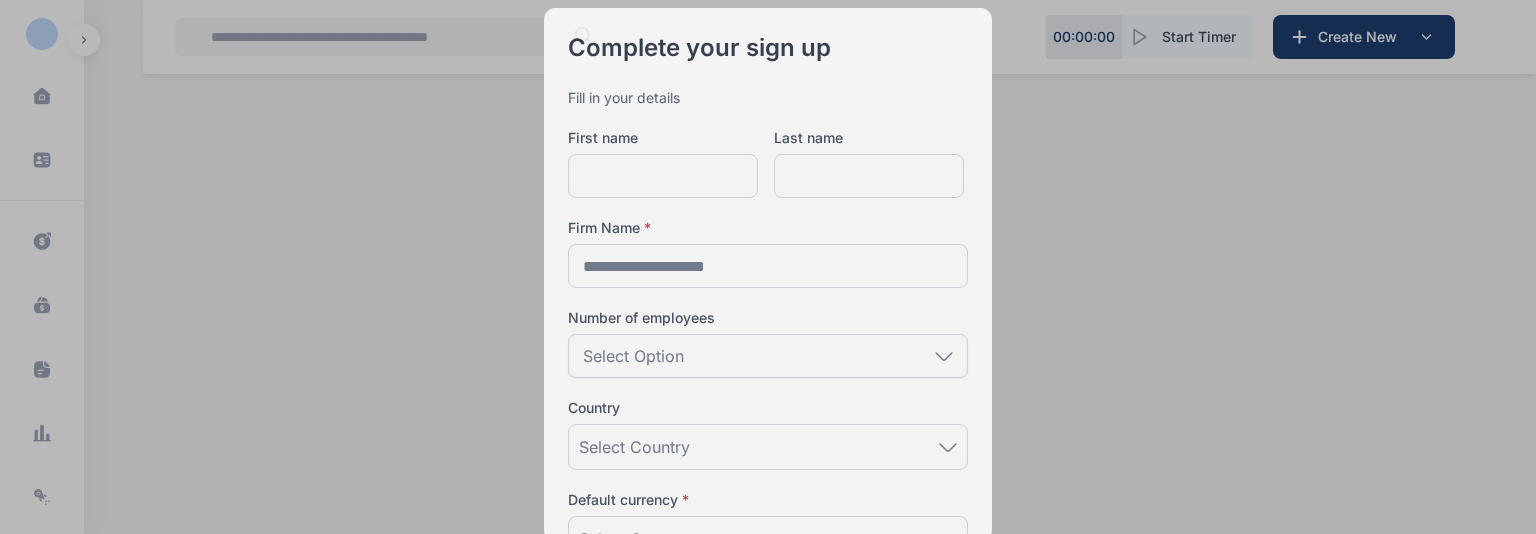scroll, scrollTop: 0, scrollLeft: 0, axis: both 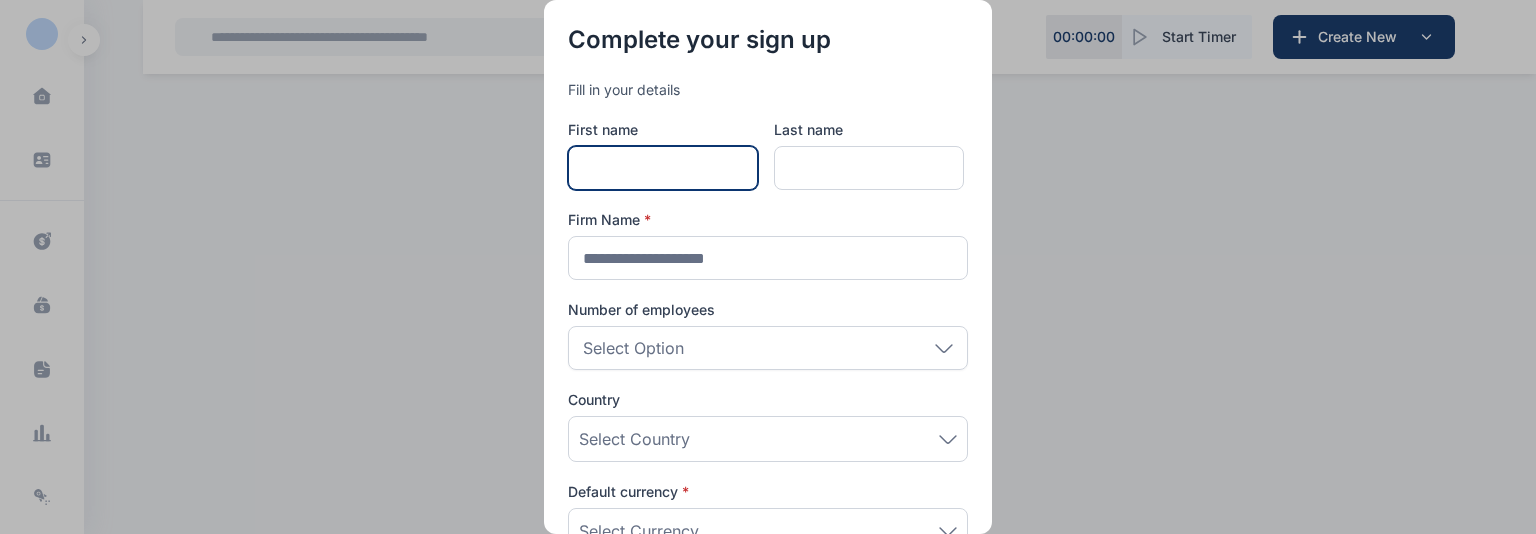 click at bounding box center [663, 168] 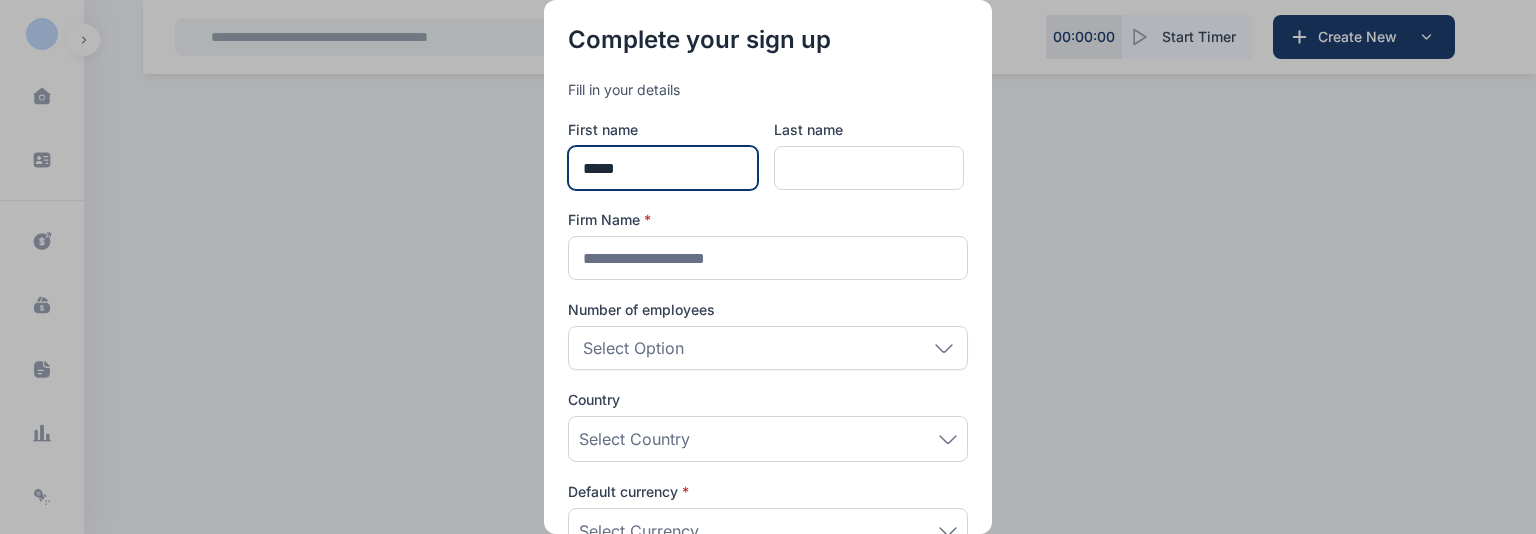 type on "*****" 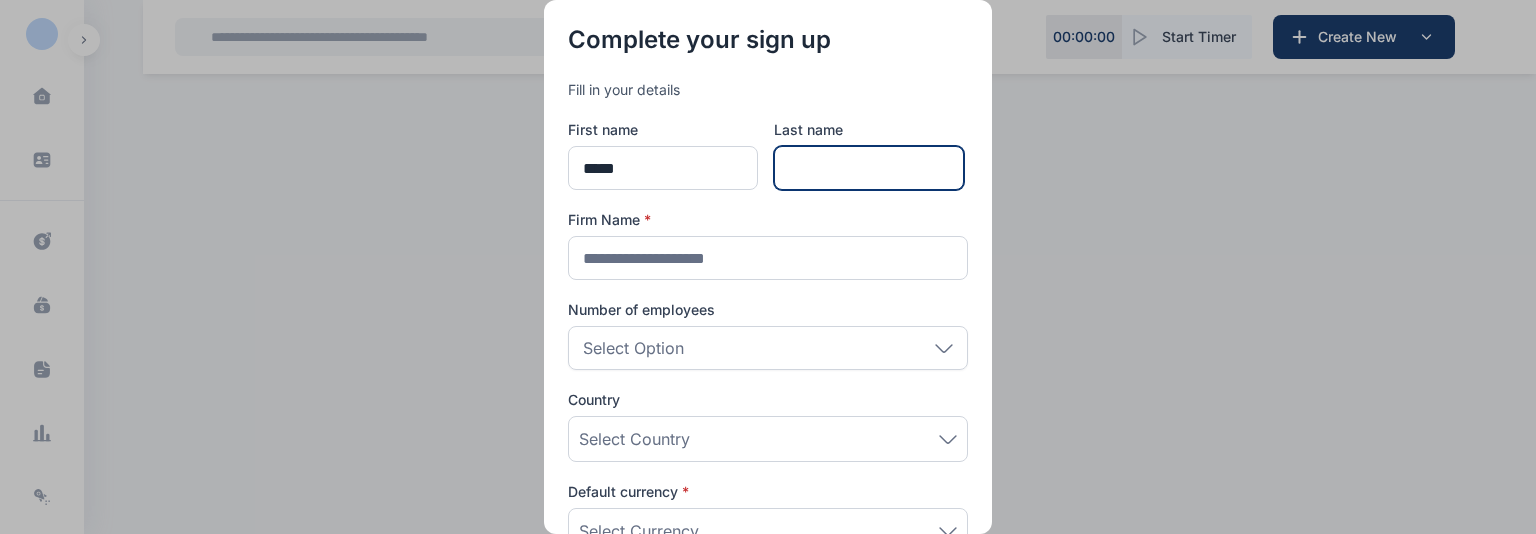 click at bounding box center [869, 168] 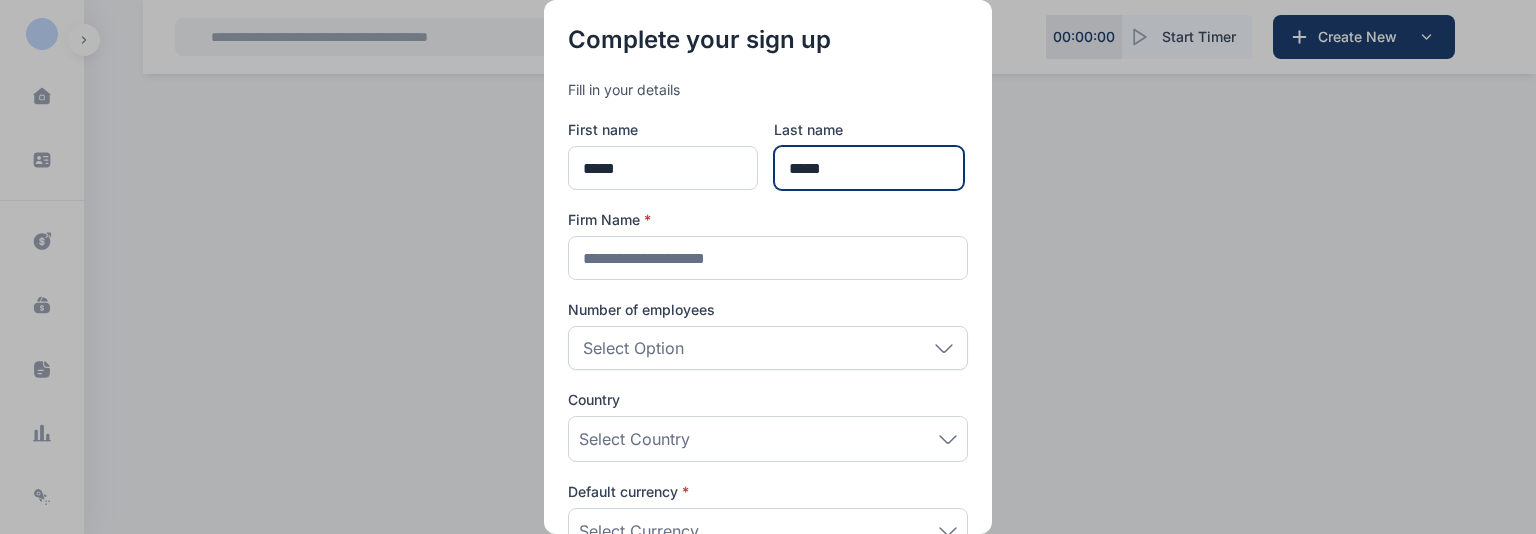 type on "*****" 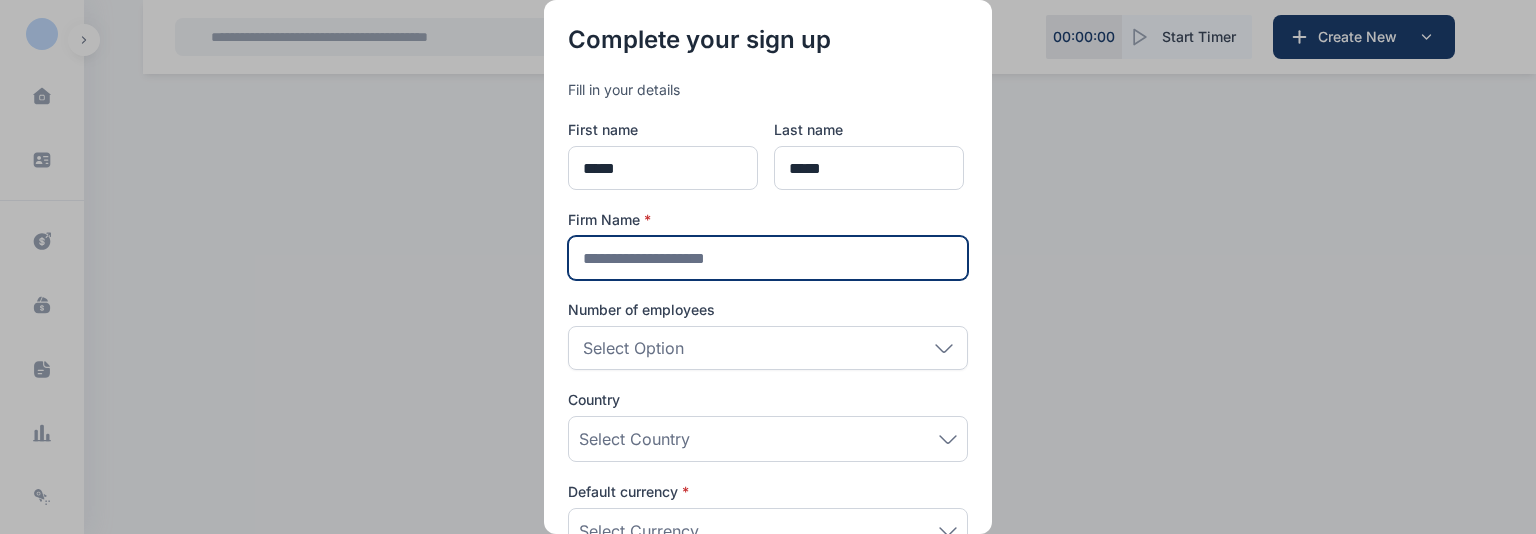 click at bounding box center (768, 258) 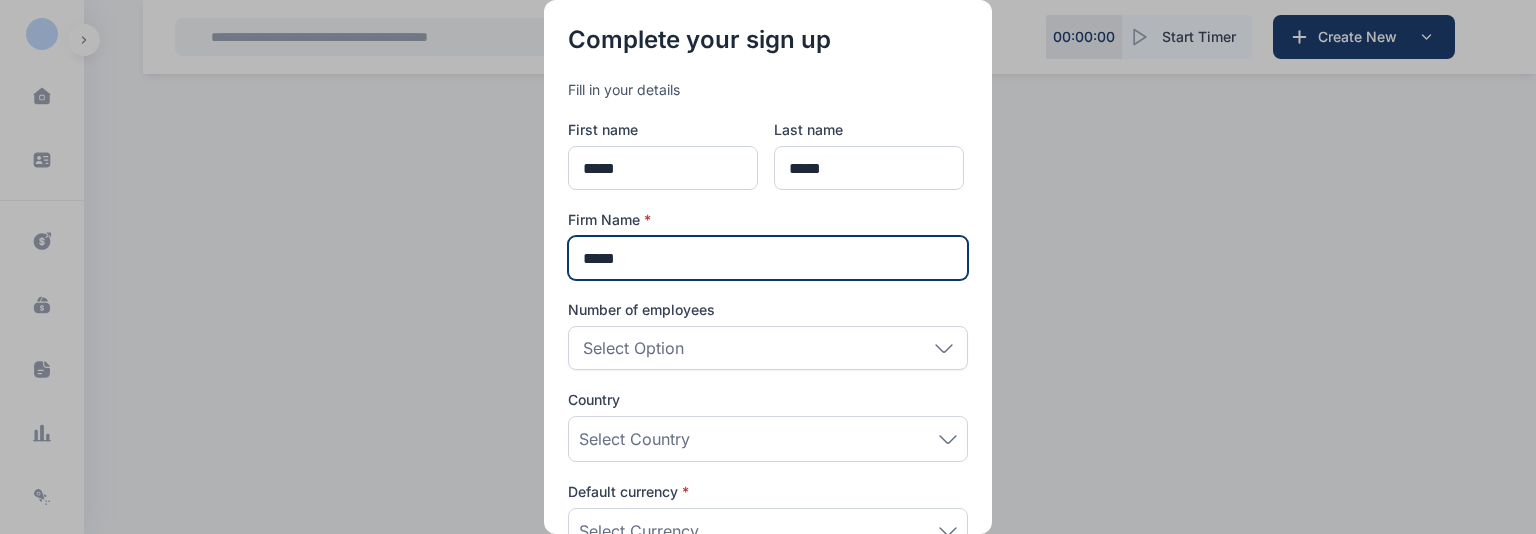 type on "*****" 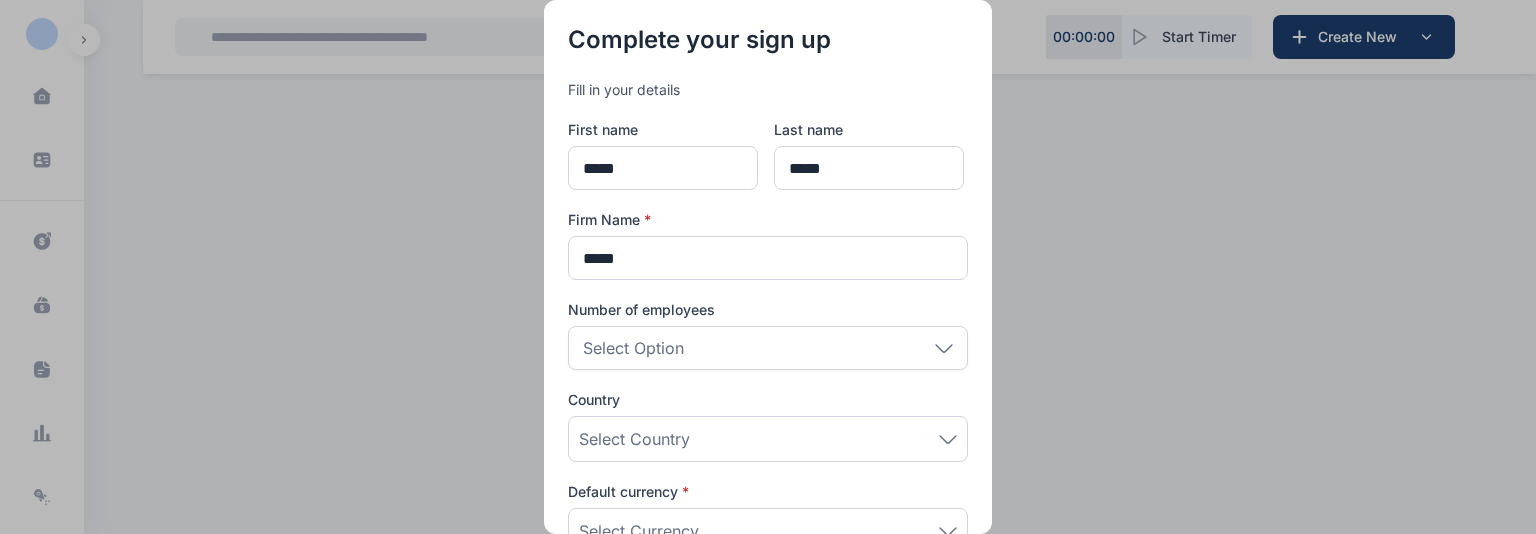 click on "Select Option" at bounding box center [768, 348] 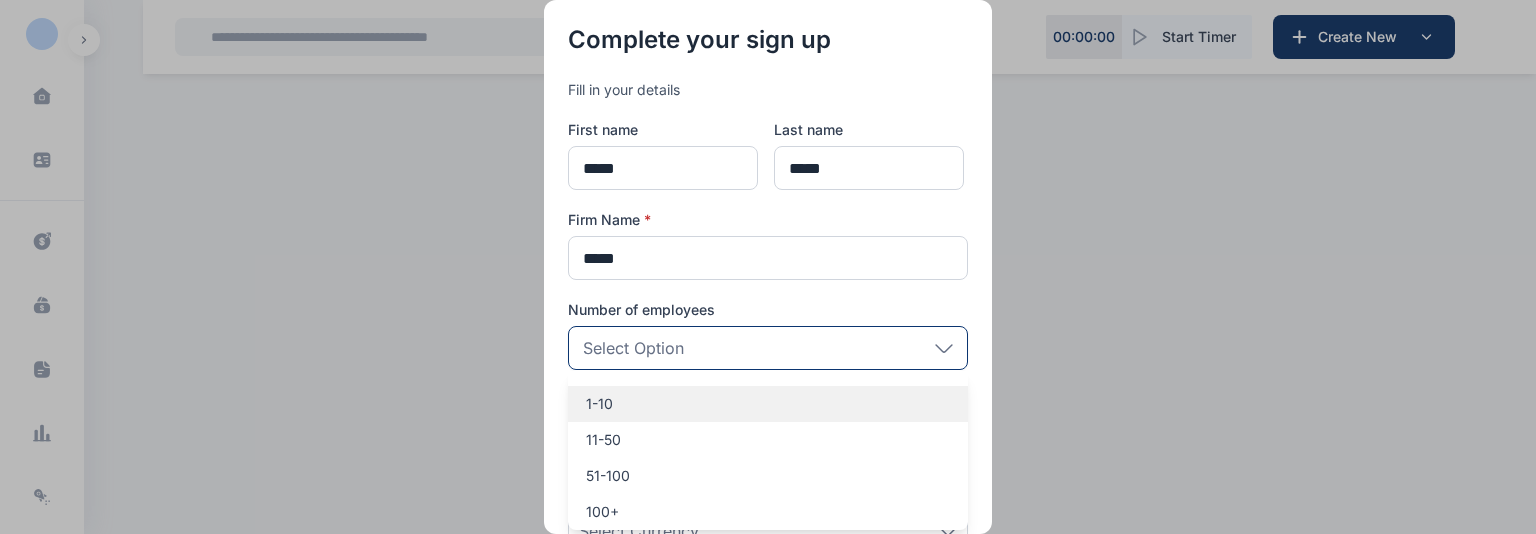 click on "1-10" at bounding box center [768, 404] 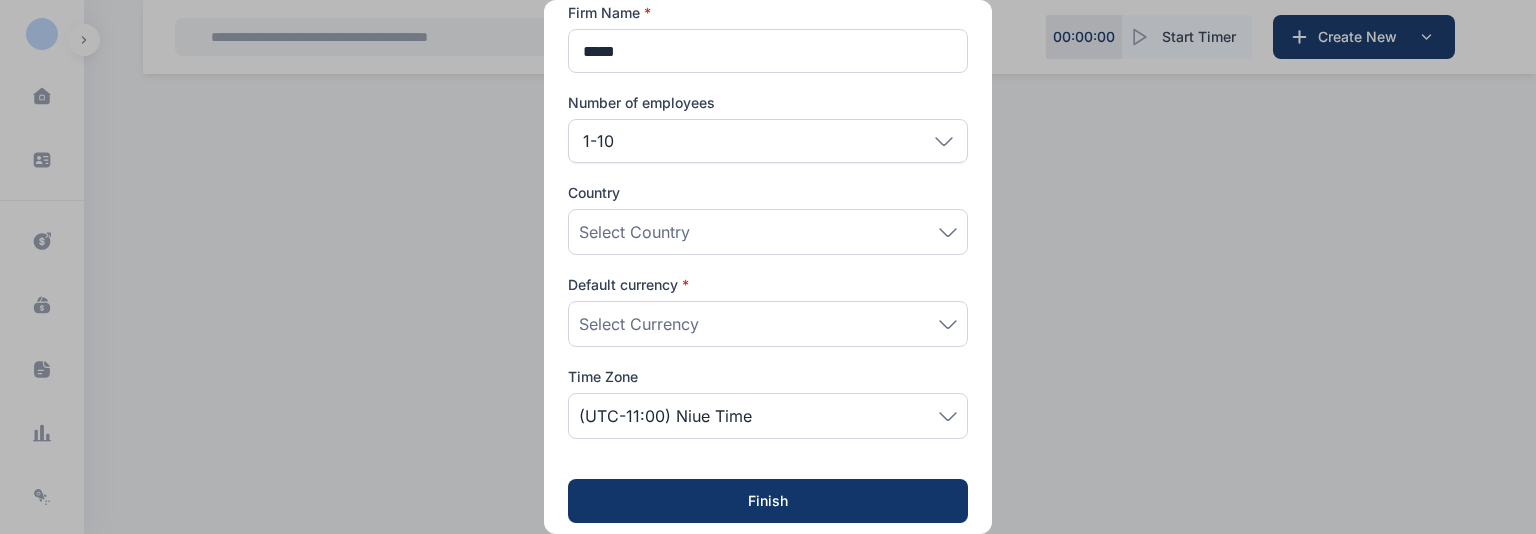 scroll, scrollTop: 218, scrollLeft: 0, axis: vertical 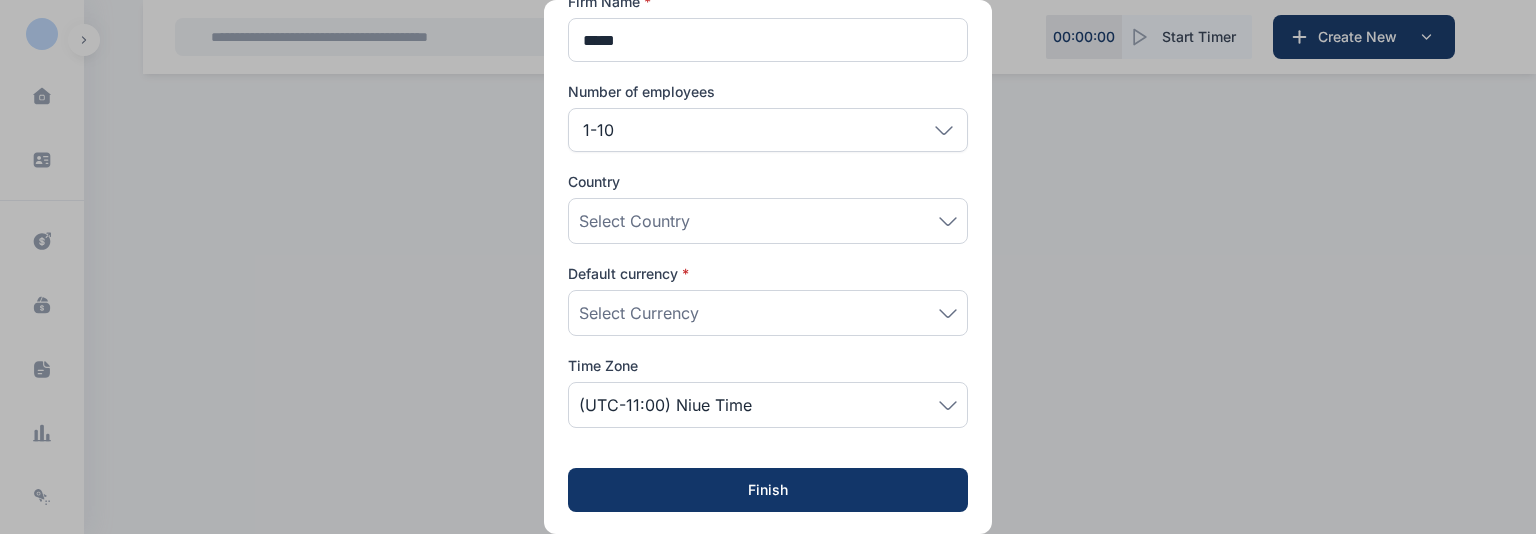 click on "Select Country" at bounding box center (768, 221) 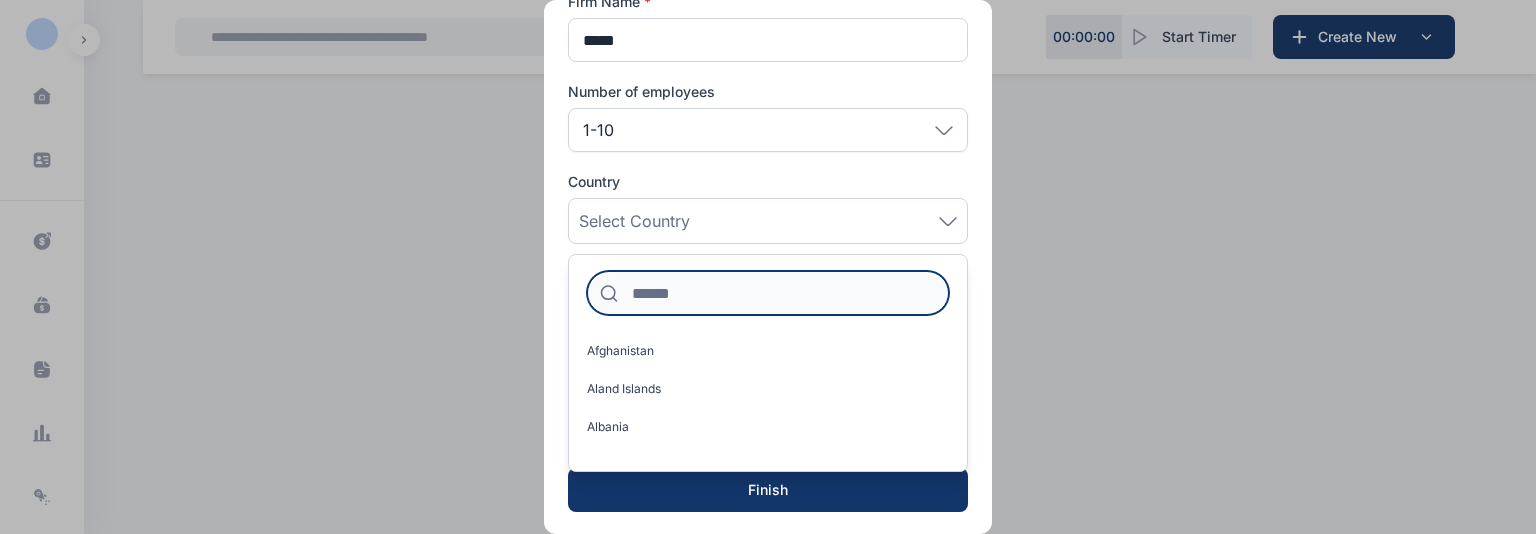 click at bounding box center [768, 293] 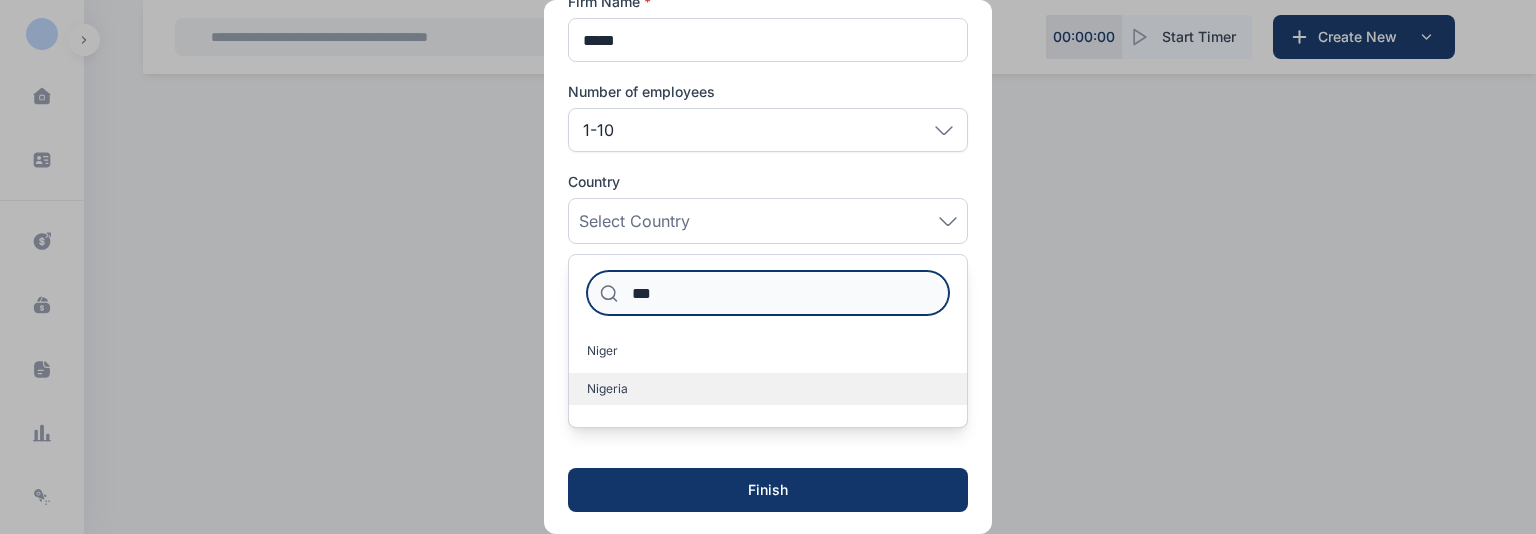 type on "***" 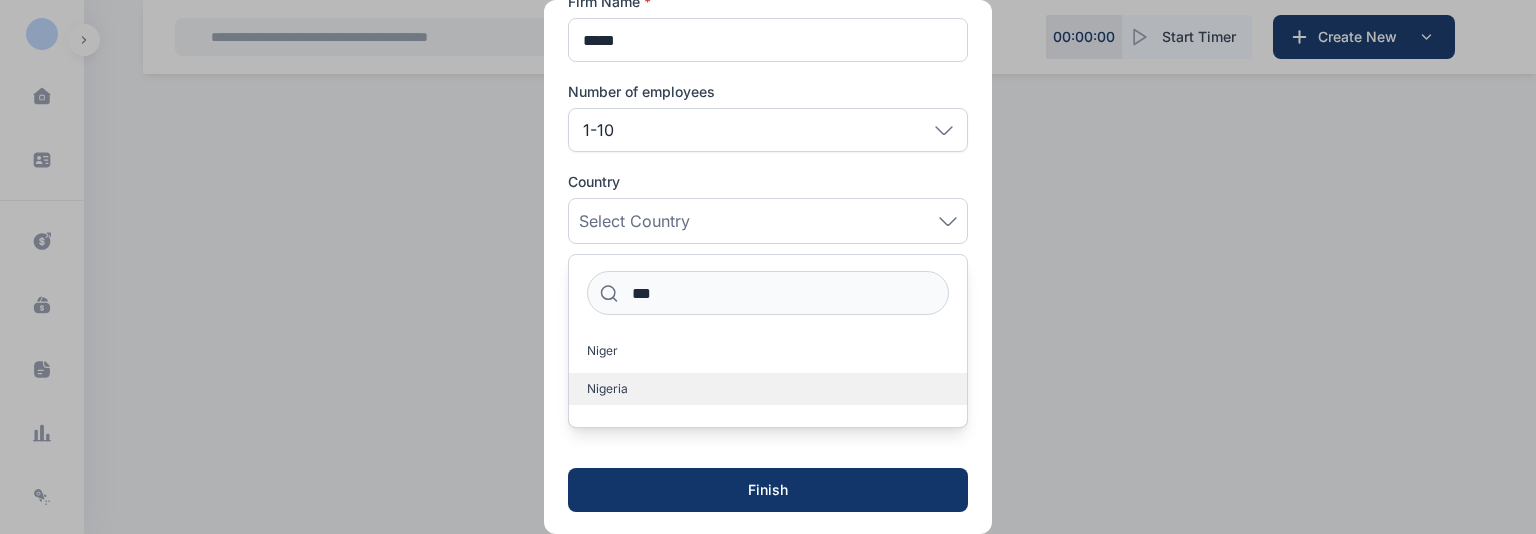 click on "Nigeria" at bounding box center [768, 389] 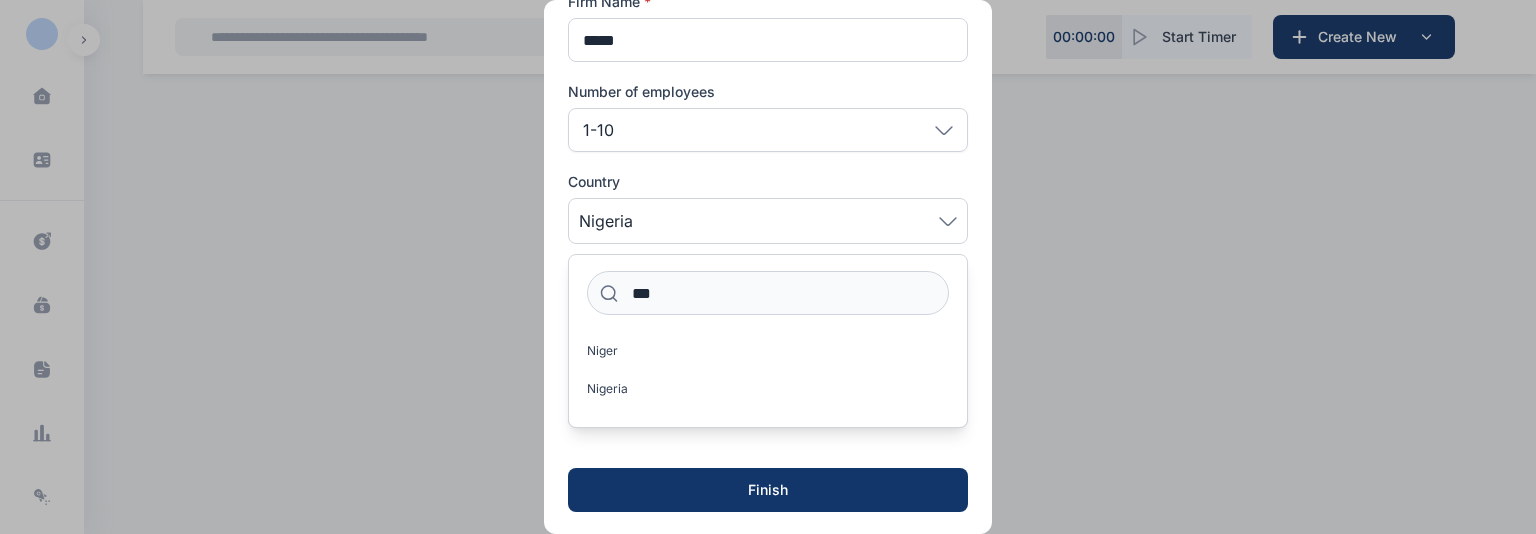 click on "Nigeria" at bounding box center (768, 221) 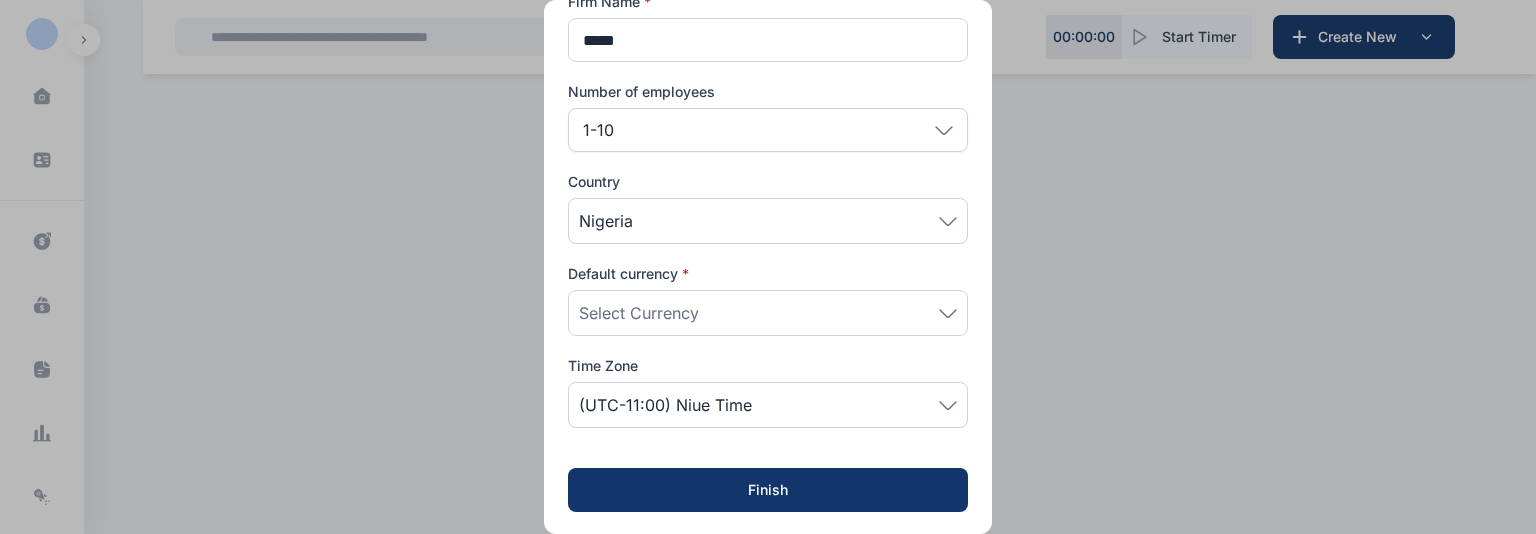 click 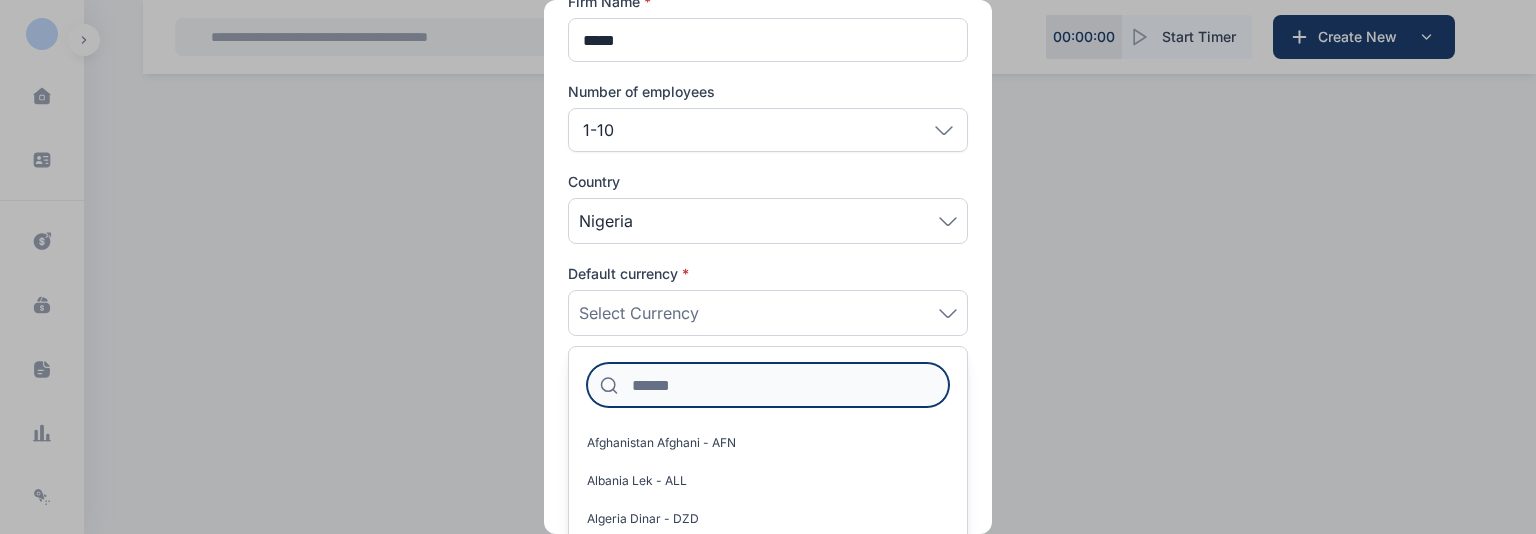 click at bounding box center (768, 385) 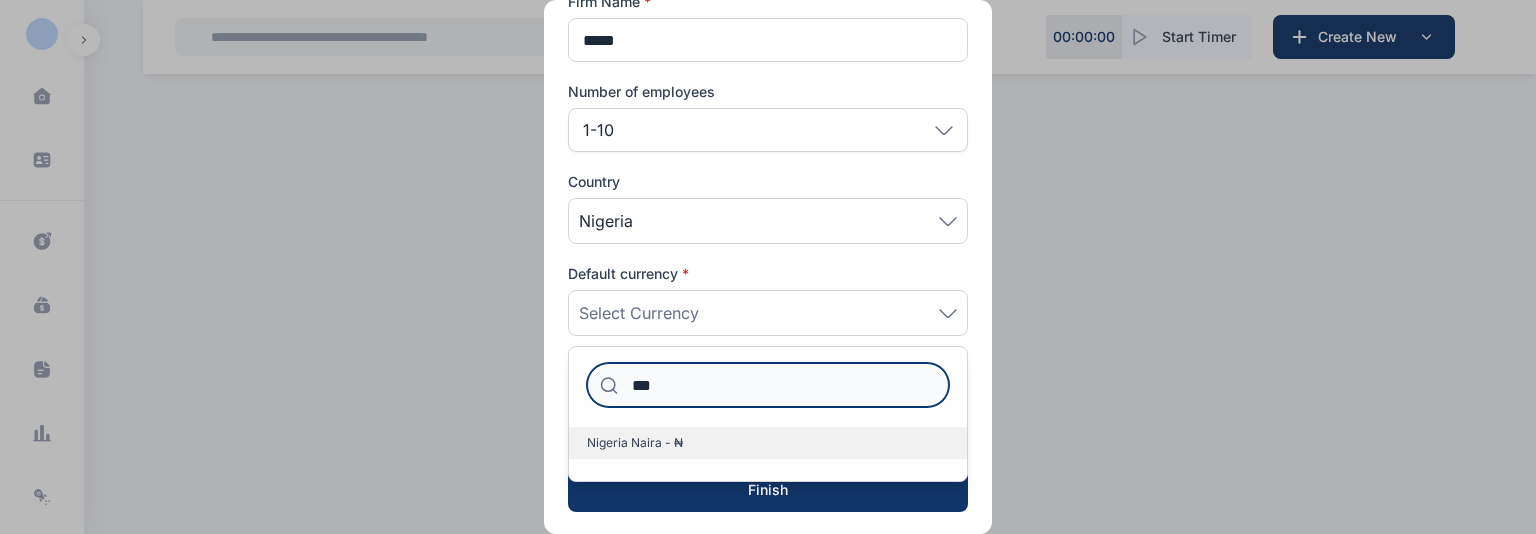 type on "***" 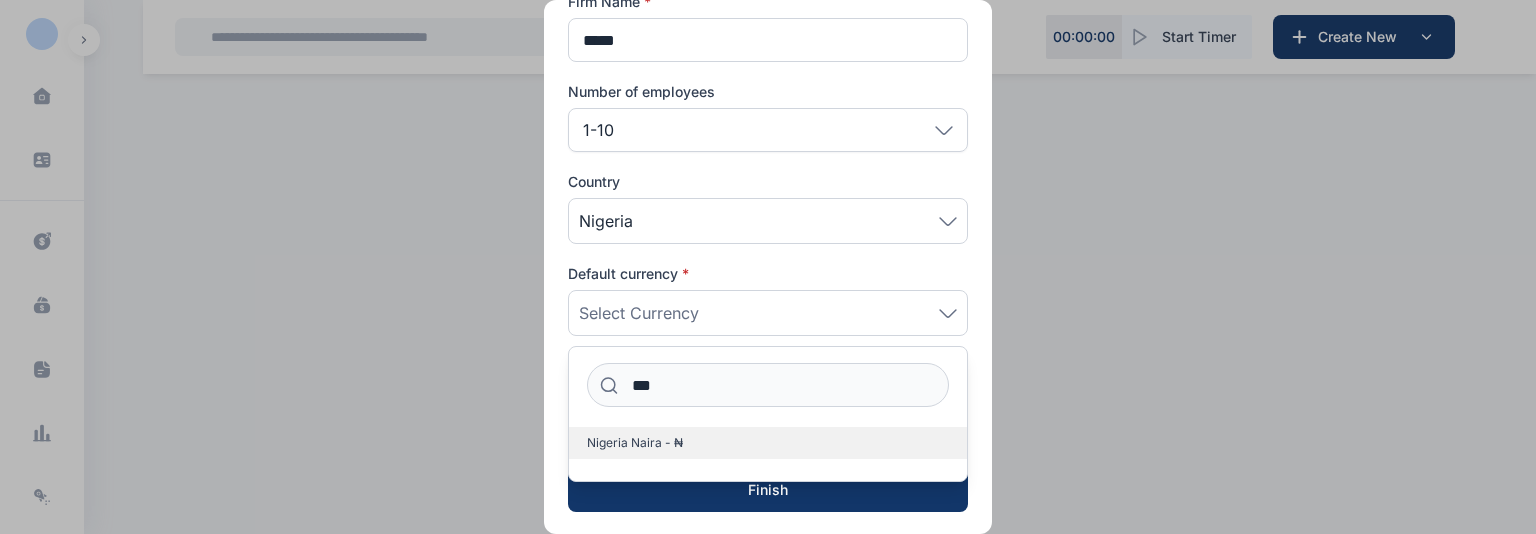 click on "Nigeria Naira -  ₦" at bounding box center (768, 443) 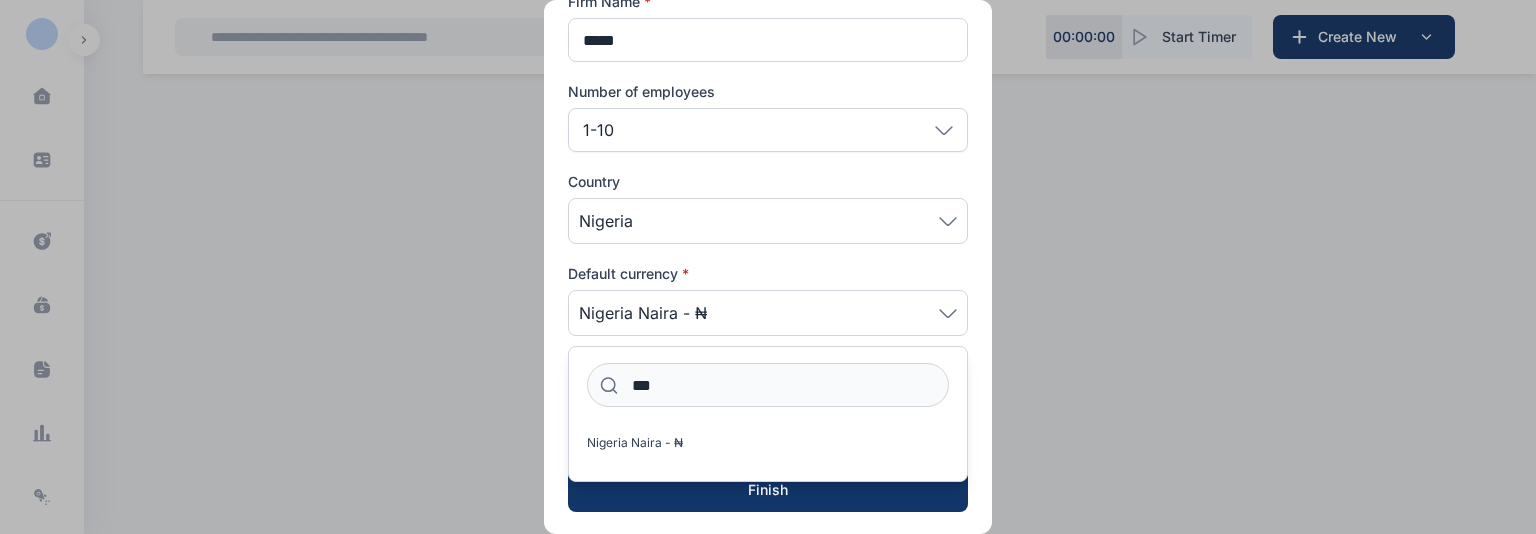 click 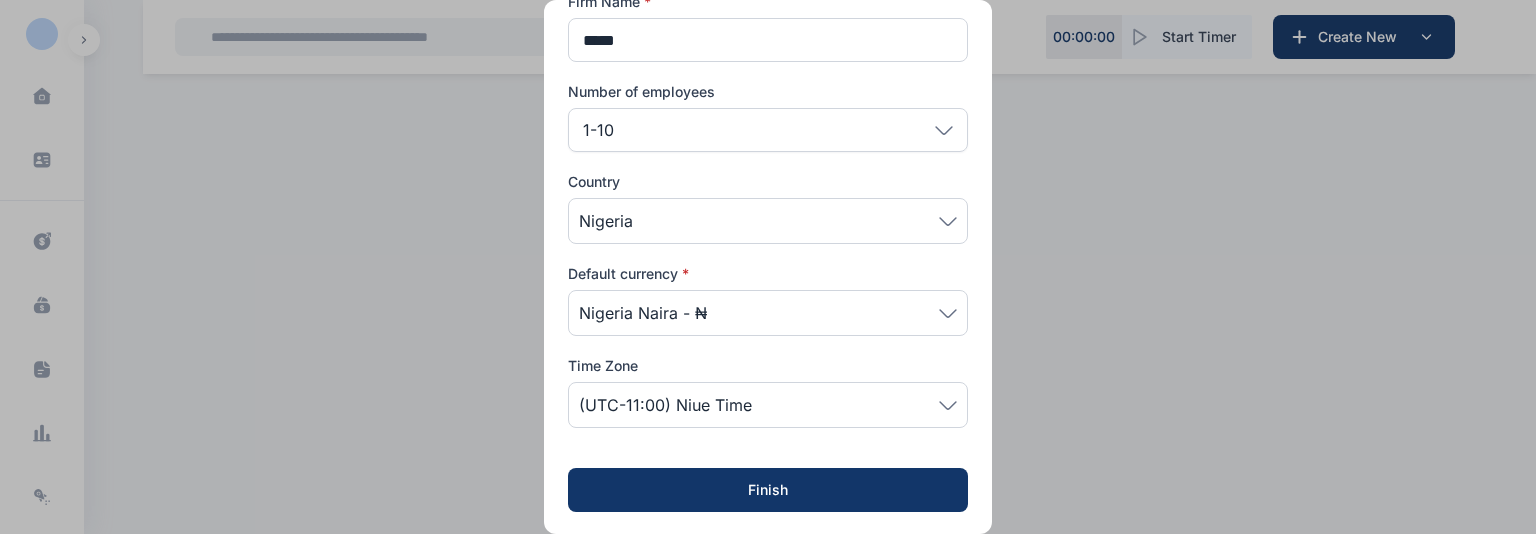 click on "(UTC-11:00) Niue Time" at bounding box center (768, 405) 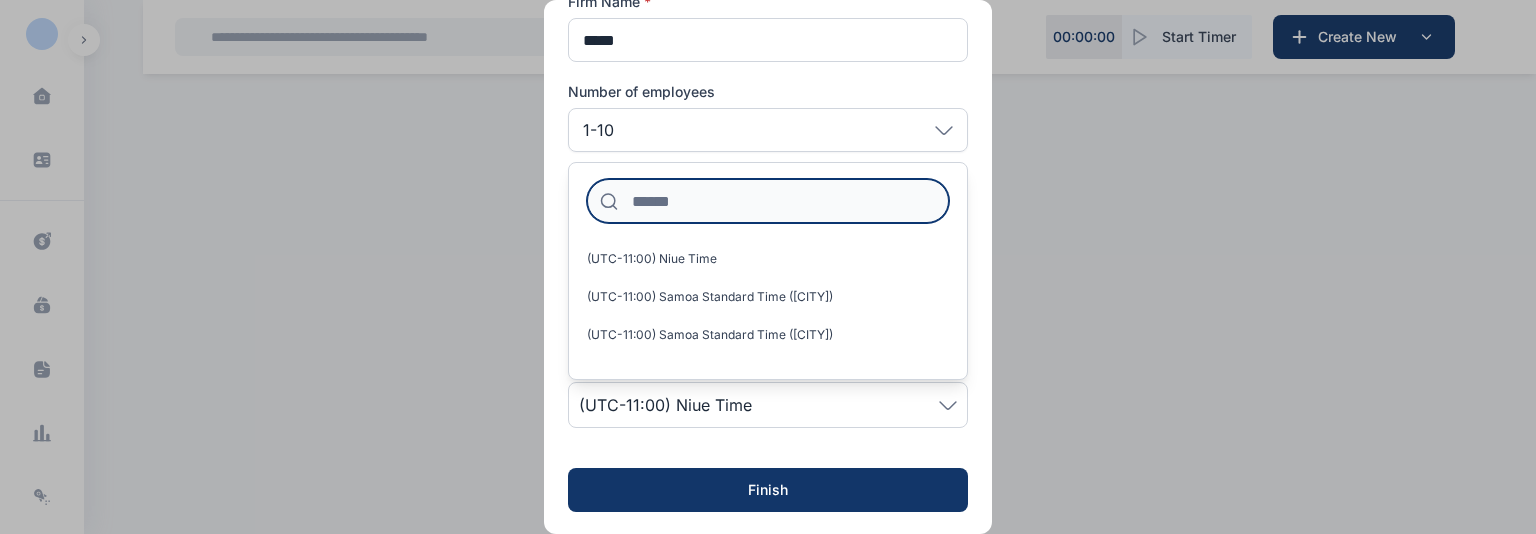 click at bounding box center [768, 201] 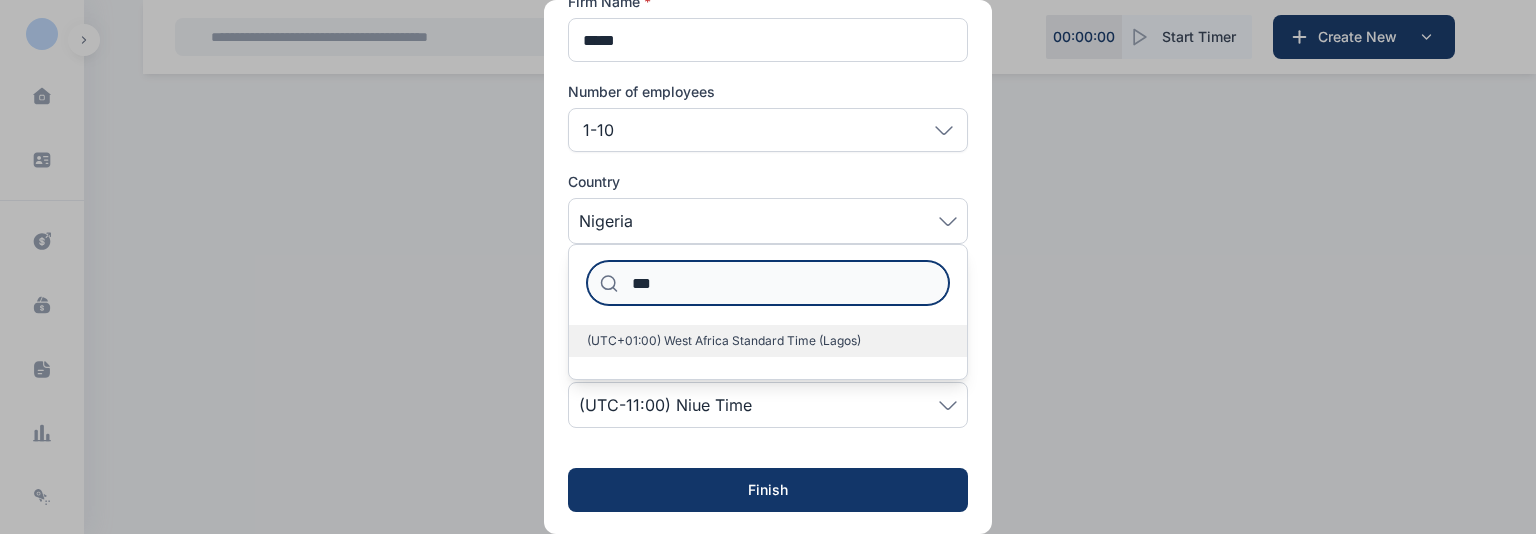 type on "***" 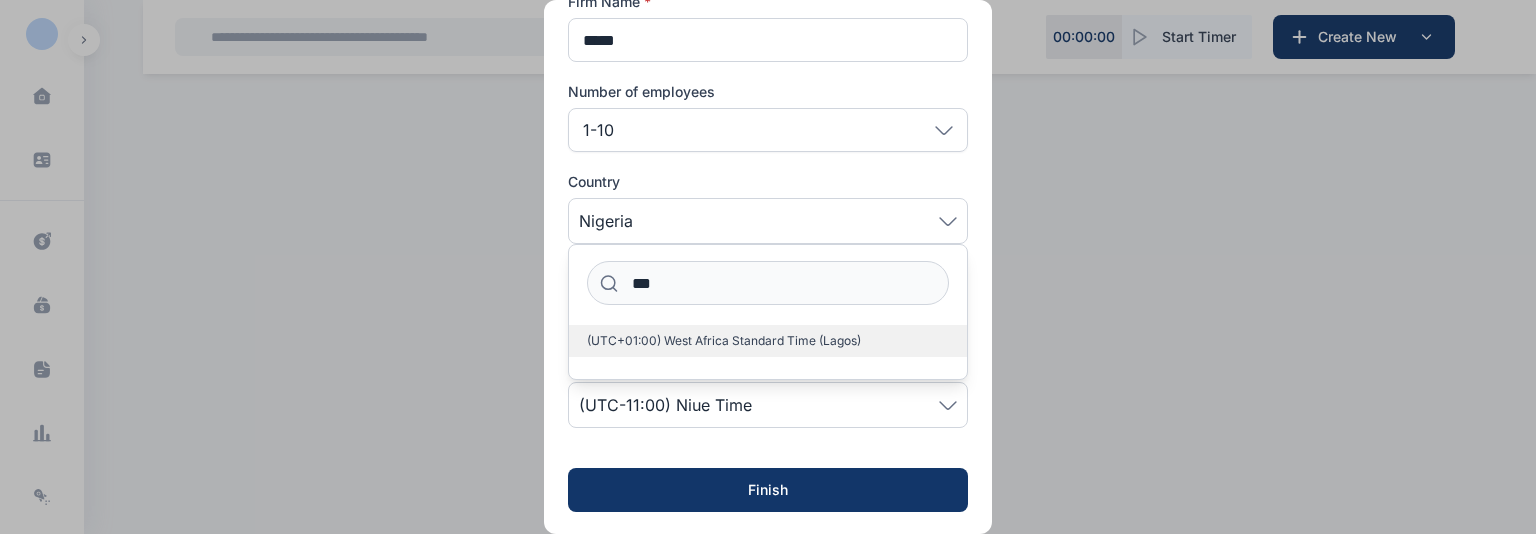 click on "(UTC+01:00) West Africa Standard Time (Lagos)" at bounding box center (724, 341) 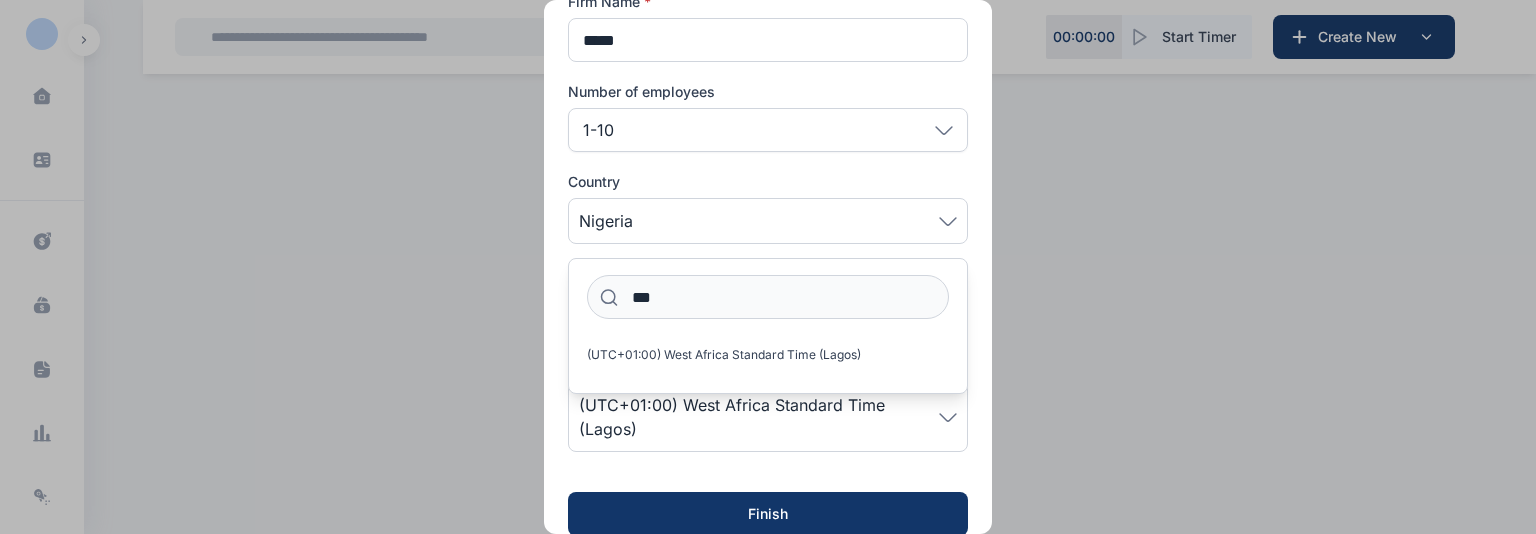 click on "(UTC+01:00) West Africa Standard Time (Lagos)" at bounding box center [759, 417] 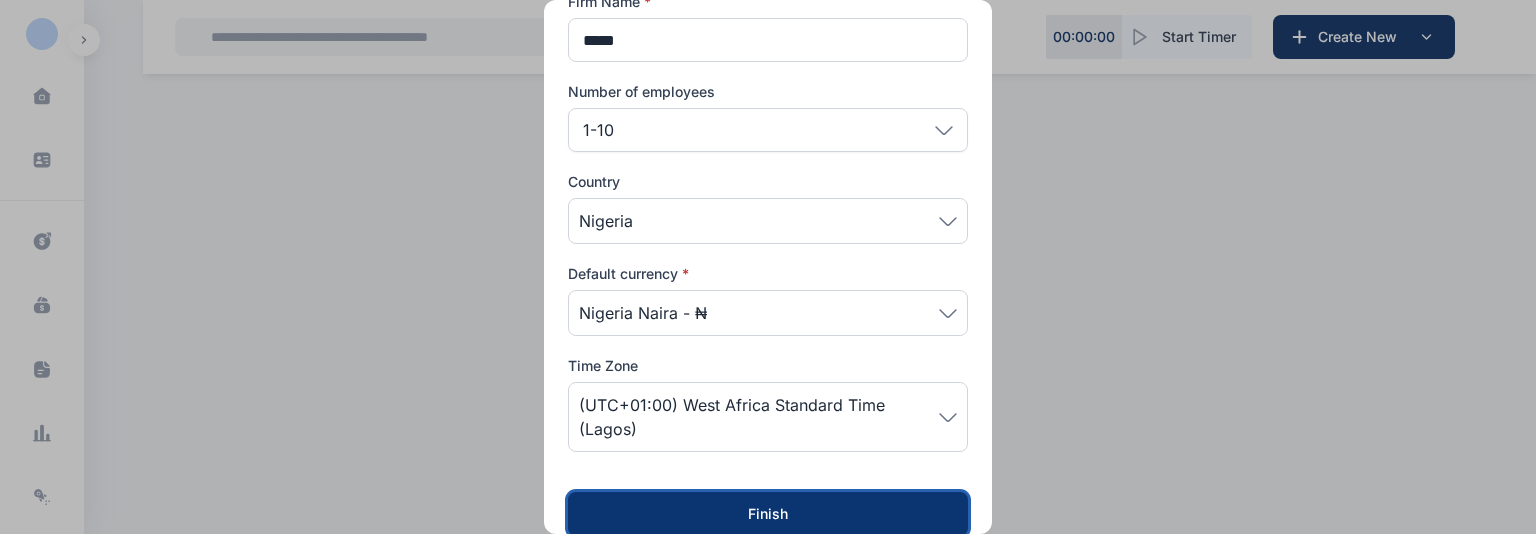 click on "Finish" at bounding box center [768, 514] 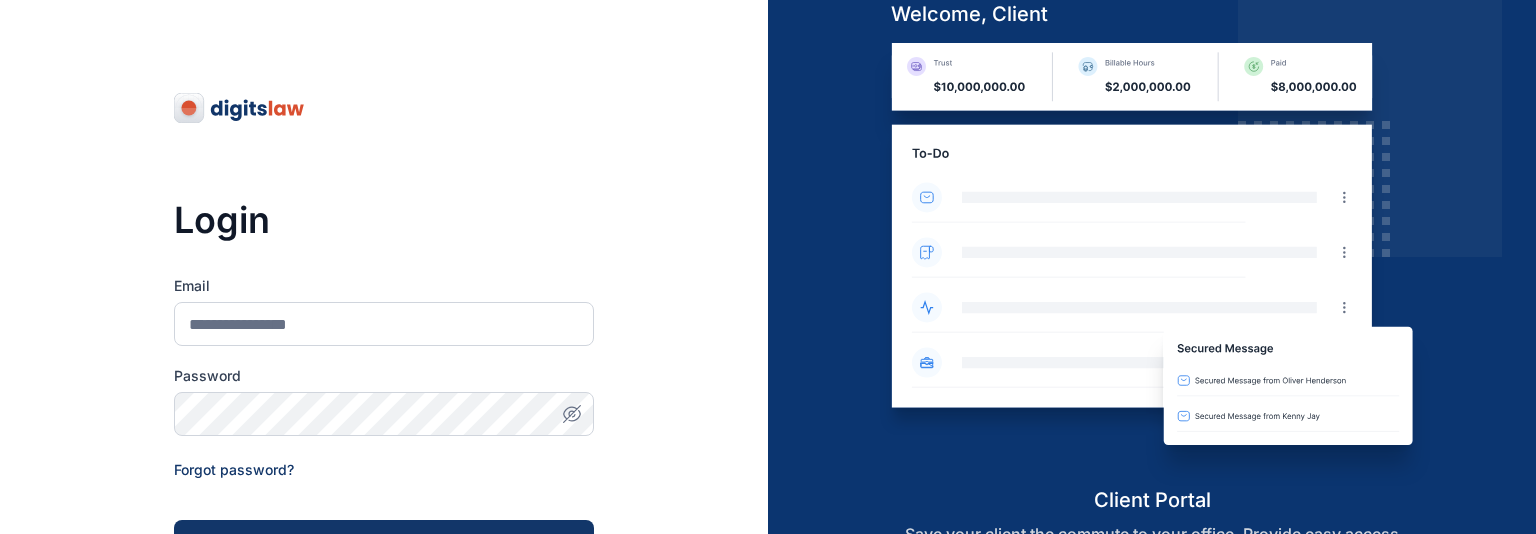 scroll, scrollTop: 0, scrollLeft: 0, axis: both 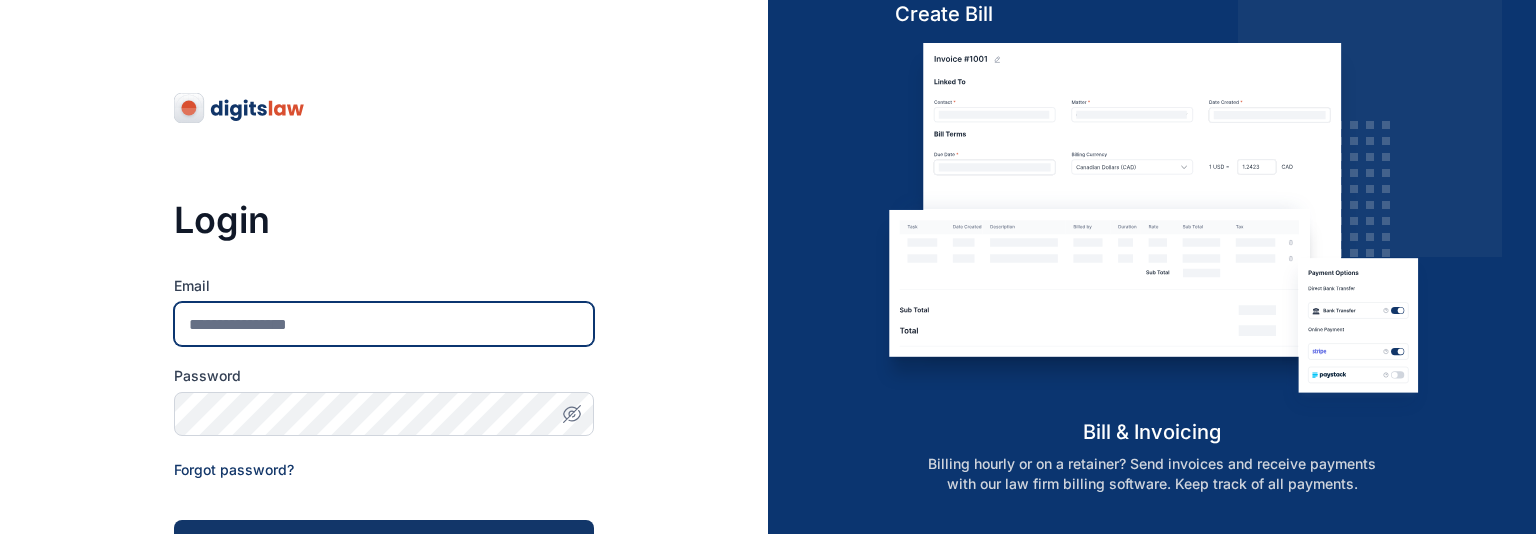 click on "Email" at bounding box center (384, 324) 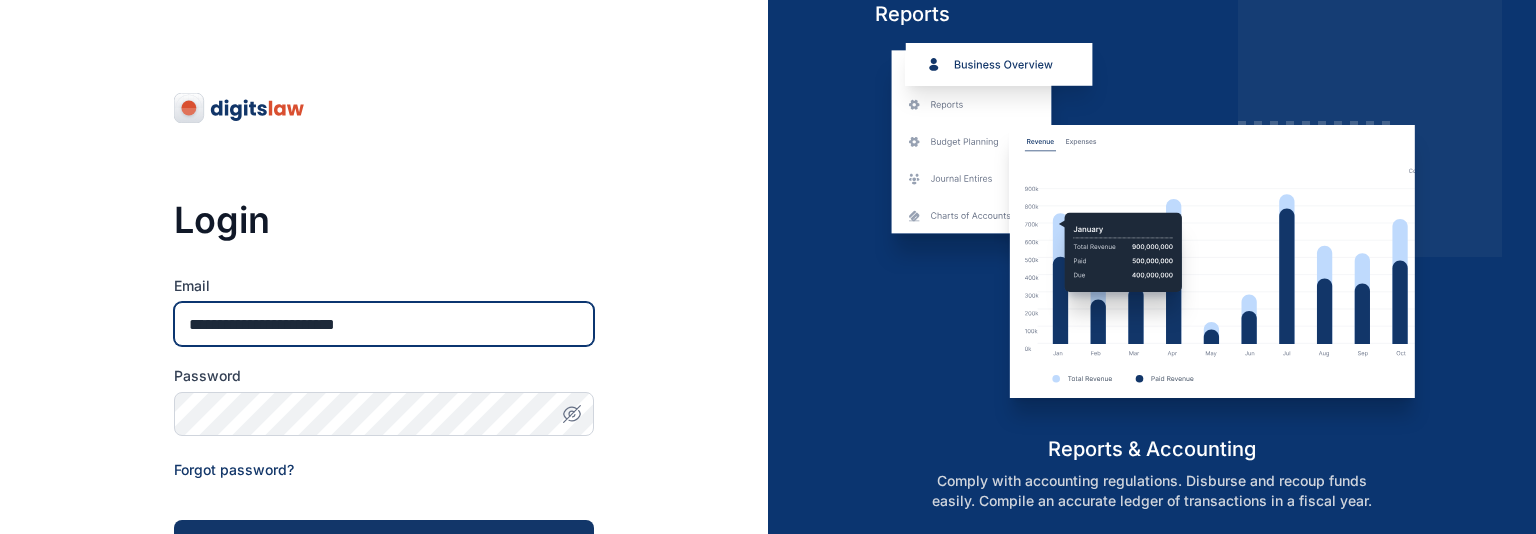 scroll, scrollTop: 202, scrollLeft: 0, axis: vertical 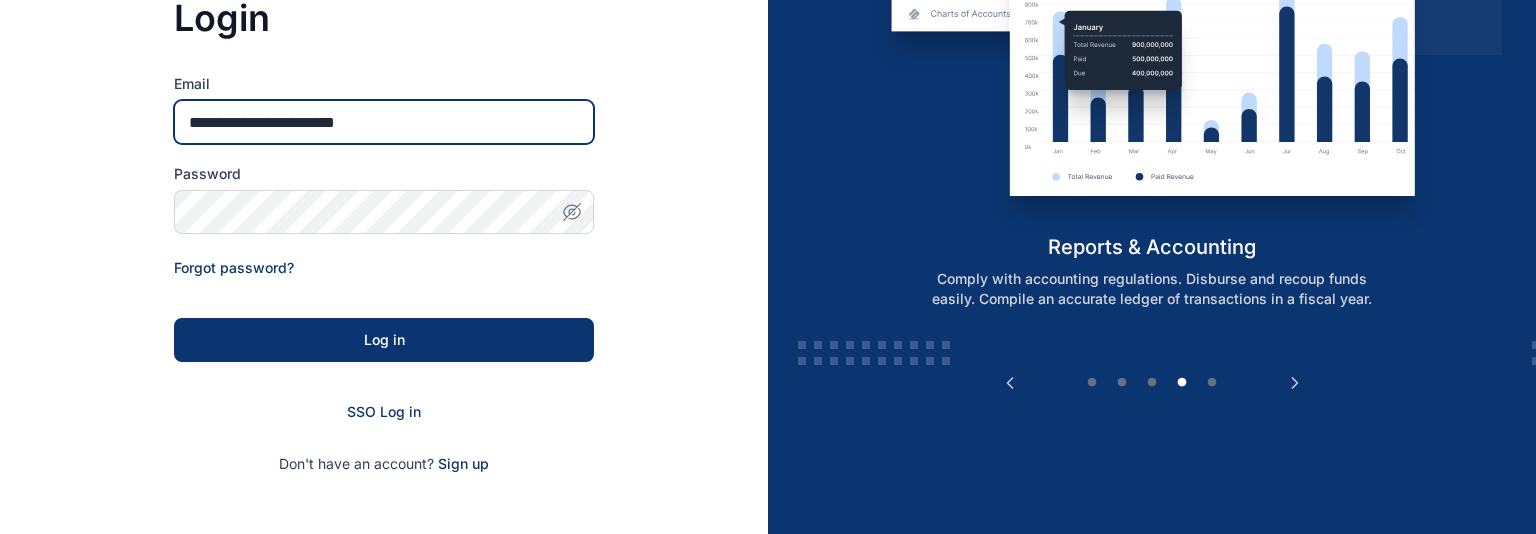 type on "**********" 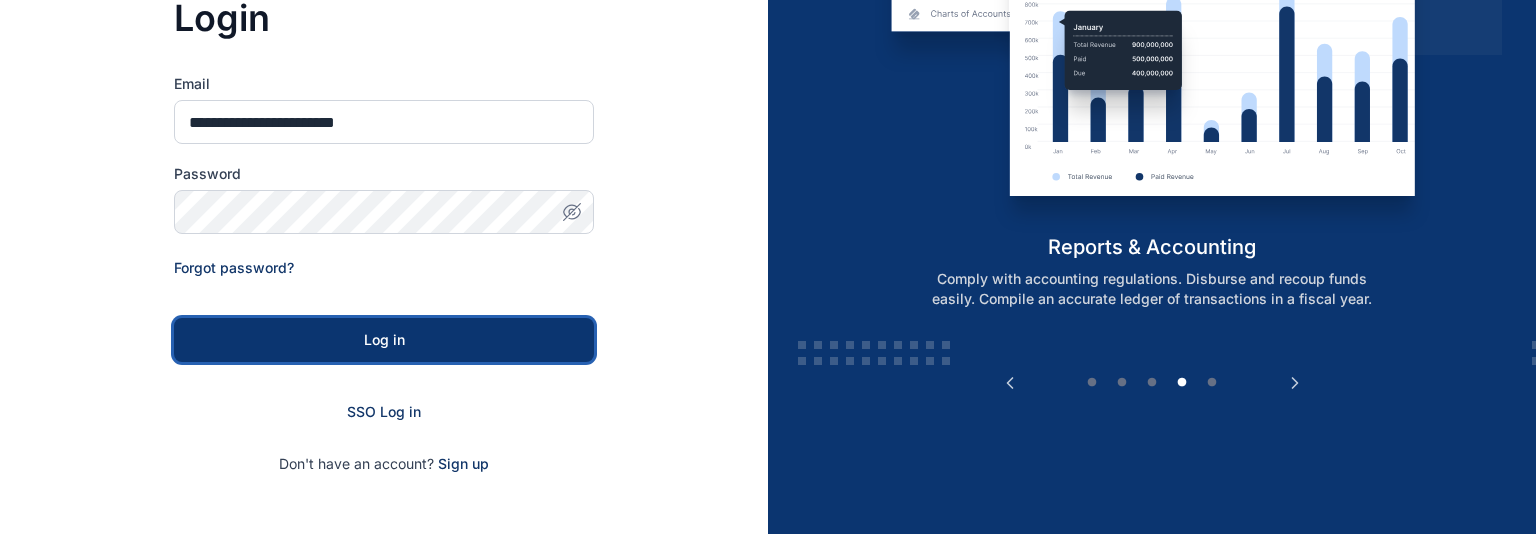 click on "Log in" at bounding box center [384, 340] 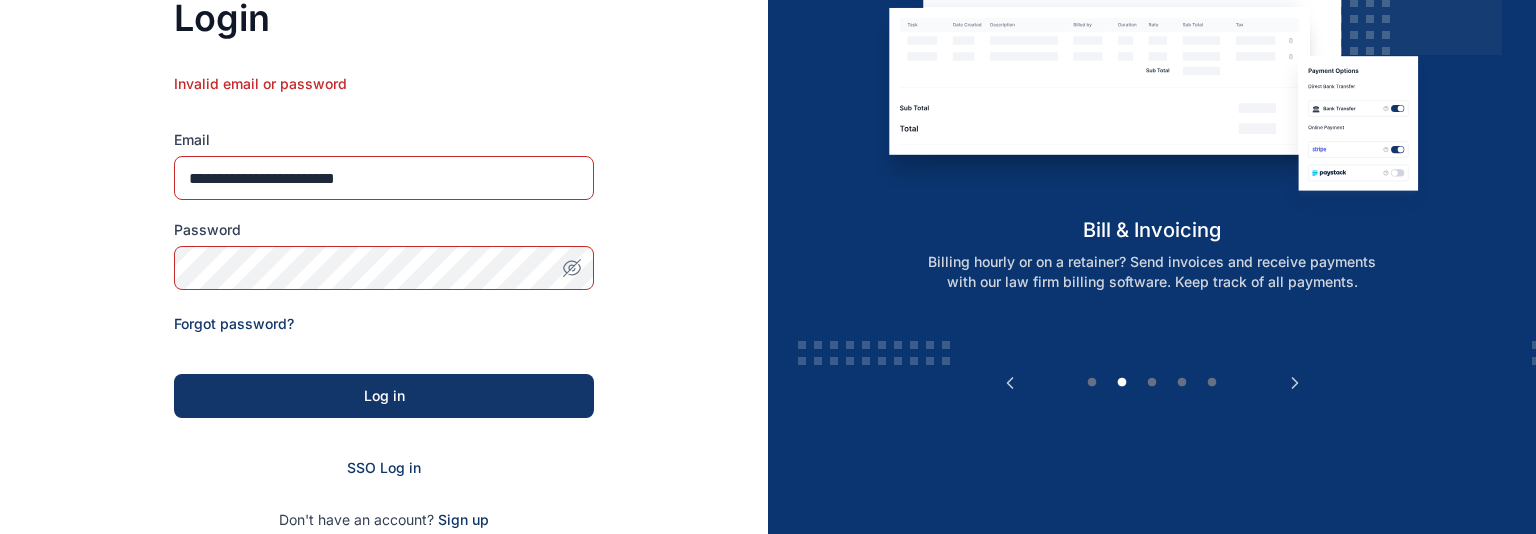 click at bounding box center (572, 268) 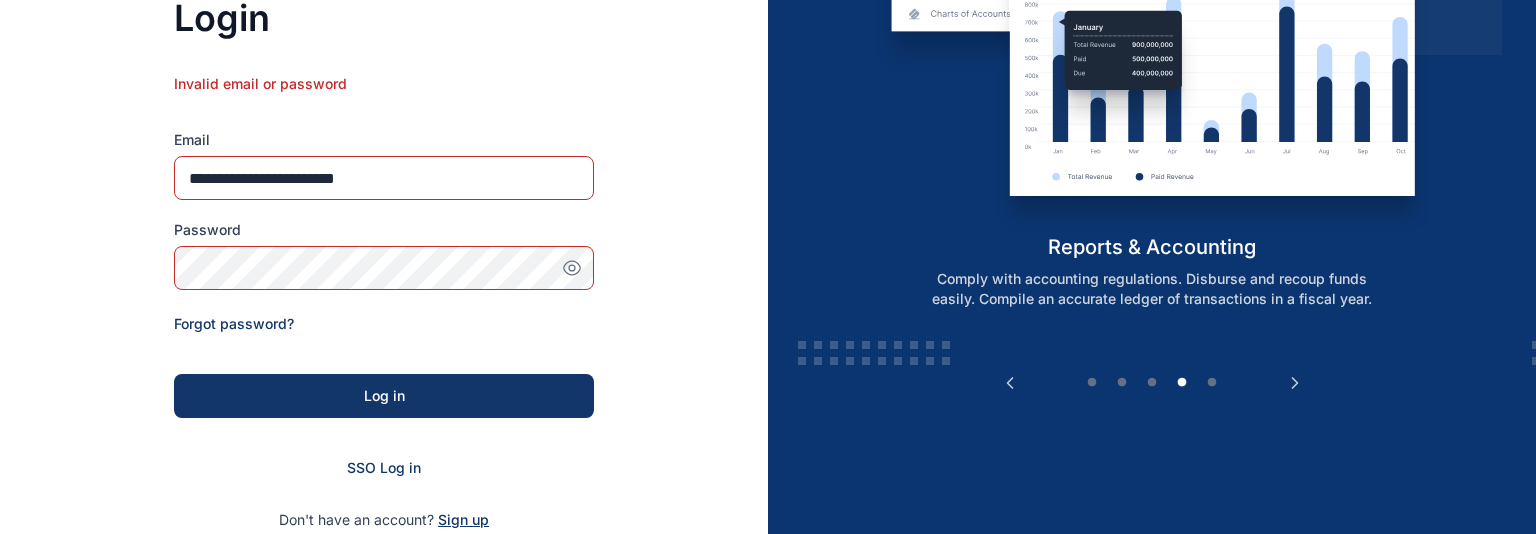 click on "Sign up" at bounding box center [463, 520] 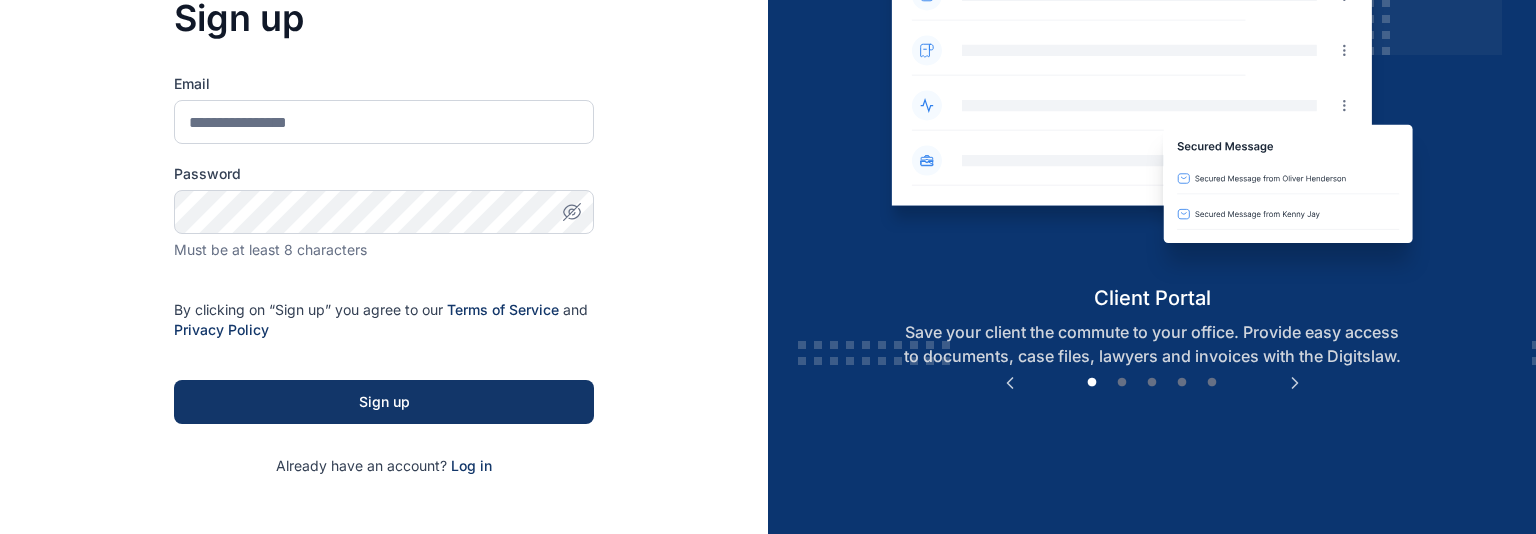 scroll, scrollTop: 0, scrollLeft: 0, axis: both 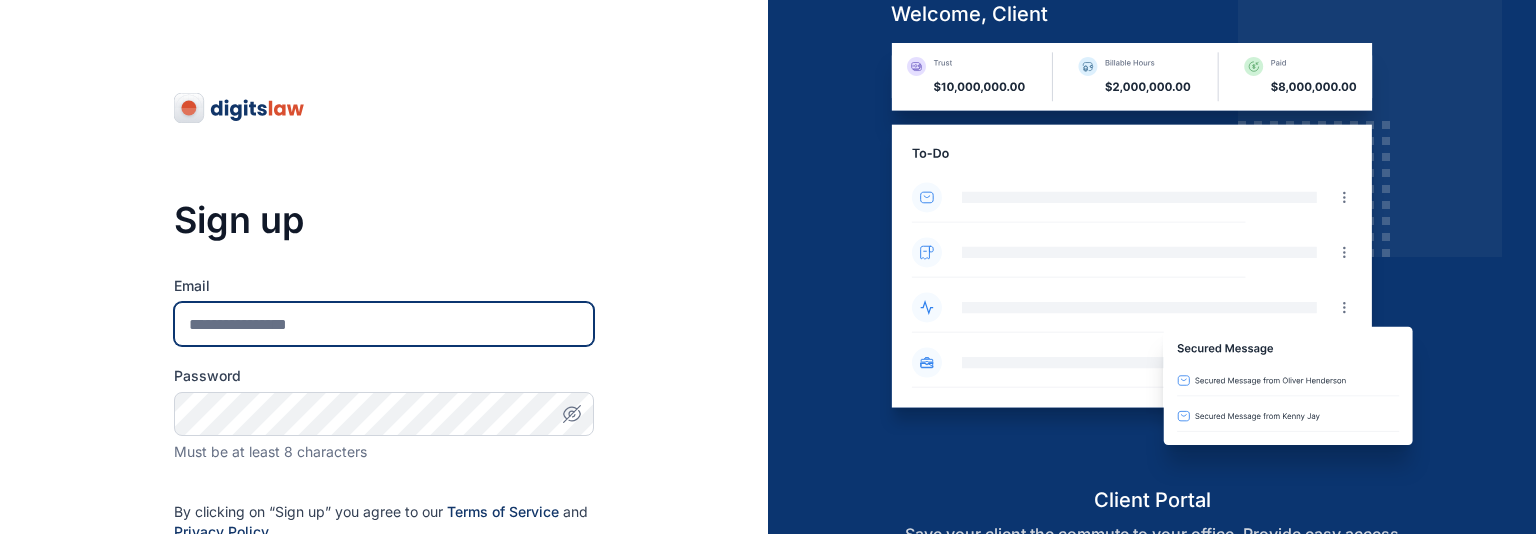 click on "Email" at bounding box center [384, 324] 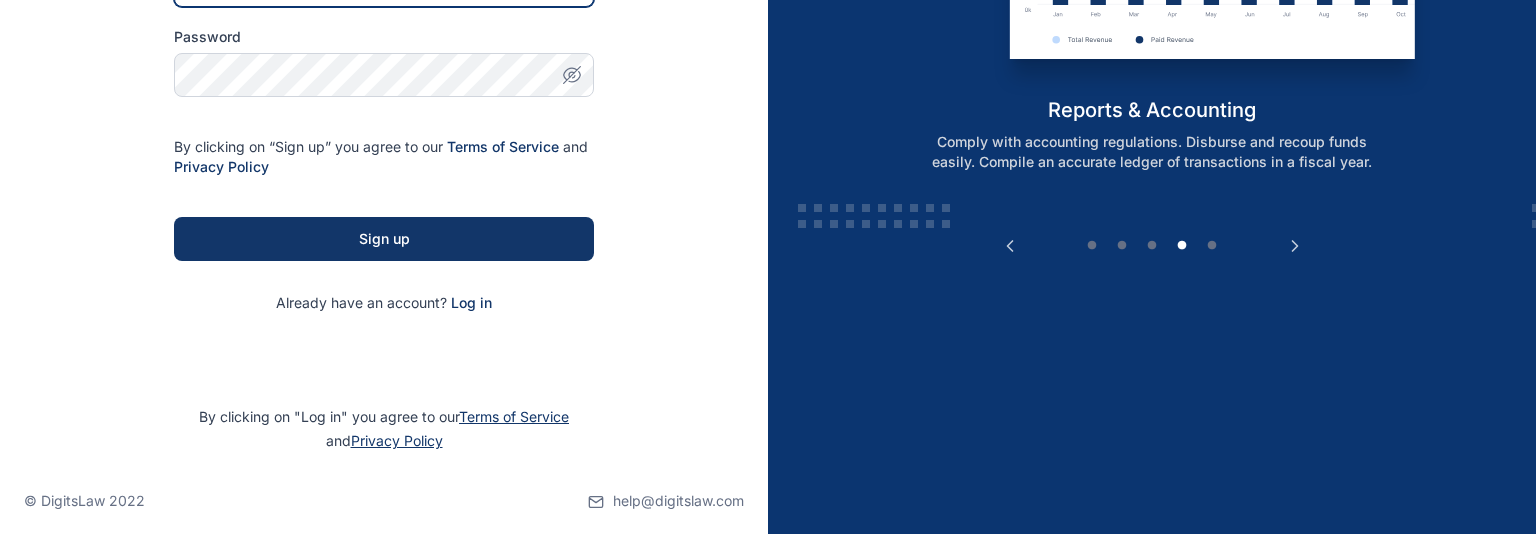 scroll, scrollTop: 0, scrollLeft: 0, axis: both 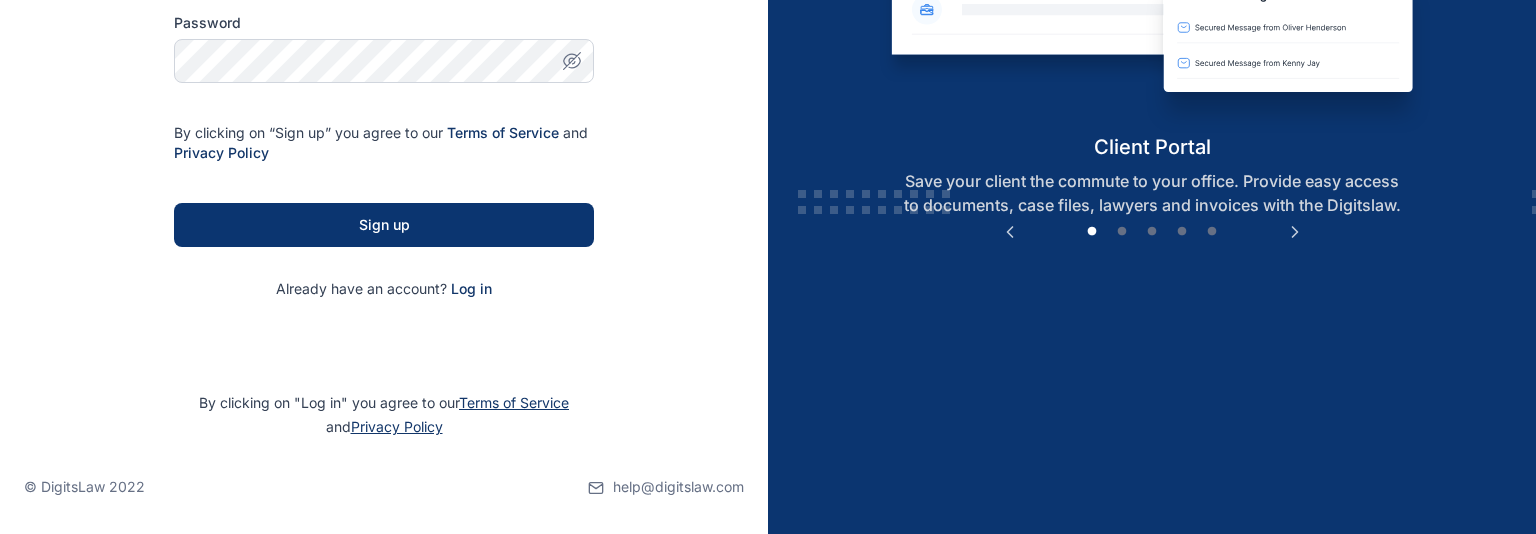 type on "**********" 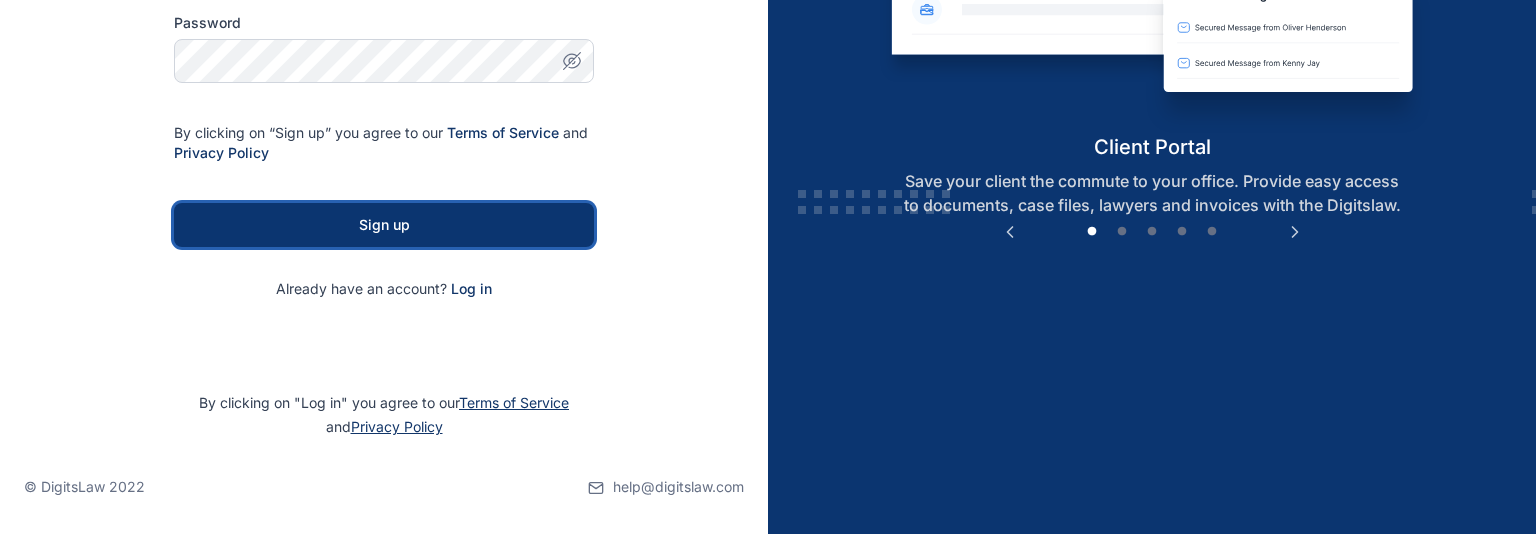 click on "Sign up" at bounding box center [384, 225] 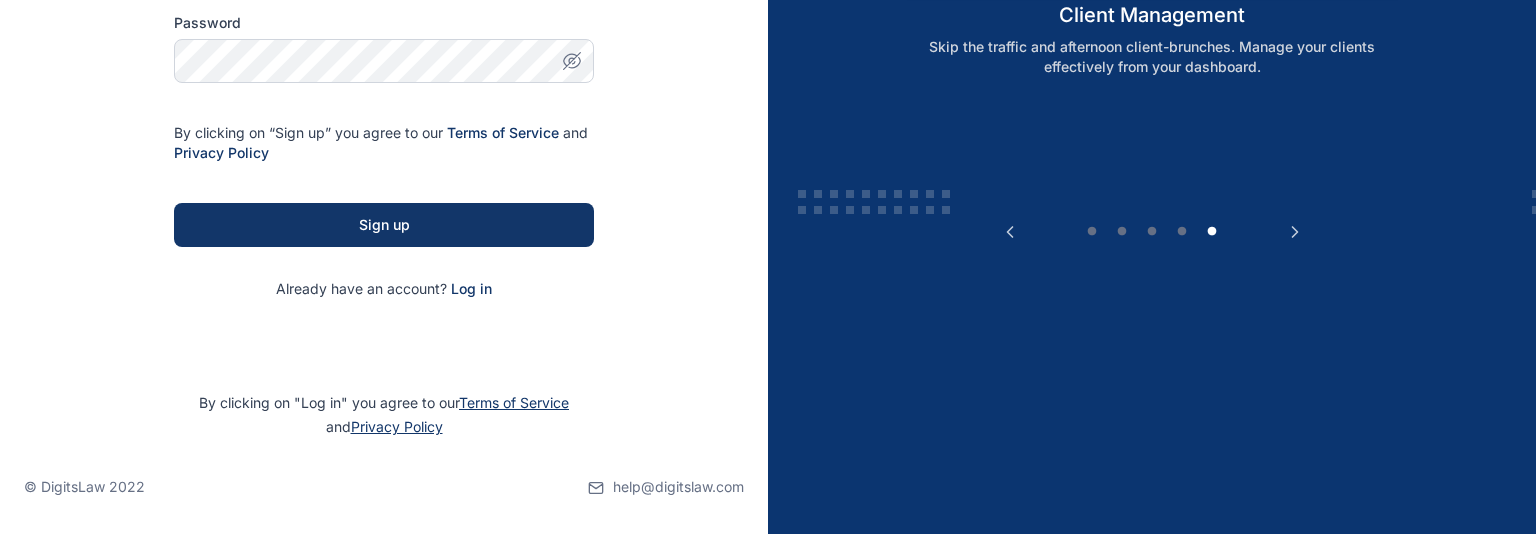 click on "**********" at bounding box center [384, 91] 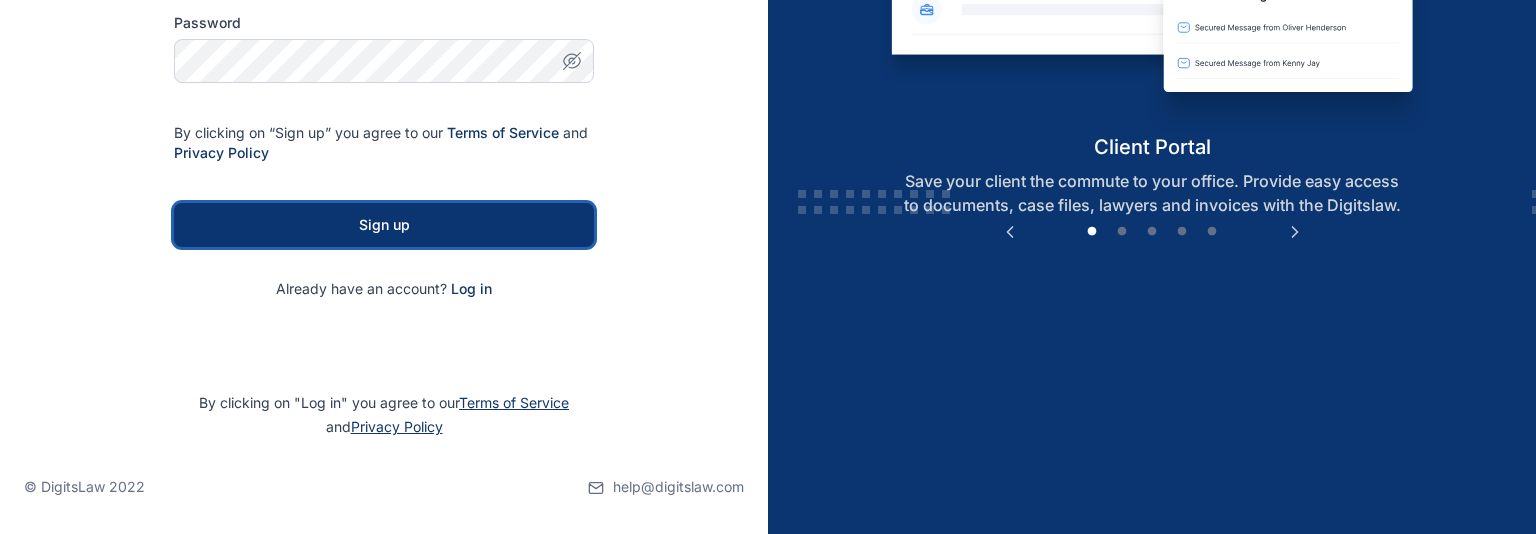 click on "Sign up" at bounding box center (384, 225) 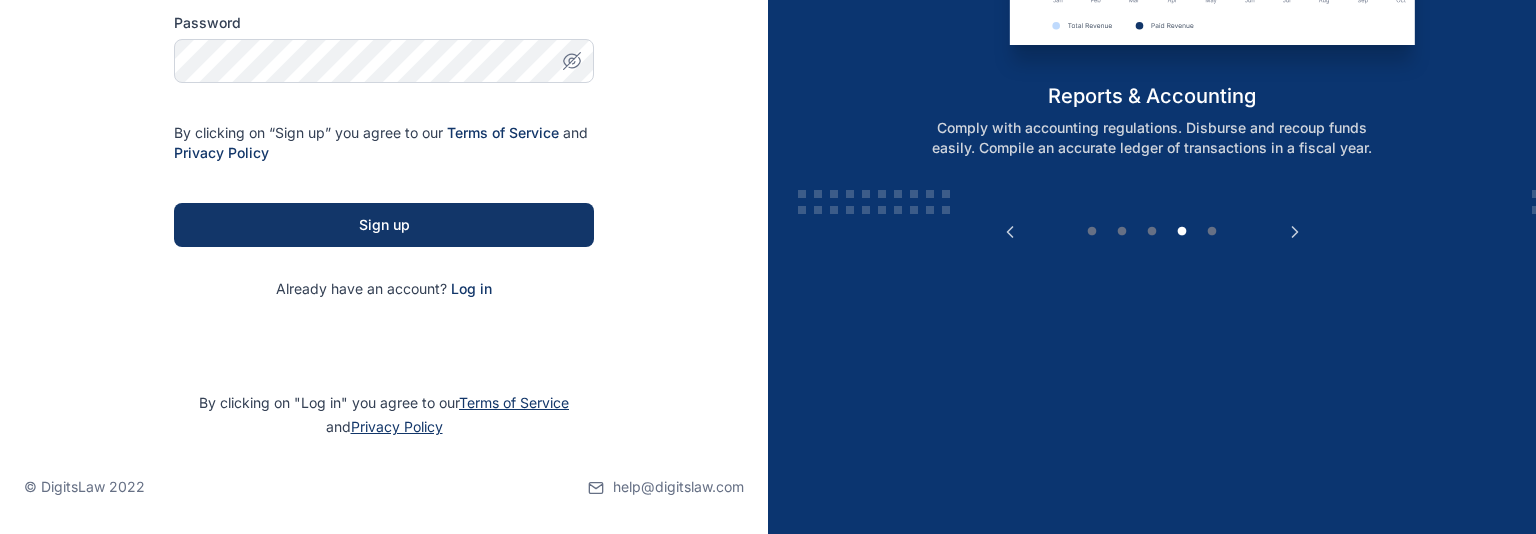 click on "**********" at bounding box center [384, 91] 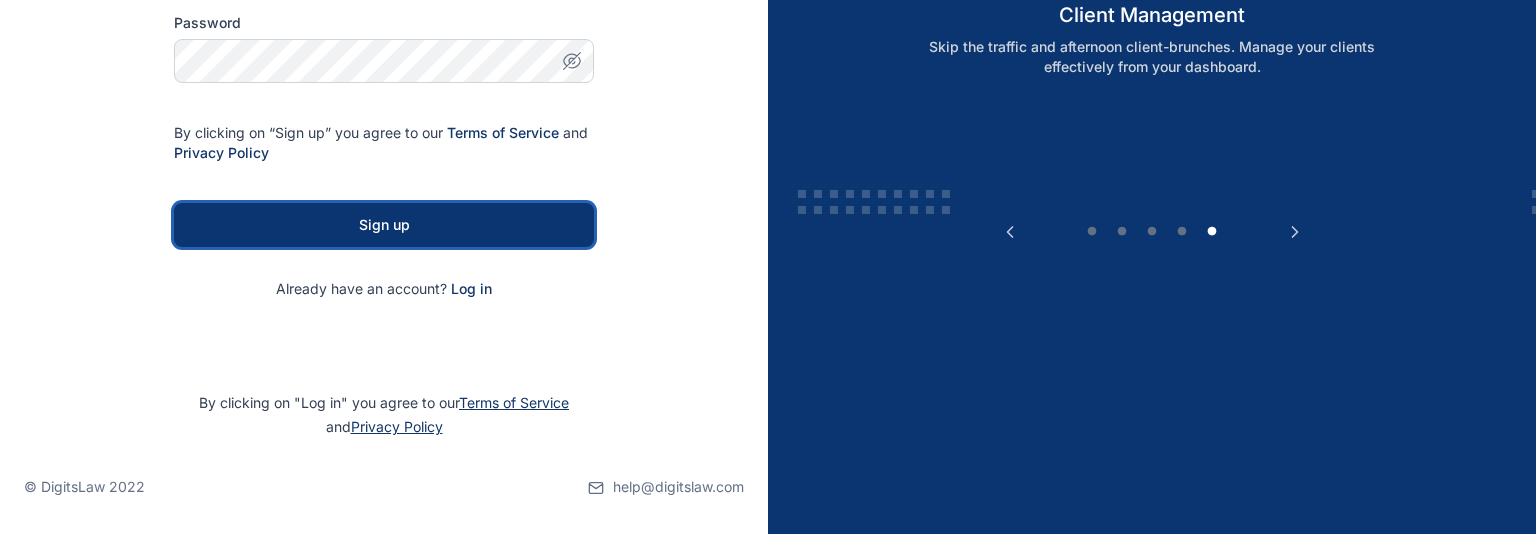 click on "Sign up" at bounding box center (384, 225) 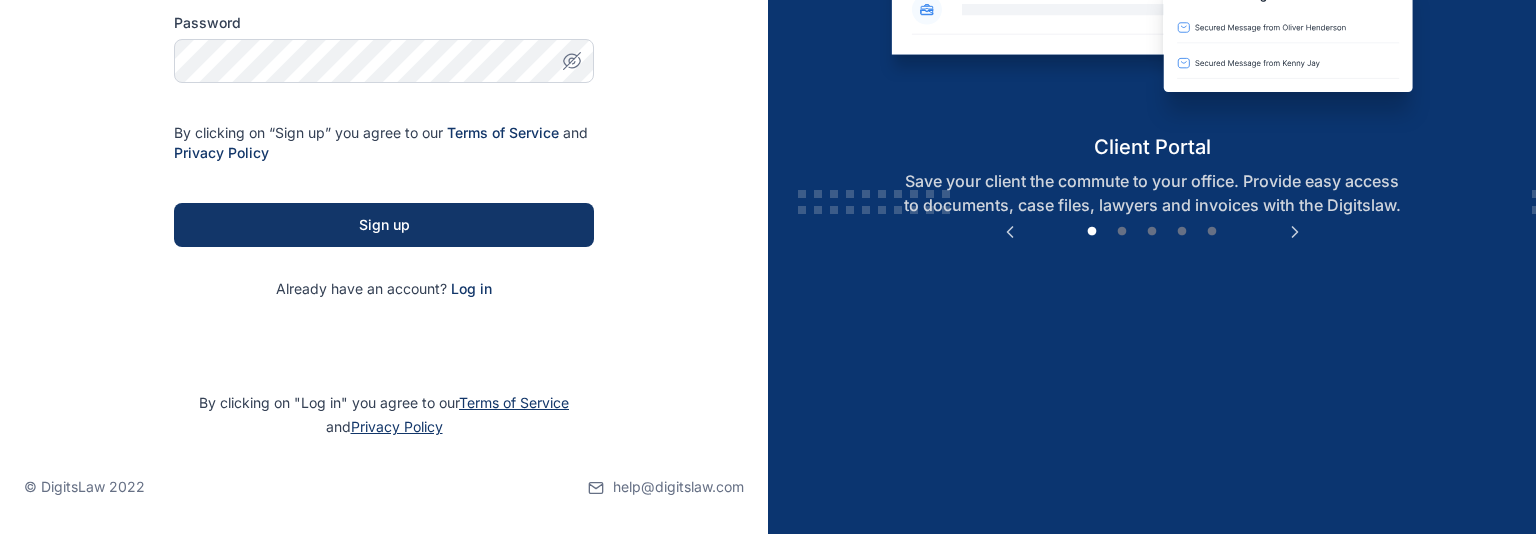 click on "**********" at bounding box center (384, 91) 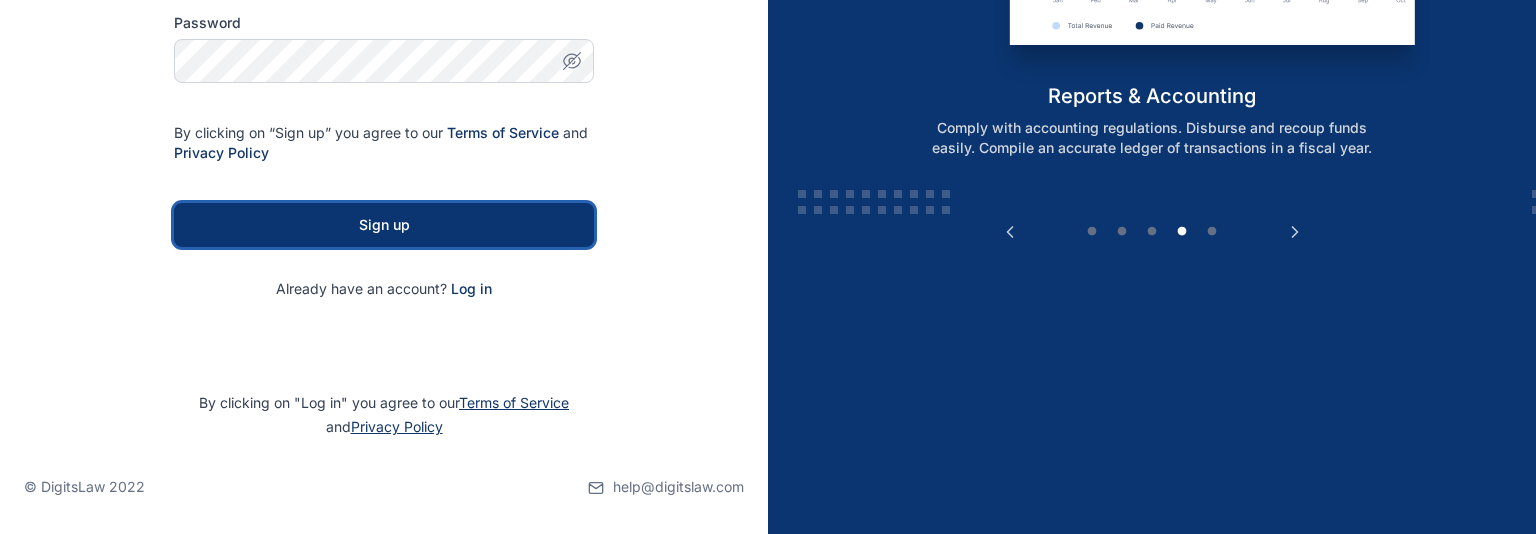 click on "Sign up" at bounding box center [384, 225] 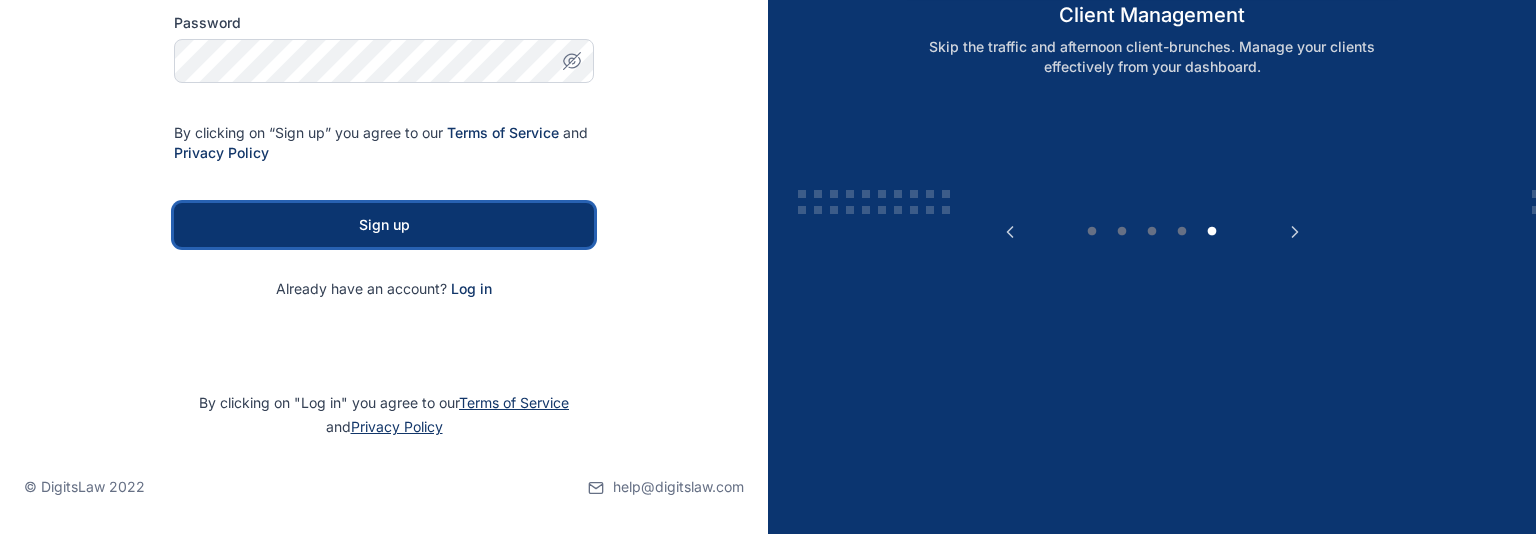 click on "Sign up" at bounding box center [384, 225] 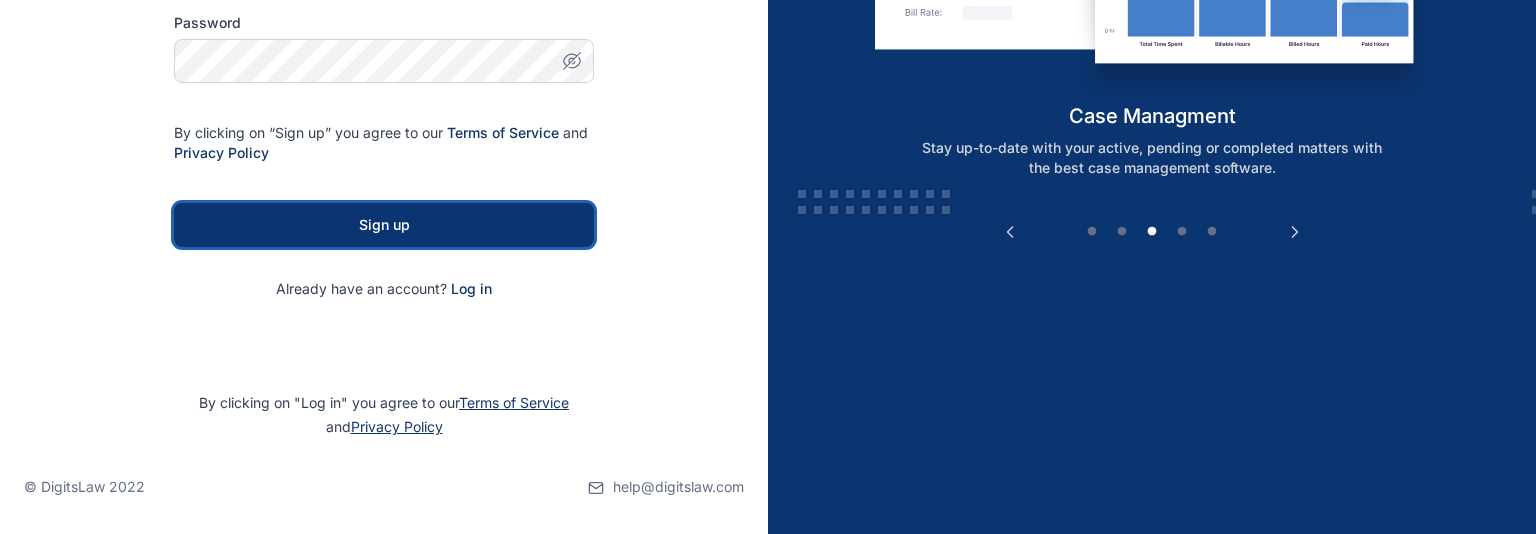 click on "Sign up" at bounding box center [384, 225] 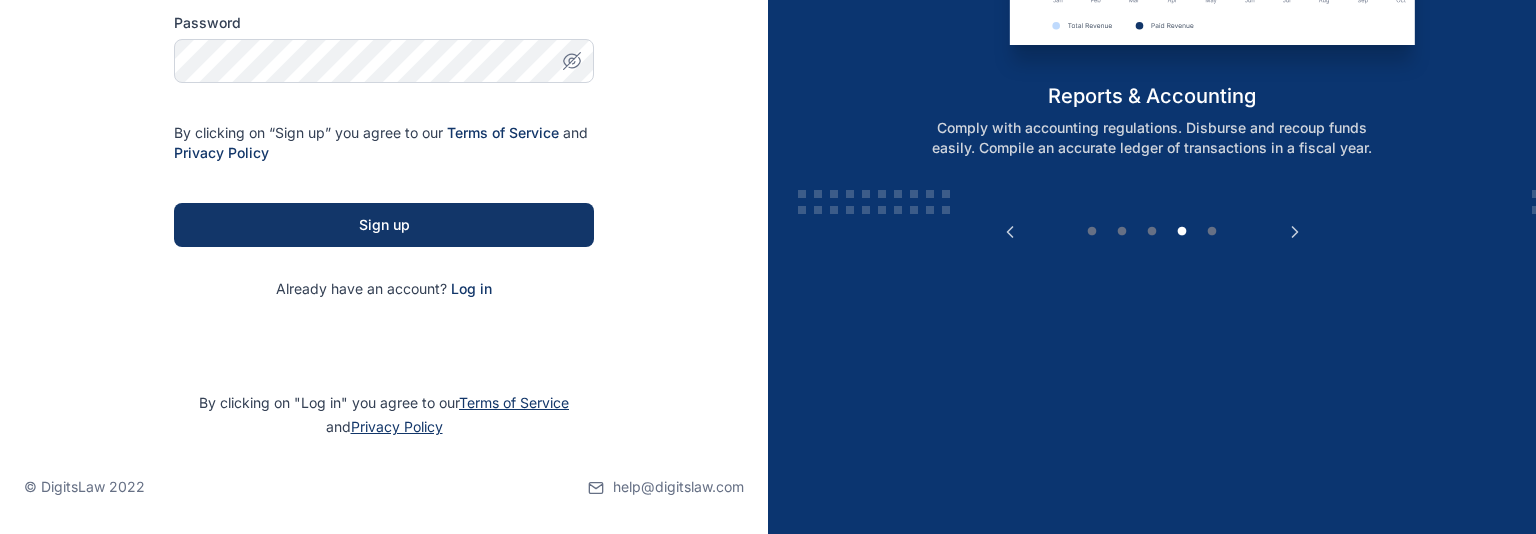 click on "**********" at bounding box center [384, 91] 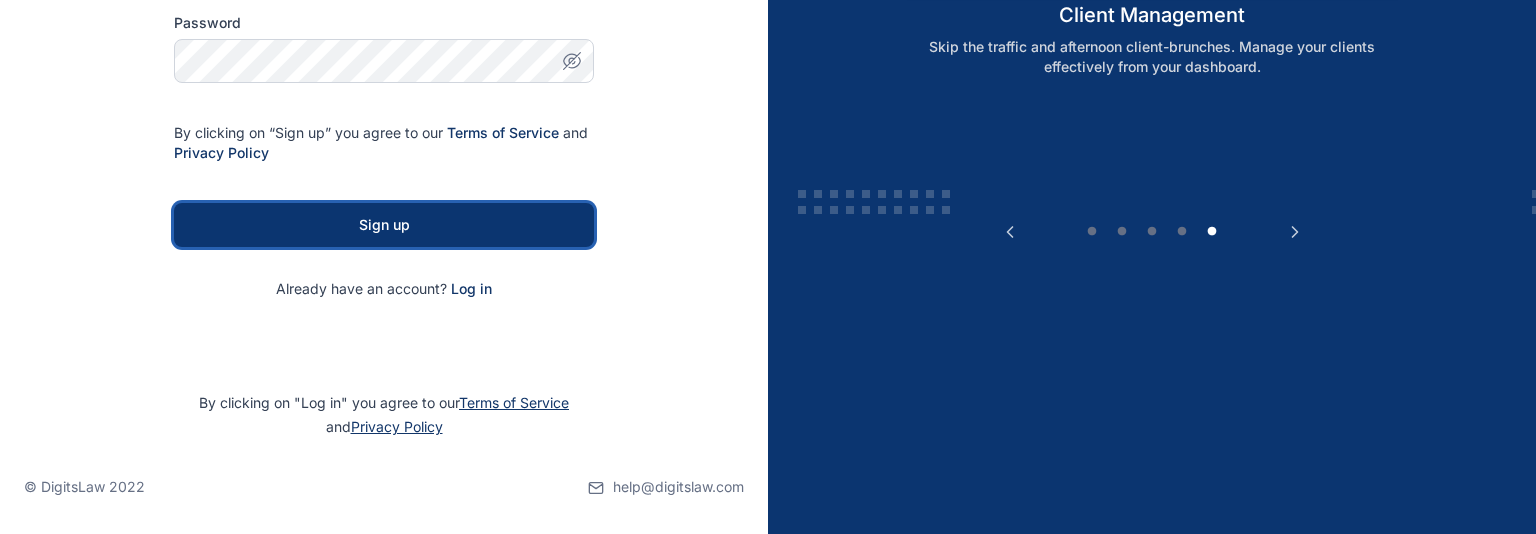 click on "Sign up" at bounding box center [384, 225] 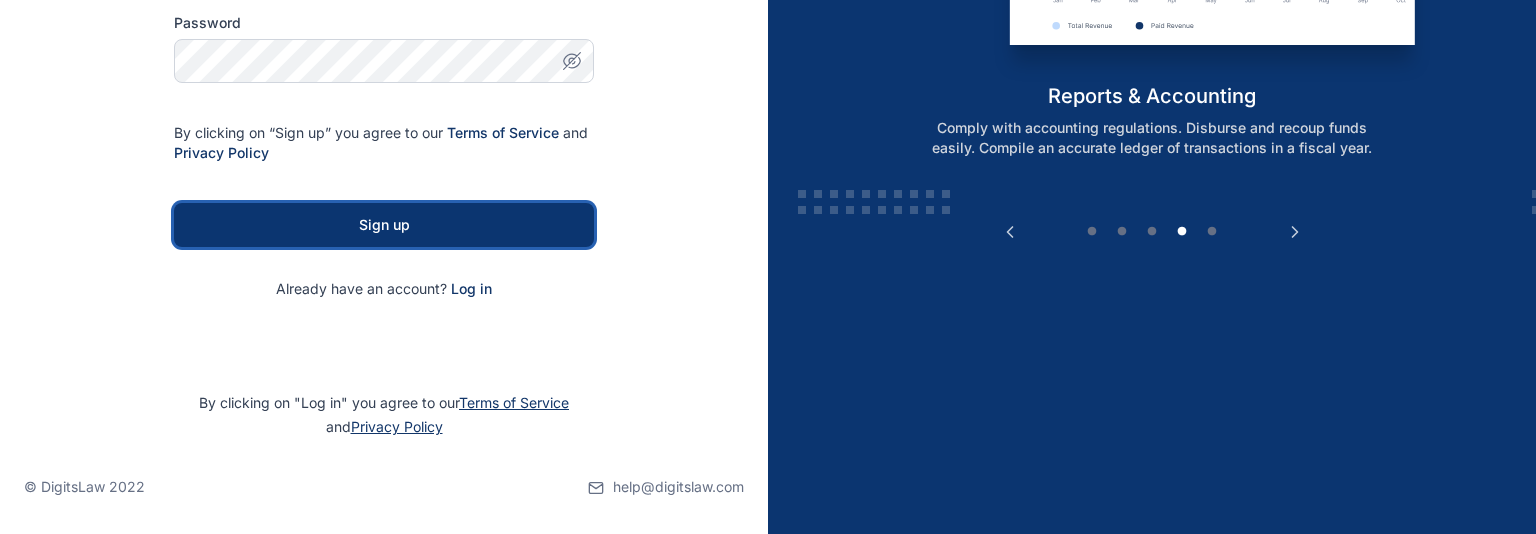 click on "Sign up" at bounding box center (384, 225) 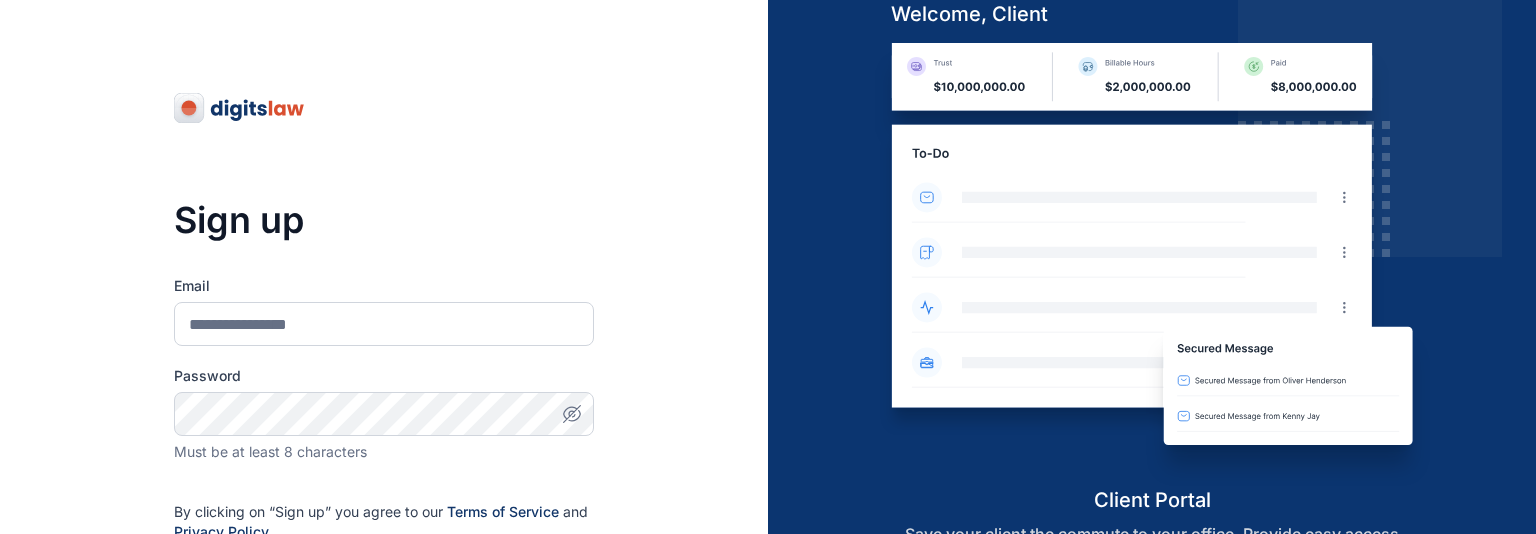scroll, scrollTop: 0, scrollLeft: 0, axis: both 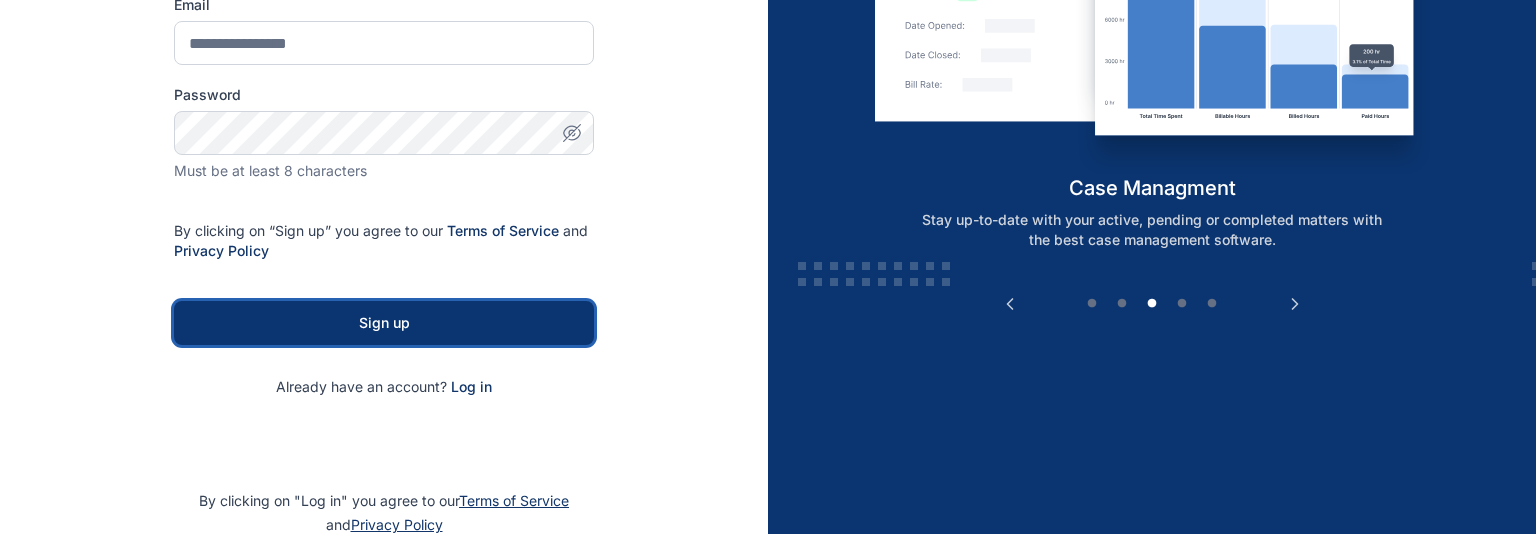 click on "Sign up" at bounding box center [384, 323] 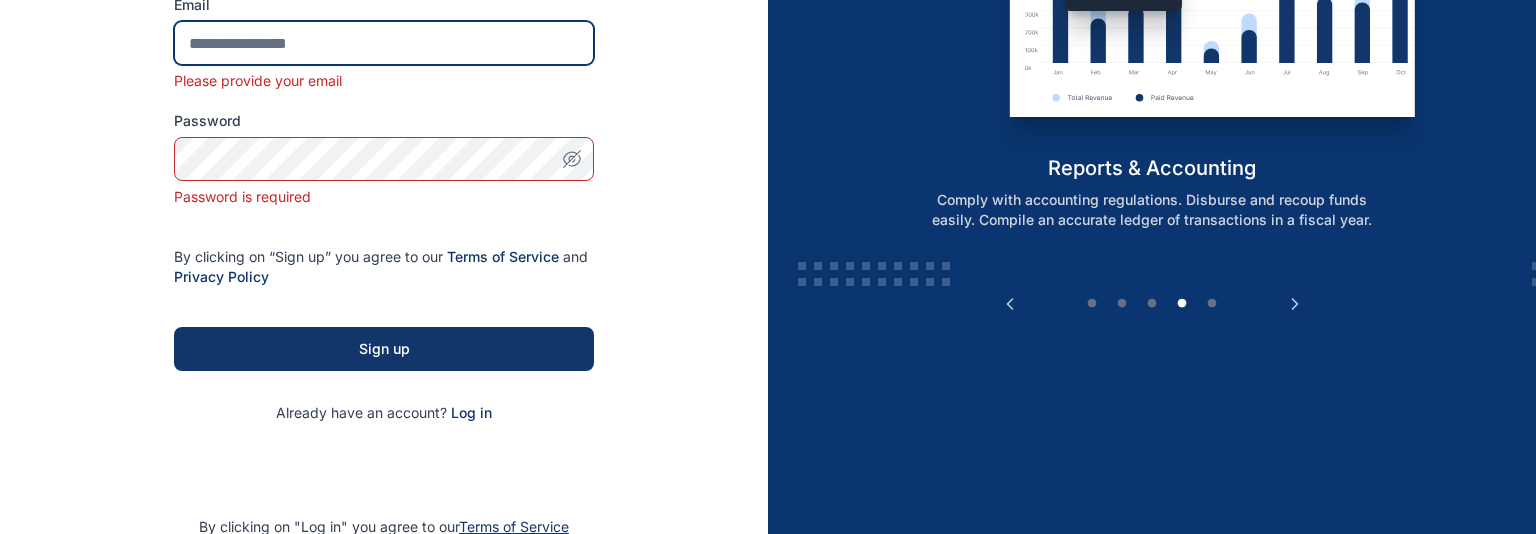 click on "Email" at bounding box center [384, 43] 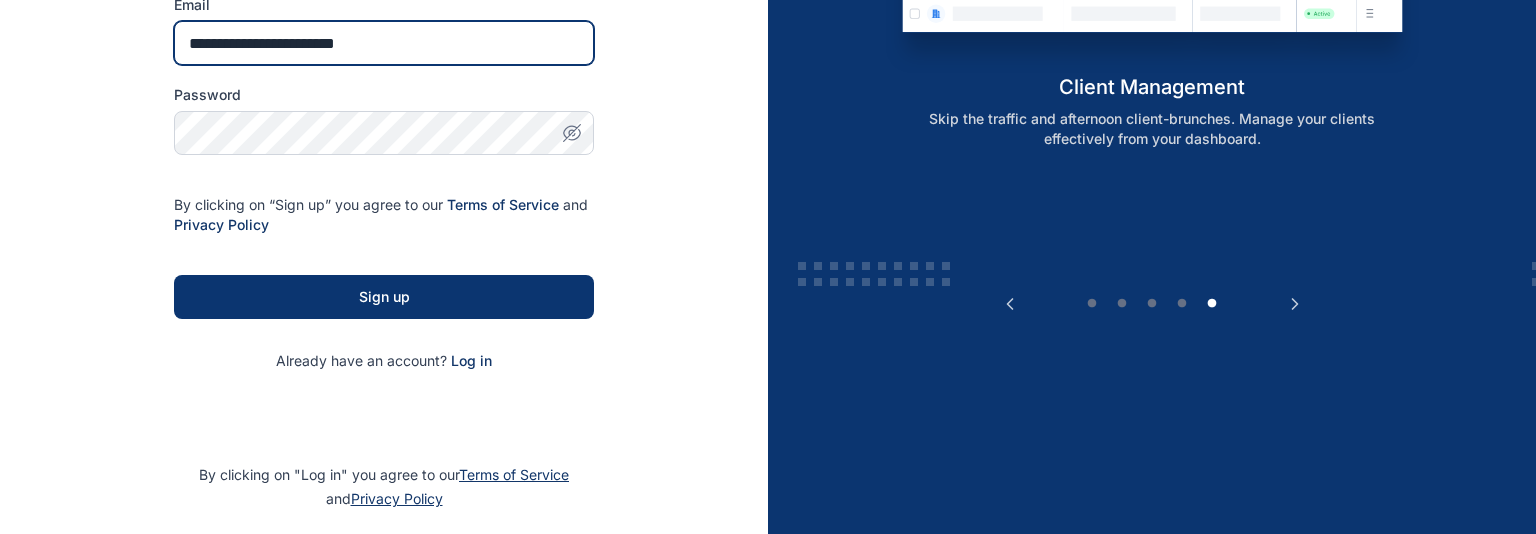 type on "**********" 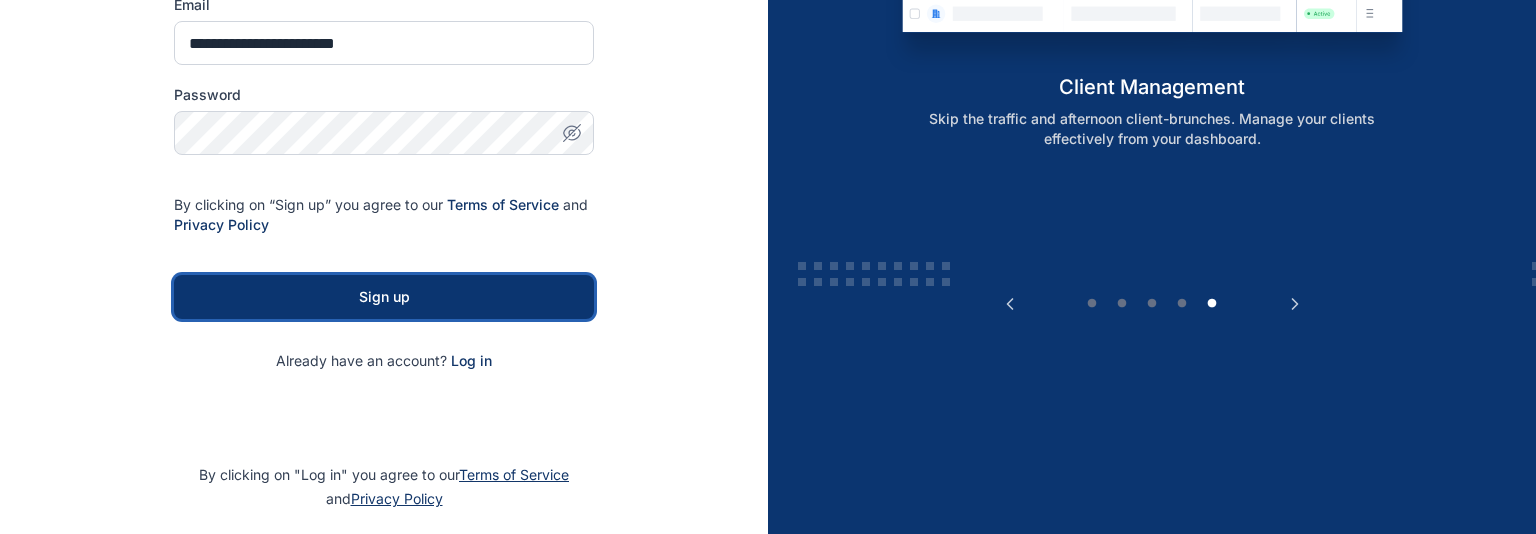 click on "Sign up" at bounding box center (384, 297) 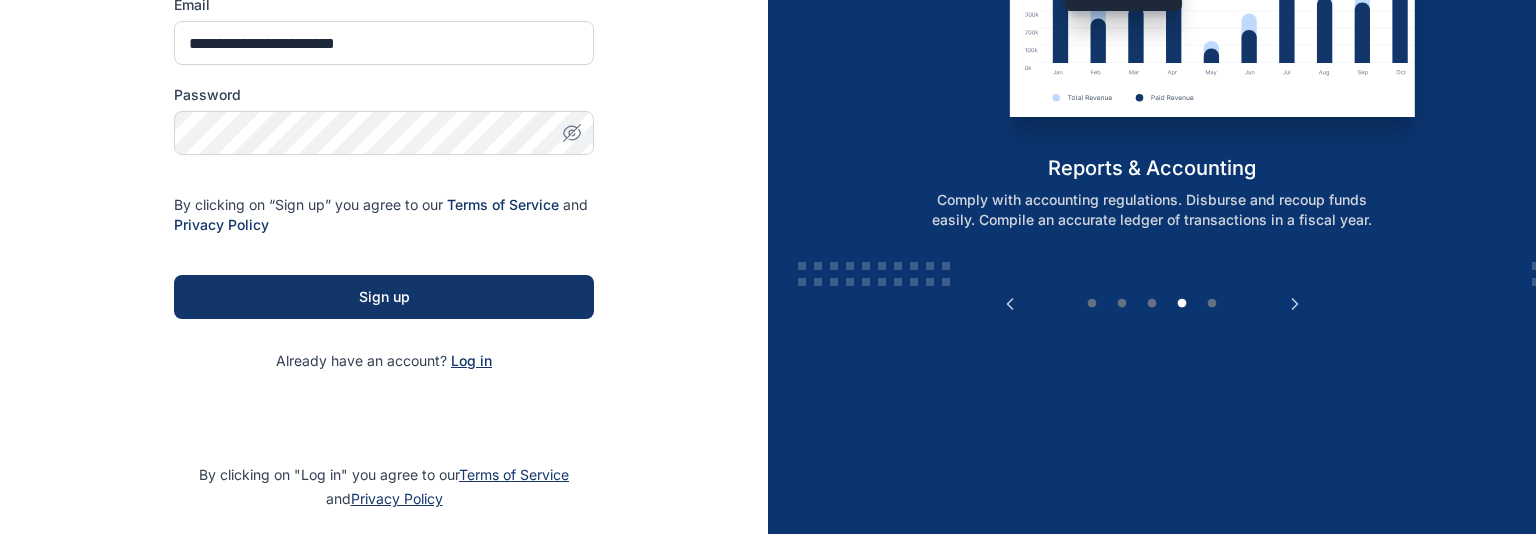 click on "Log in" at bounding box center [471, 360] 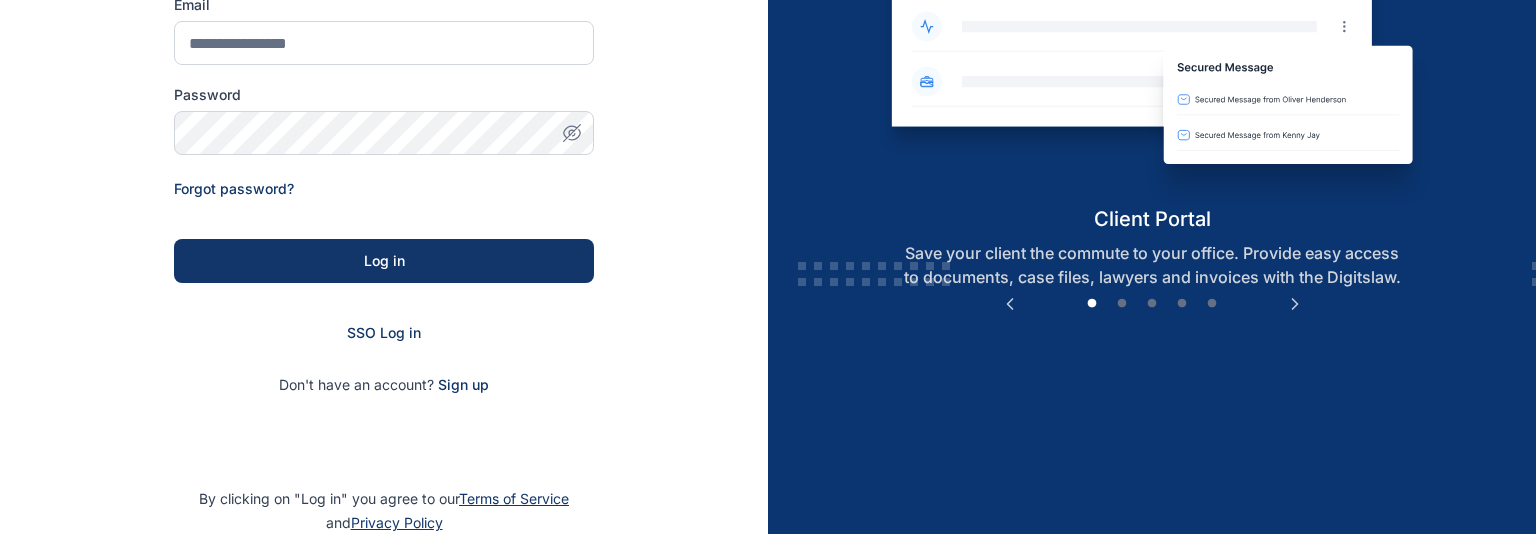 scroll, scrollTop: 0, scrollLeft: 0, axis: both 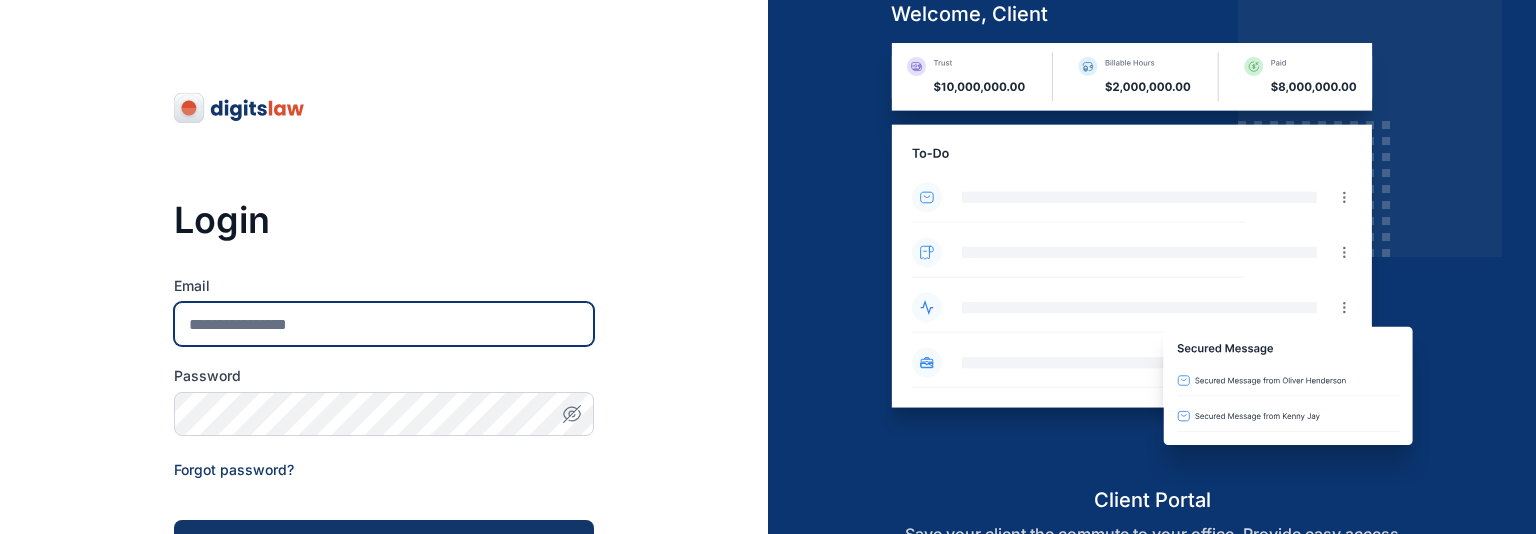 click on "Email" at bounding box center (384, 324) 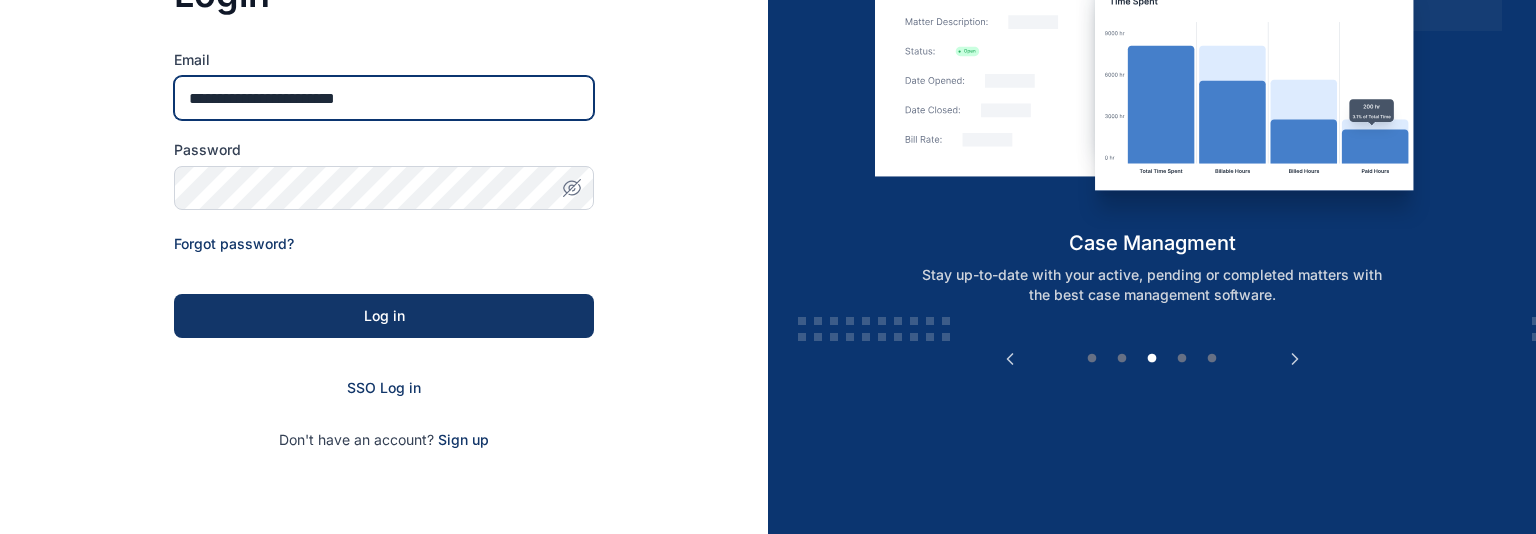 scroll, scrollTop: 369, scrollLeft: 0, axis: vertical 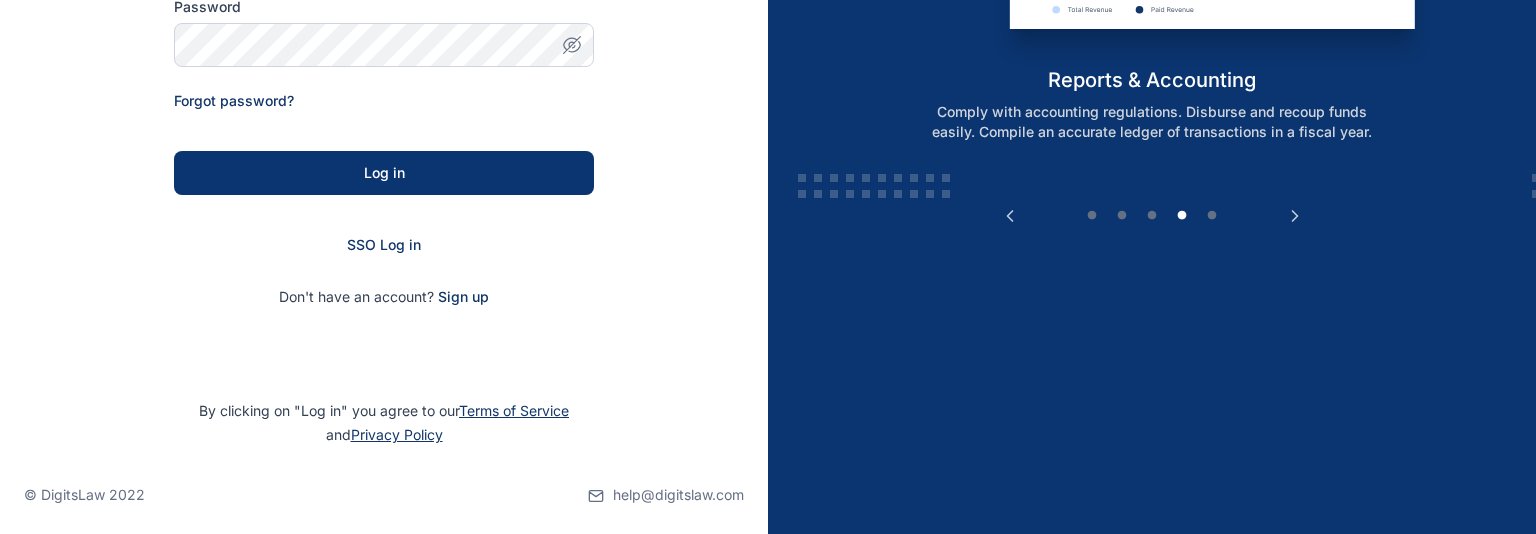 type on "**********" 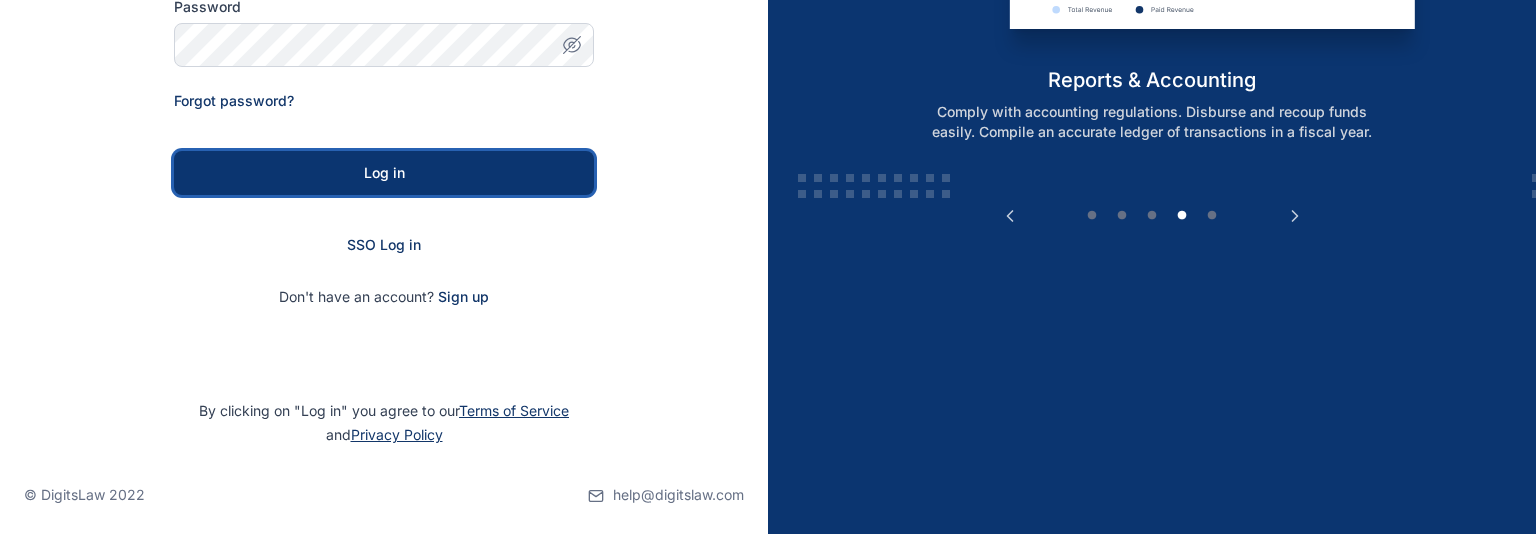 click on "Log in" at bounding box center (384, 173) 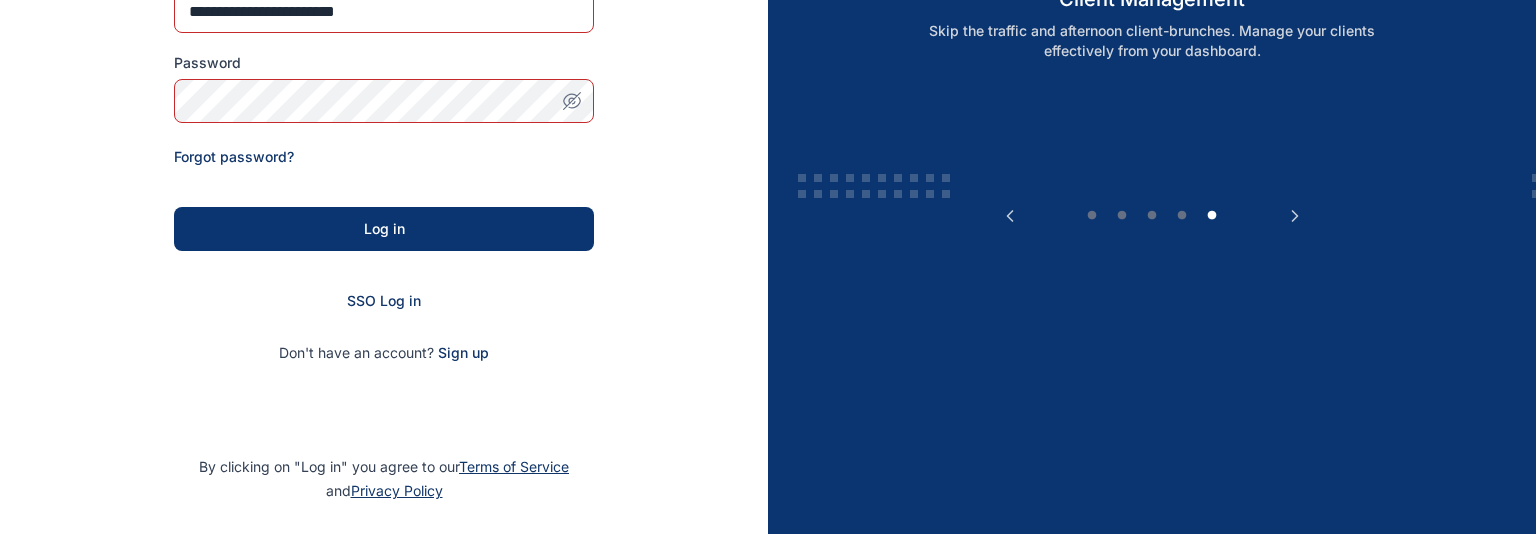scroll, scrollTop: 425, scrollLeft: 0, axis: vertical 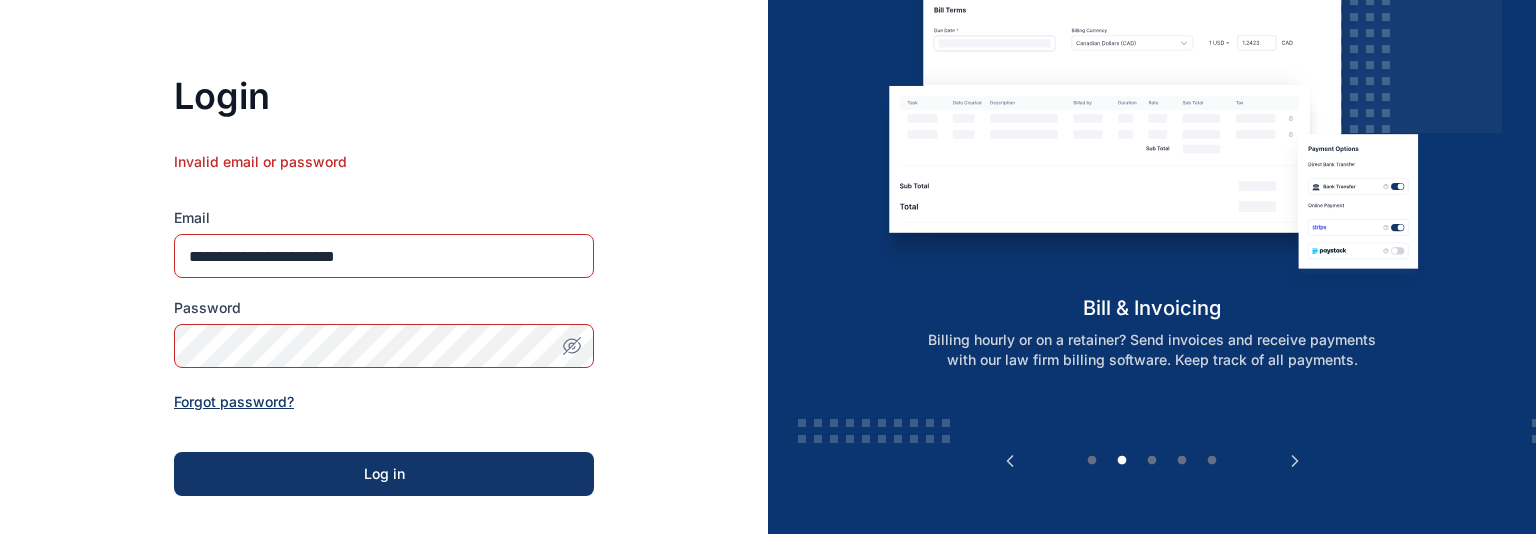 click on "Forgot password?" at bounding box center (234, 401) 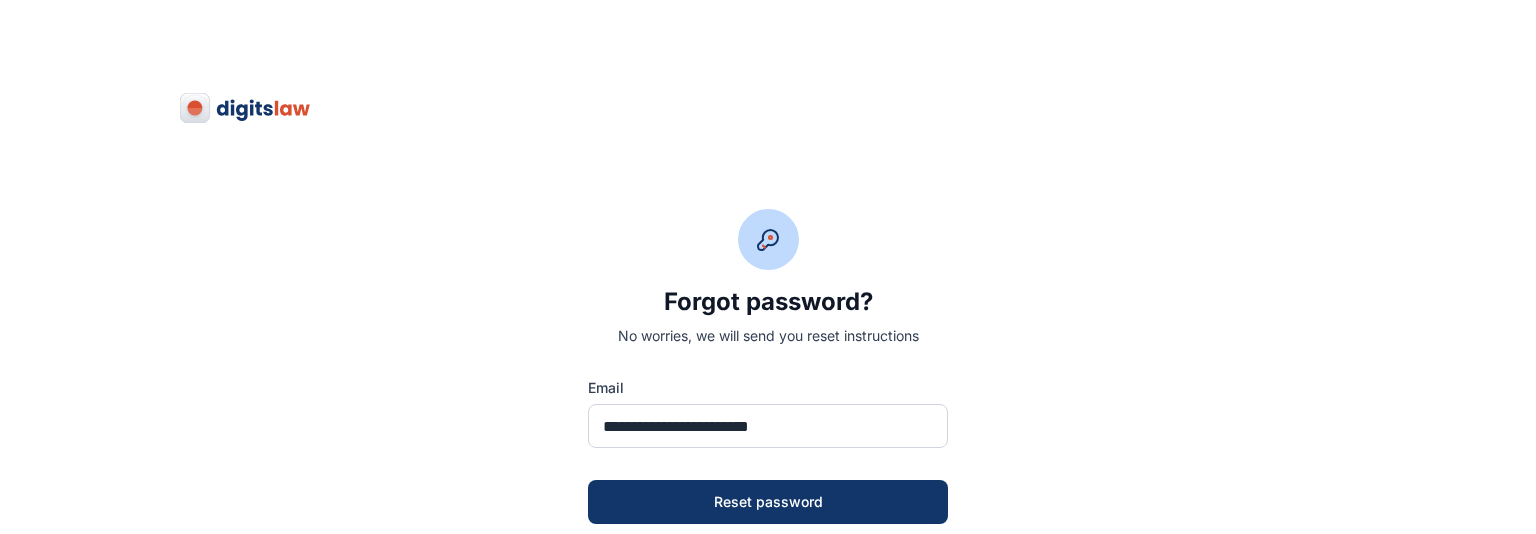 scroll, scrollTop: 129, scrollLeft: 0, axis: vertical 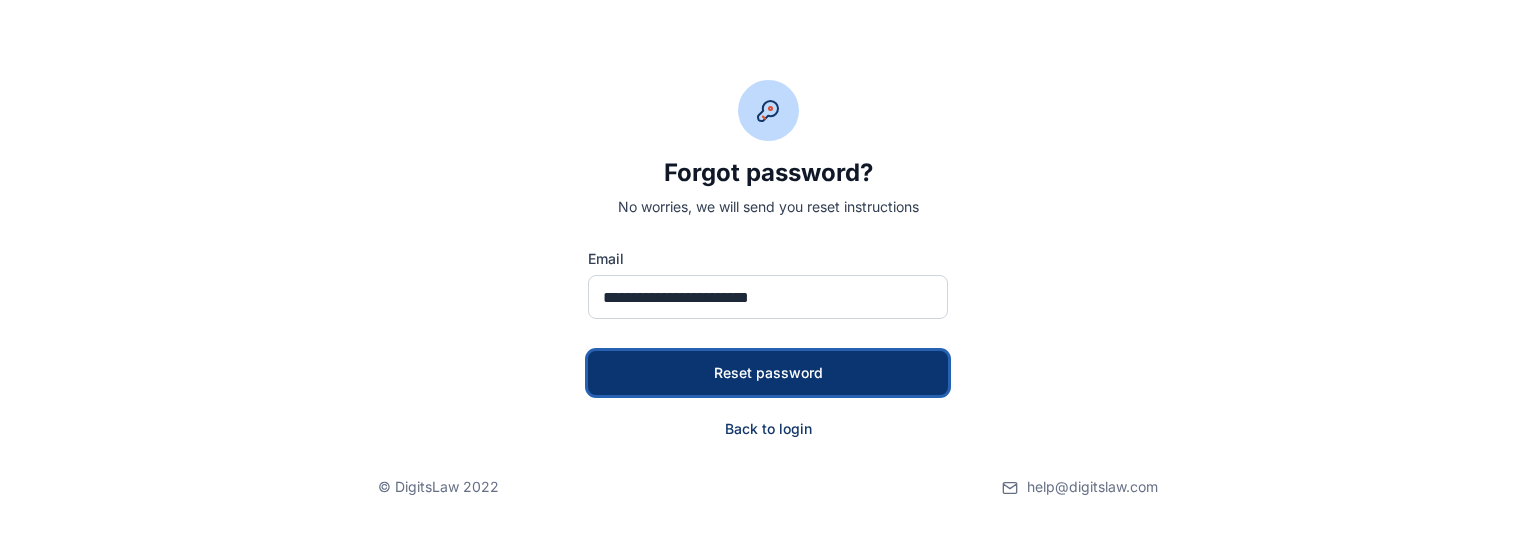 click on "Reset password" at bounding box center [768, 373] 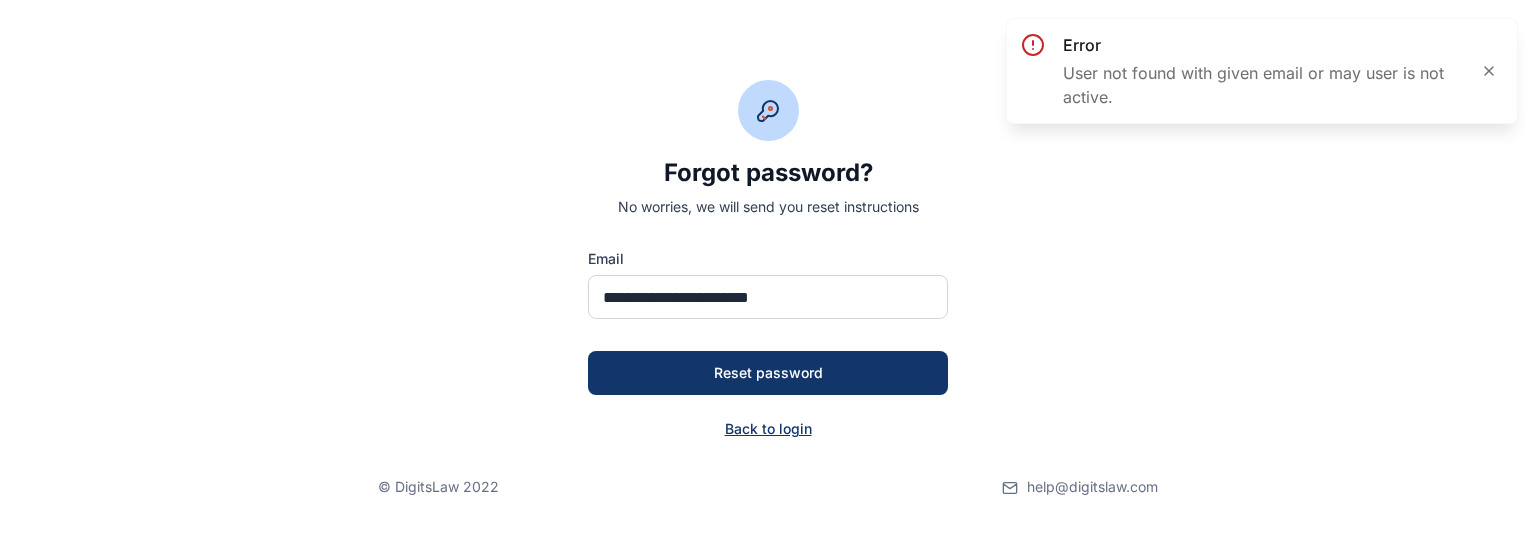 click on "Back to login" at bounding box center [768, 429] 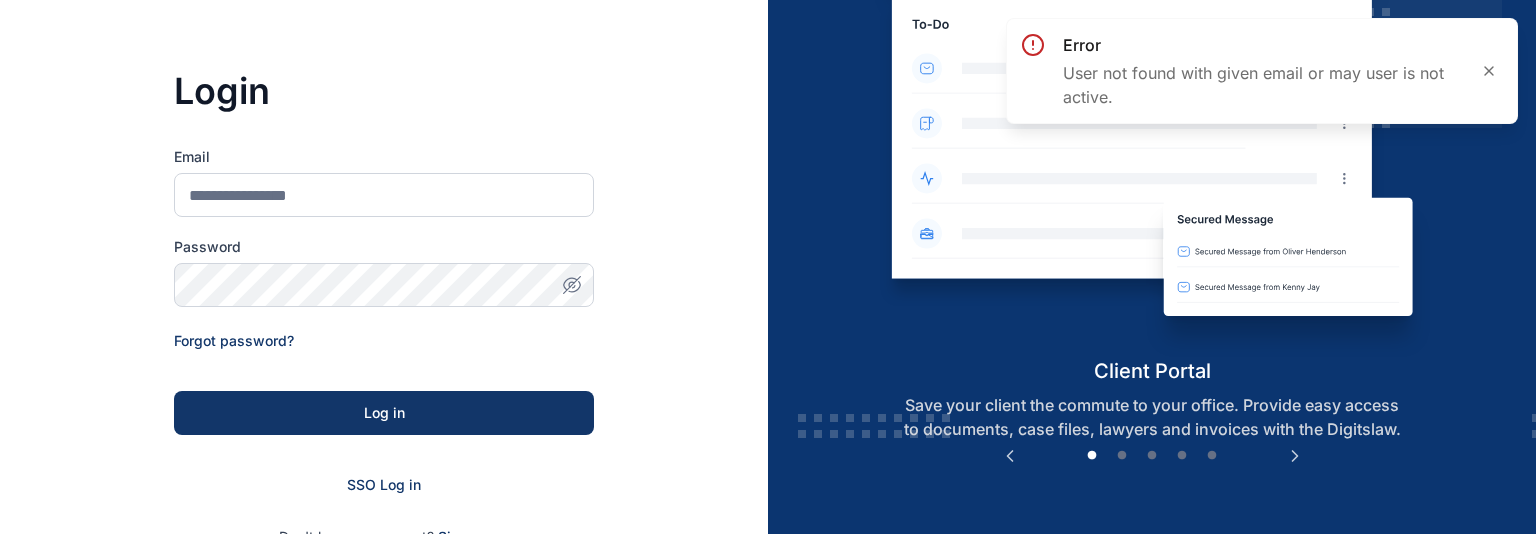 scroll, scrollTop: 0, scrollLeft: 0, axis: both 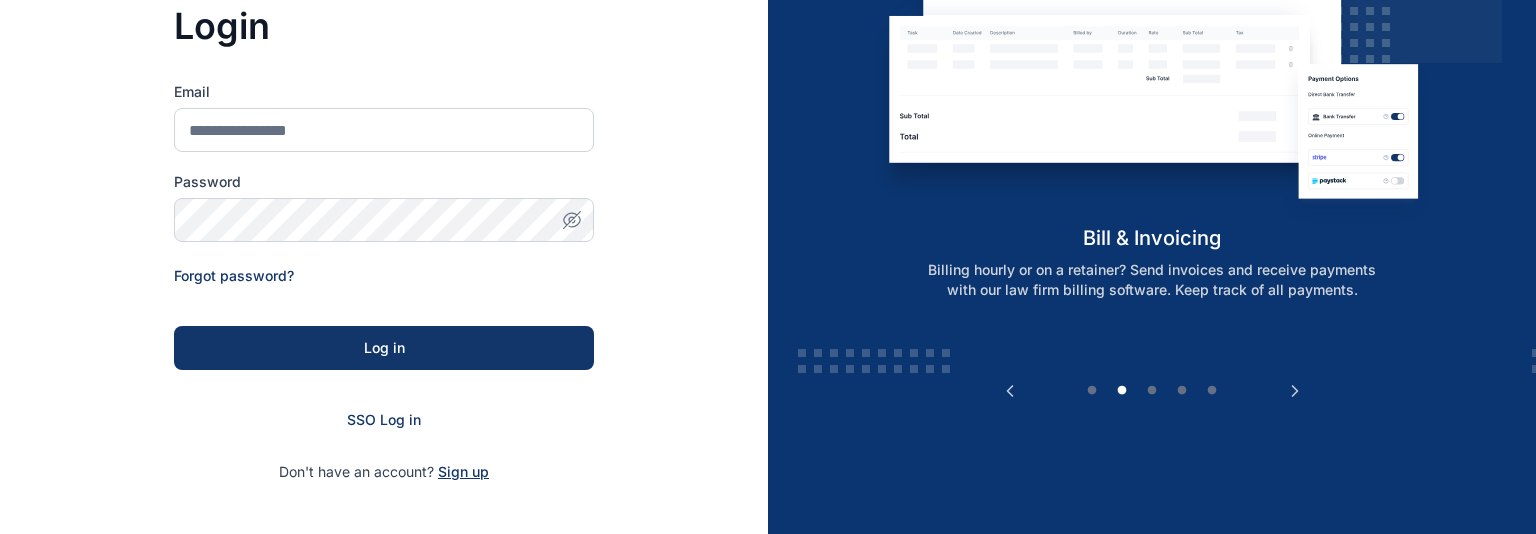 click on "Sign up" at bounding box center (463, 472) 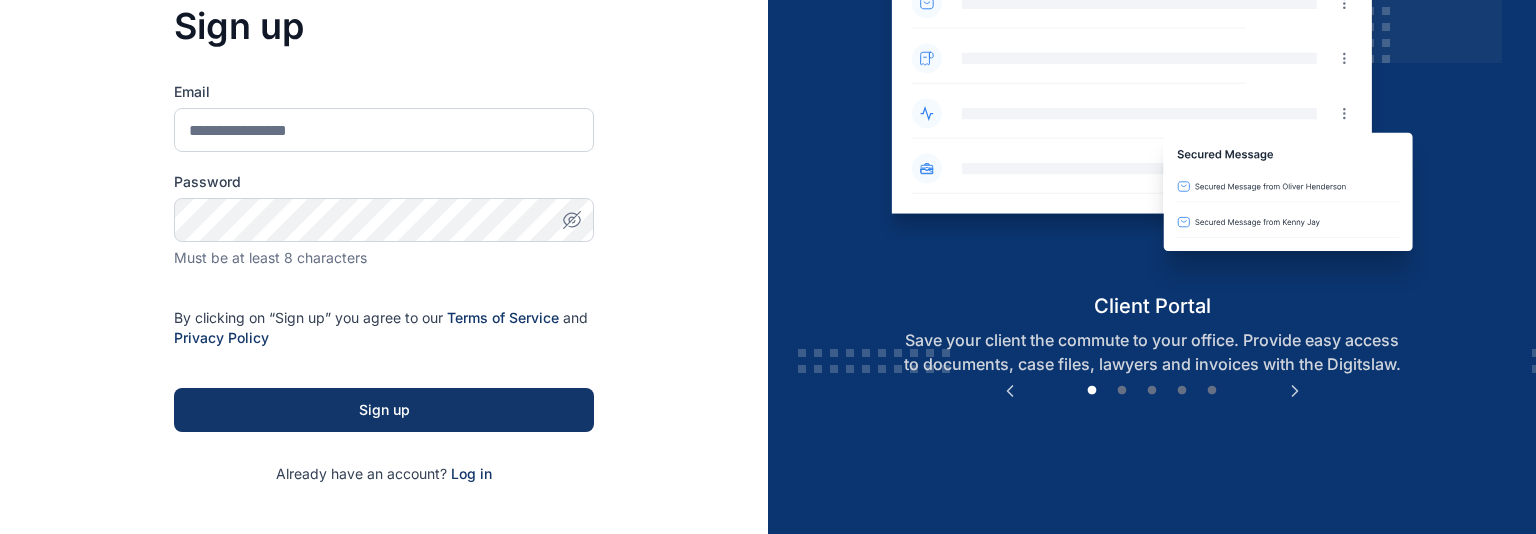 scroll, scrollTop: 0, scrollLeft: 0, axis: both 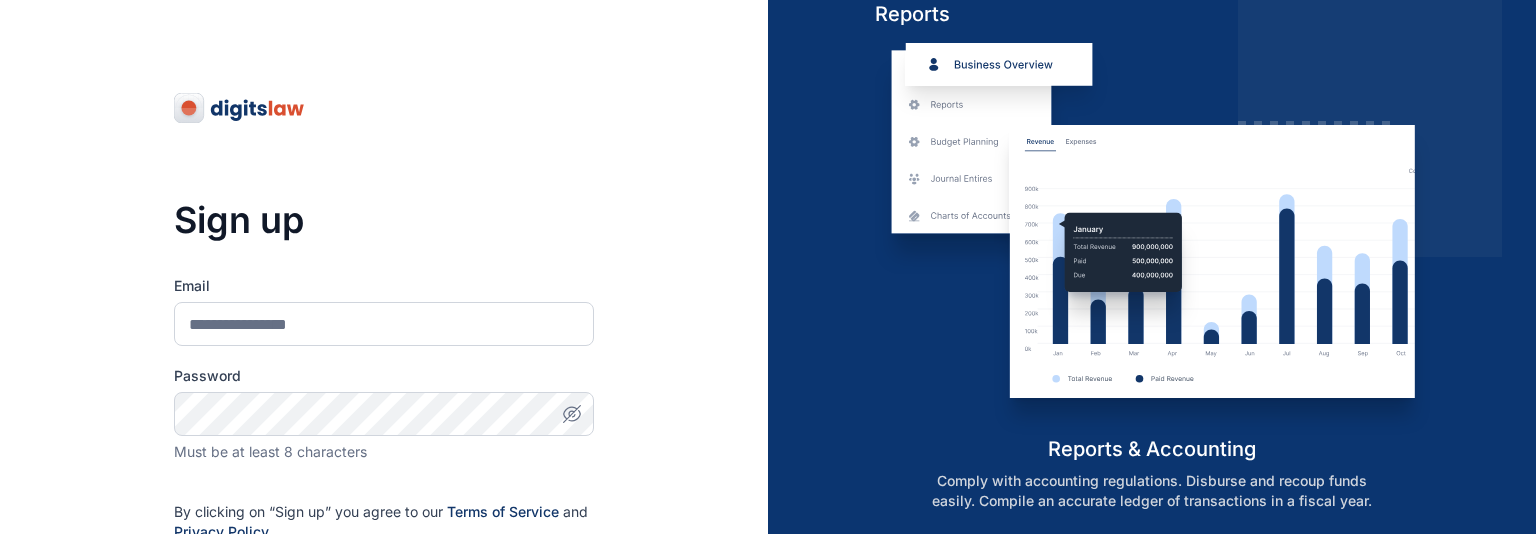 click on "Email   Password Must be at least 8 characters By clicking on “Sign up” you agree to our   Terms of Service   and   Privacy Policy Sign up Already have an account?   Log in" at bounding box center (384, 477) 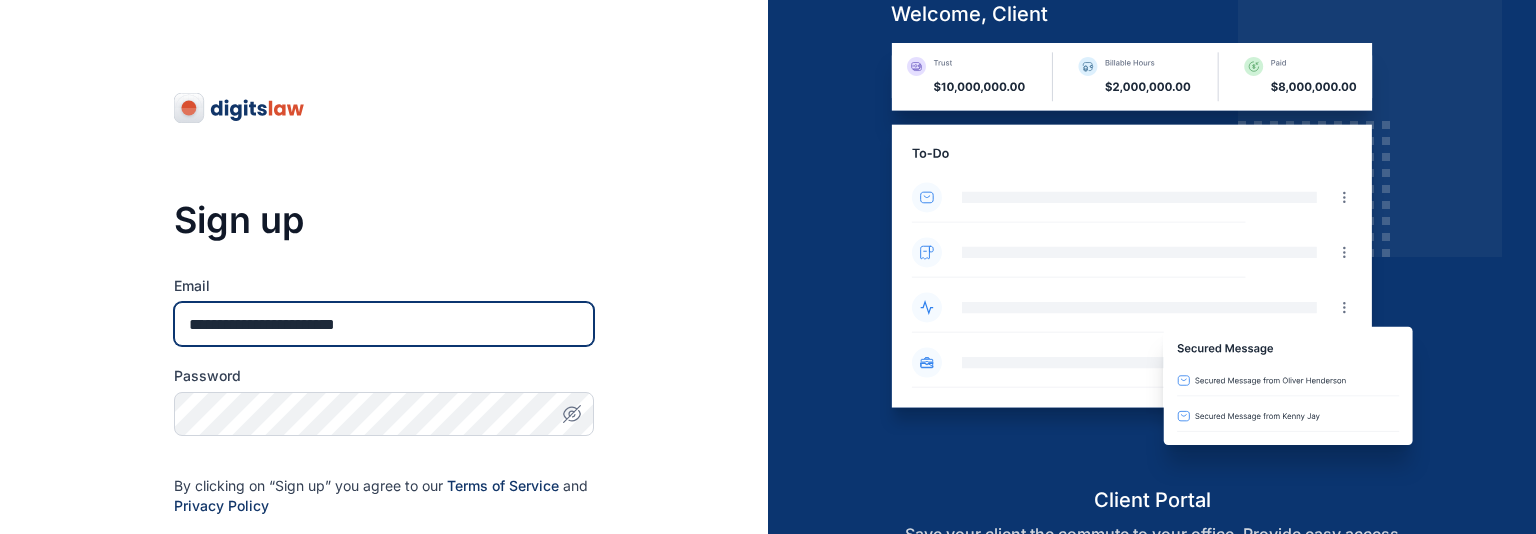 type on "**********" 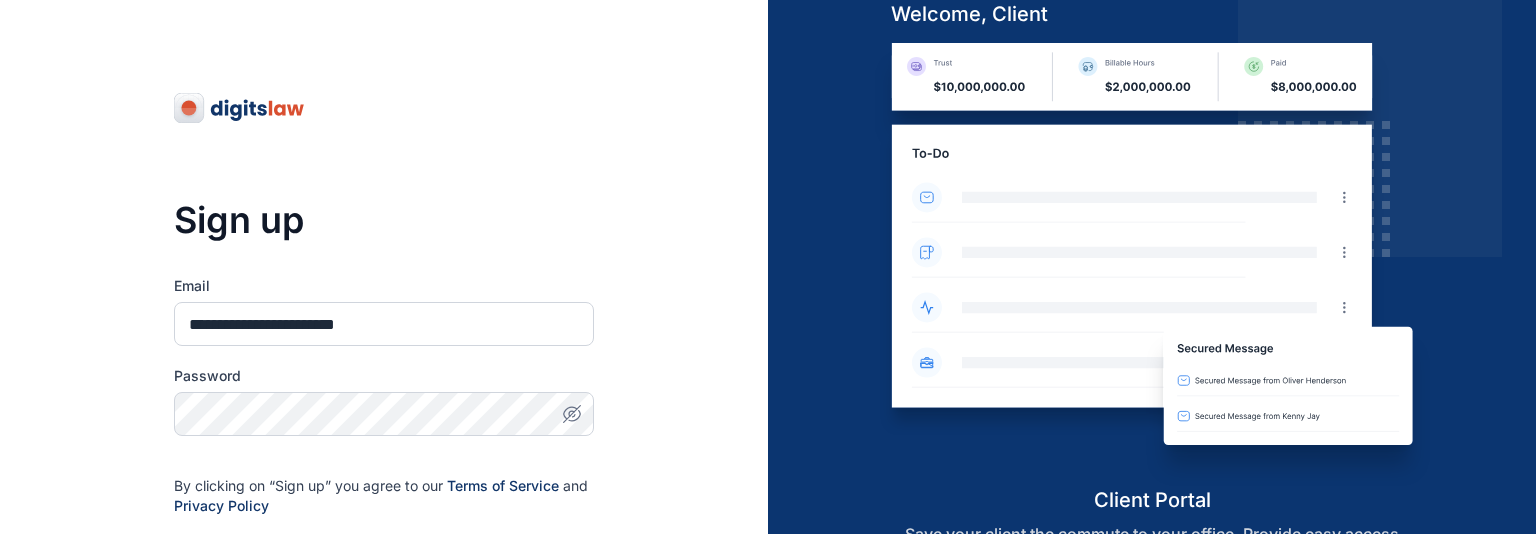 click 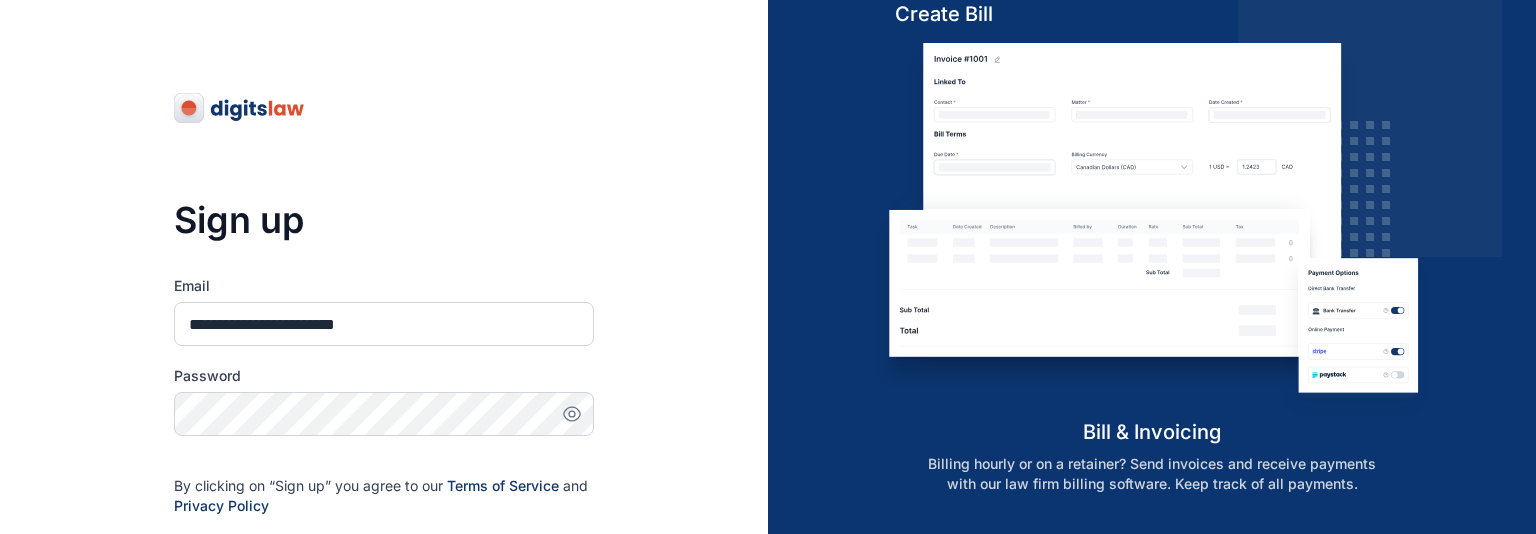 click on "**********" at bounding box center (384, 444) 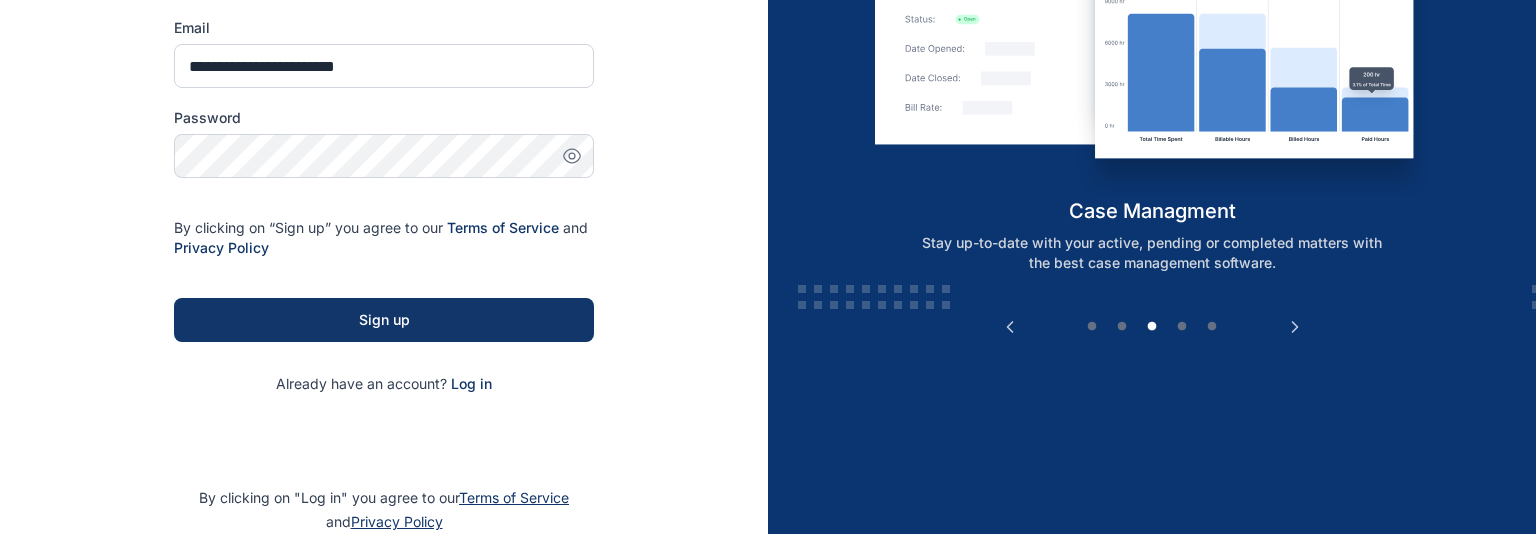 scroll, scrollTop: 264, scrollLeft: 0, axis: vertical 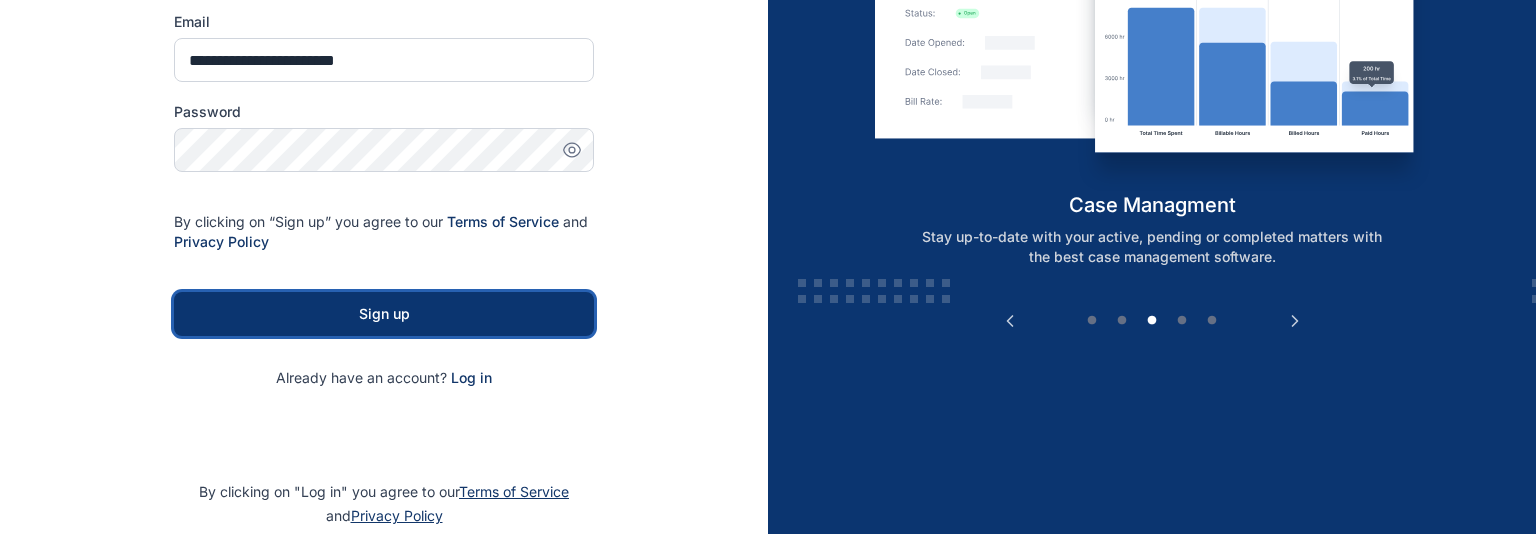 click on "Sign up" at bounding box center (384, 314) 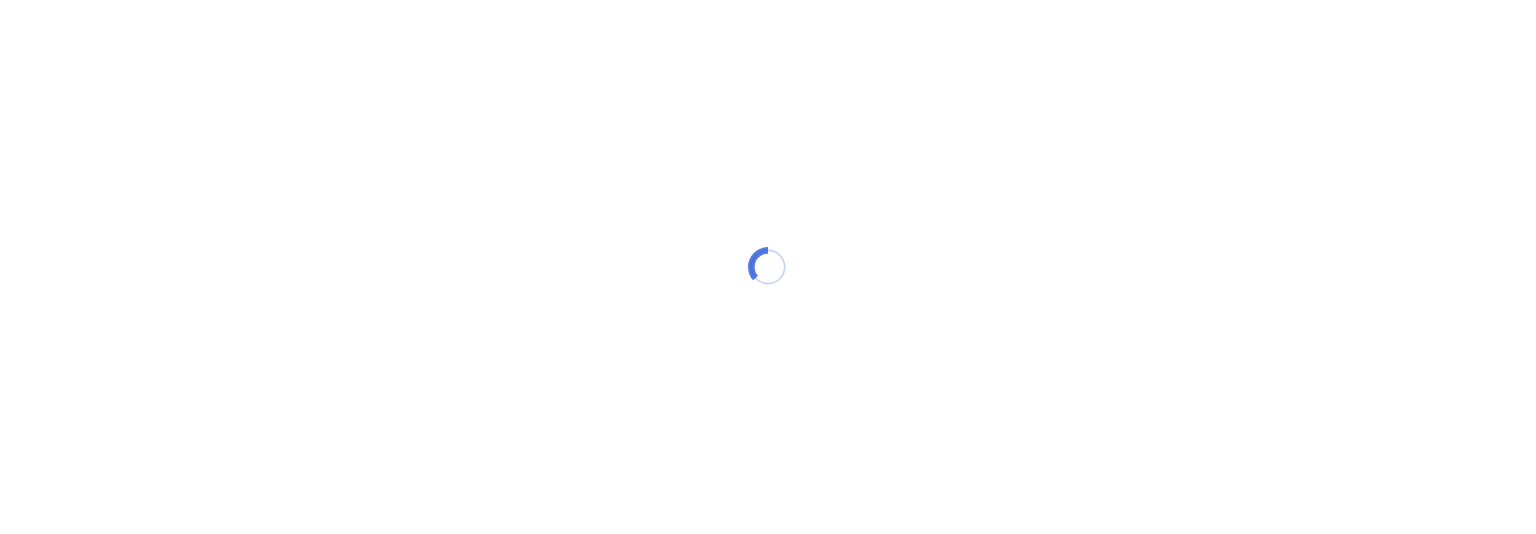 scroll, scrollTop: 0, scrollLeft: 0, axis: both 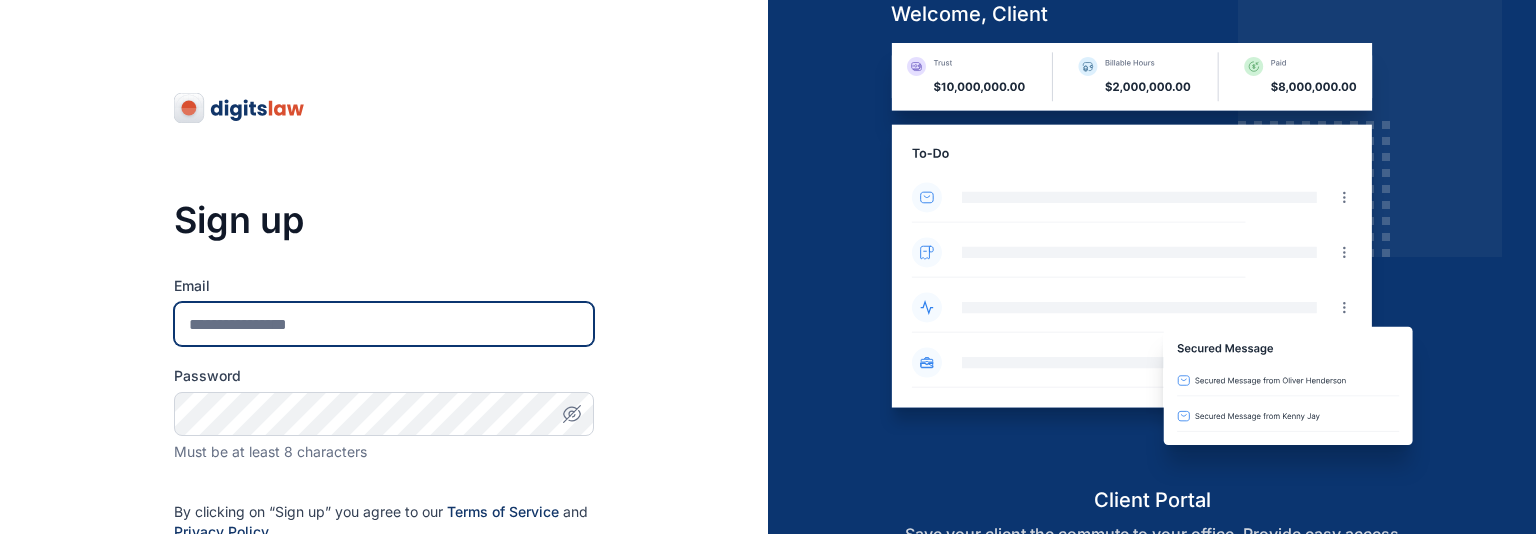 click on "Email" at bounding box center [384, 324] 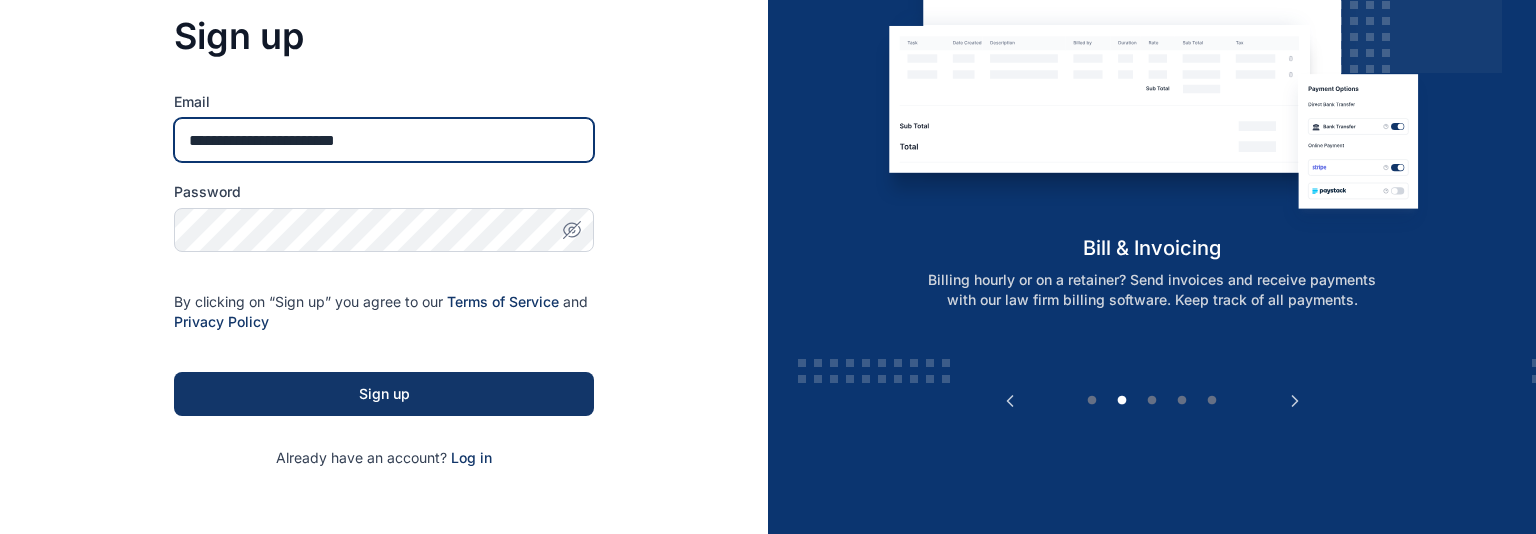 scroll, scrollTop: 188, scrollLeft: 0, axis: vertical 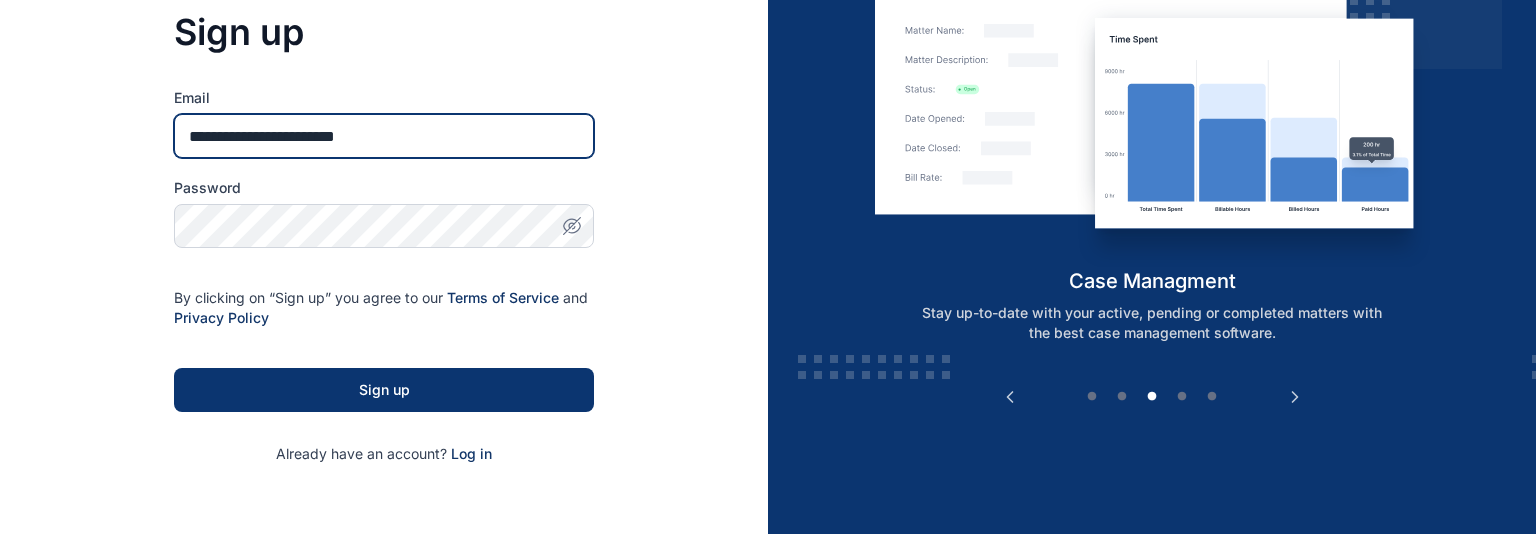type on "**********" 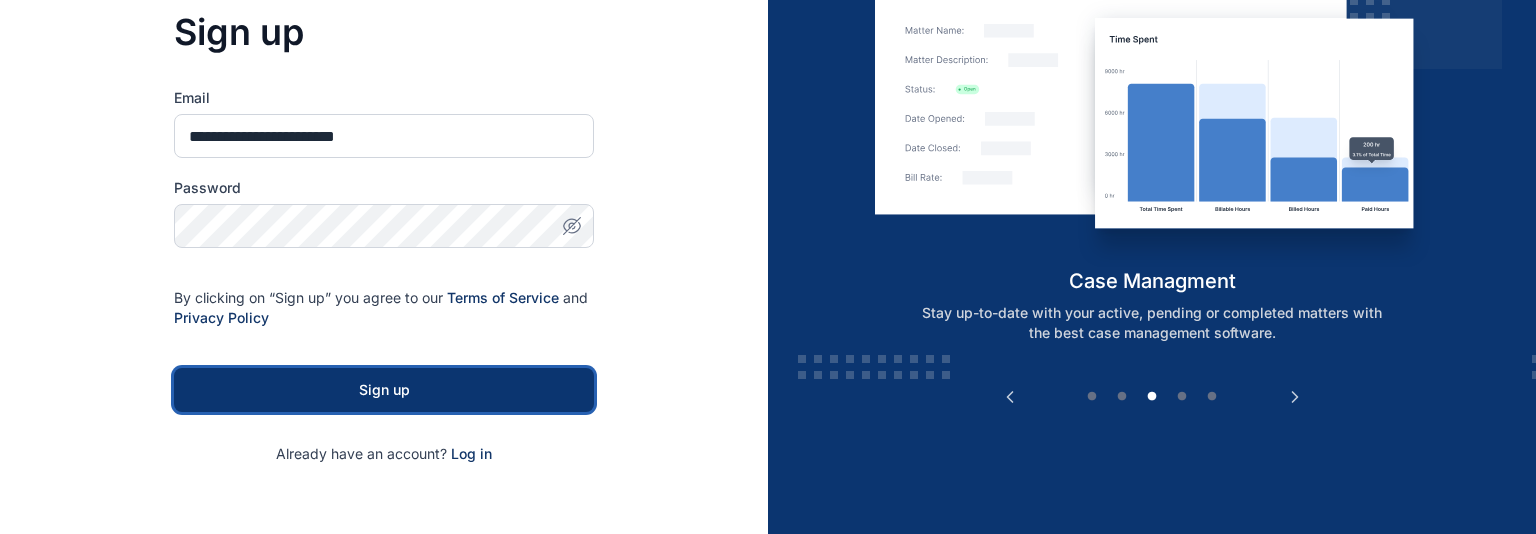 click on "Sign up" at bounding box center [384, 390] 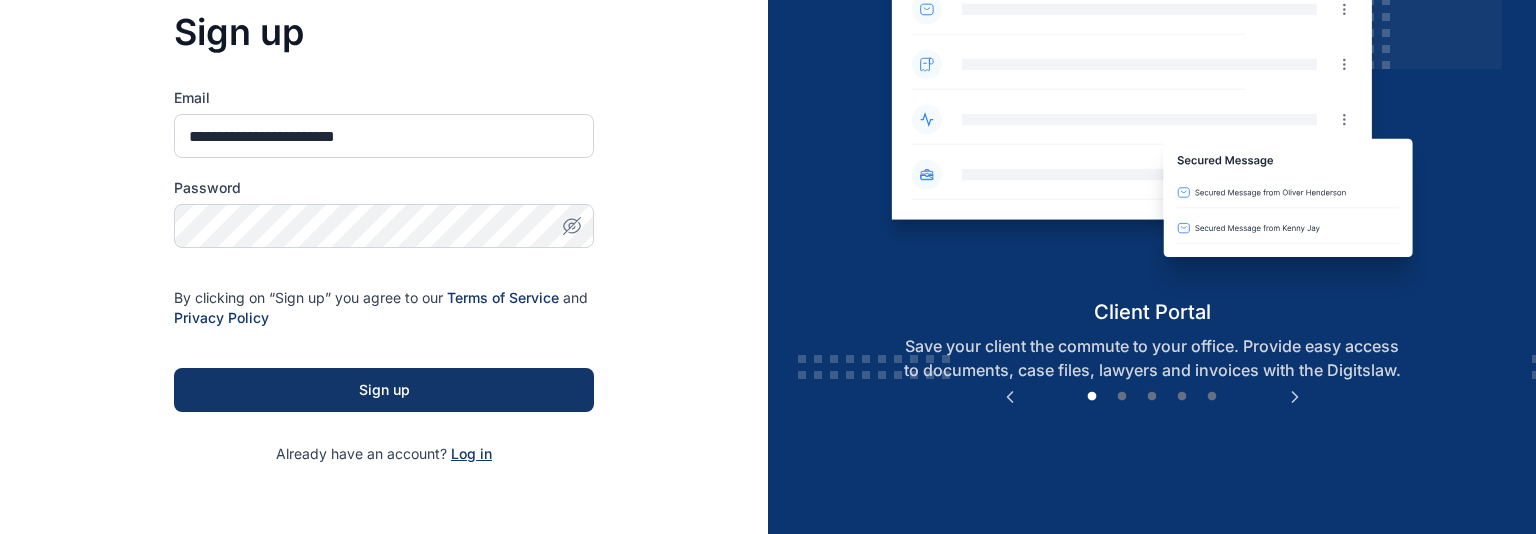click on "Log in" at bounding box center (471, 453) 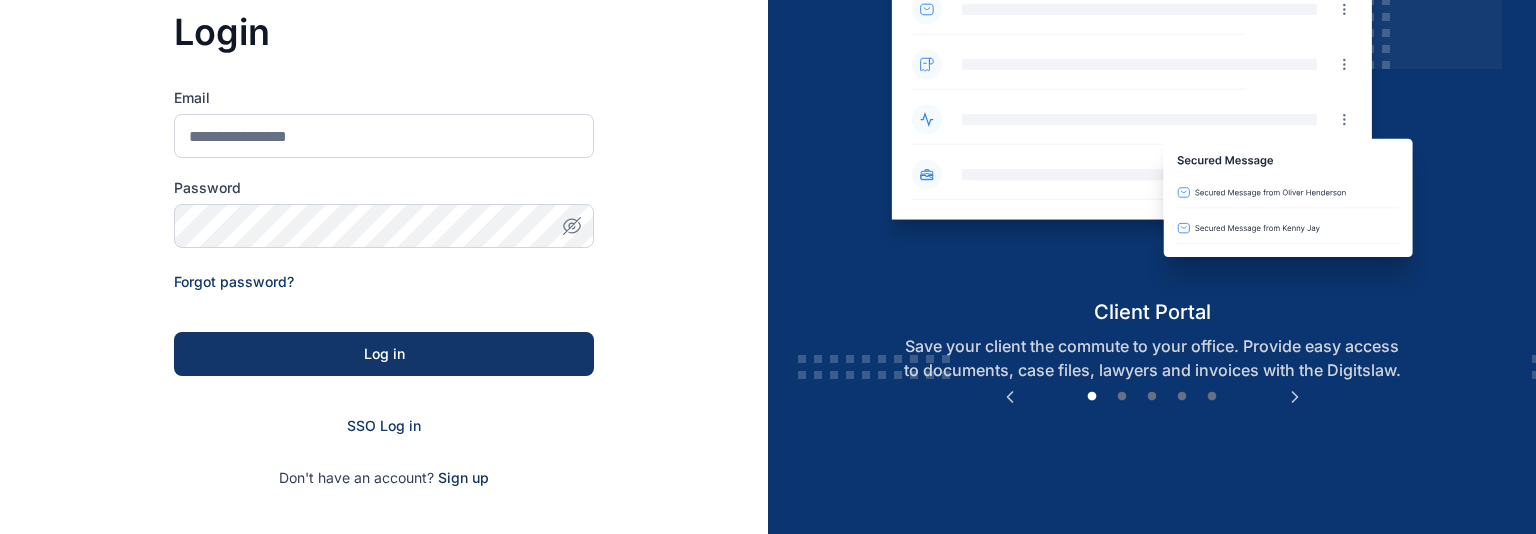 scroll, scrollTop: 0, scrollLeft: 0, axis: both 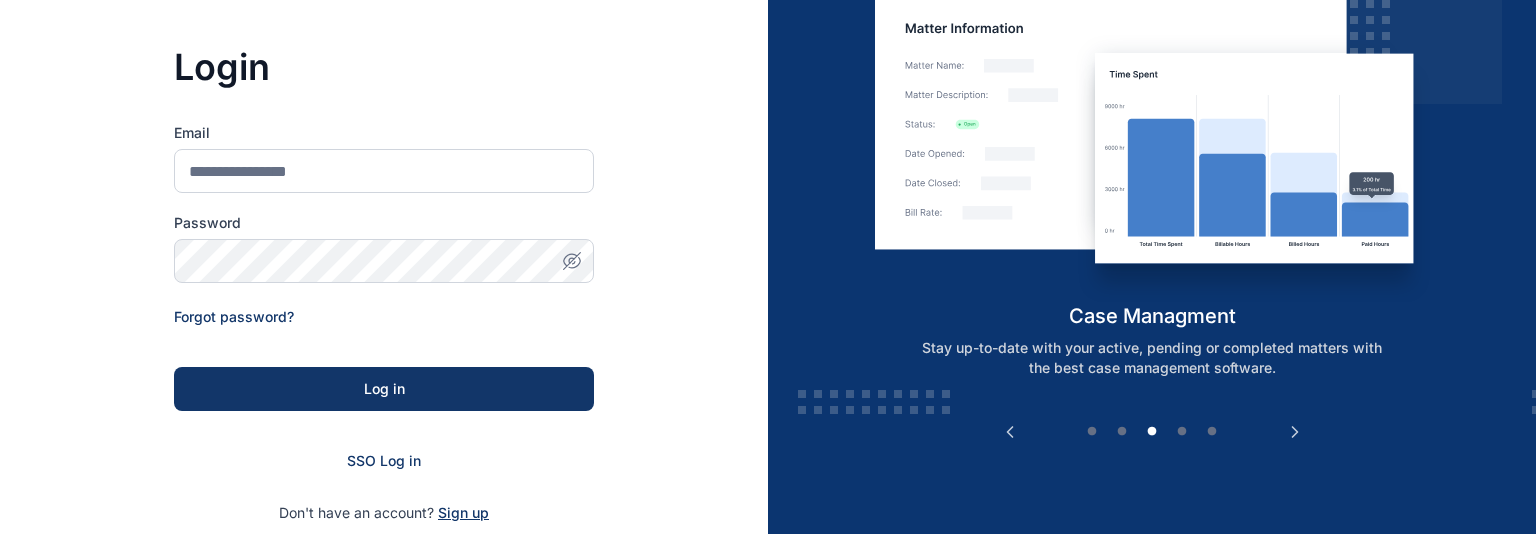 click on "Sign up" at bounding box center [463, 513] 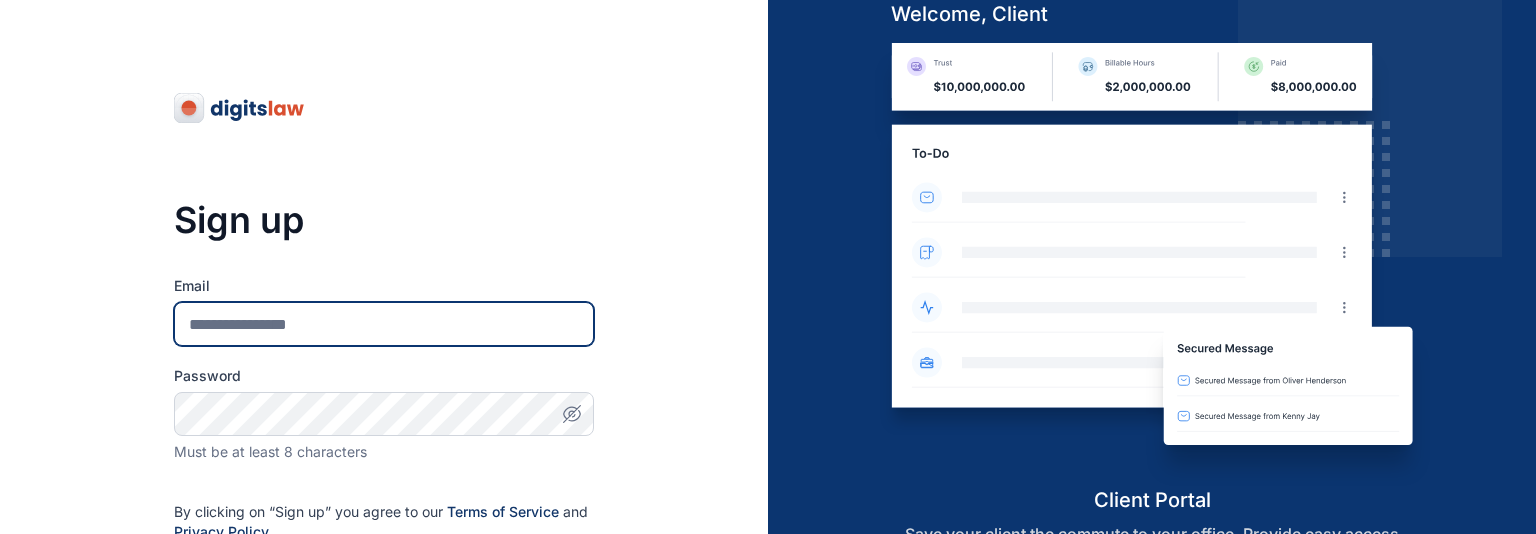 click on "Email" at bounding box center [384, 324] 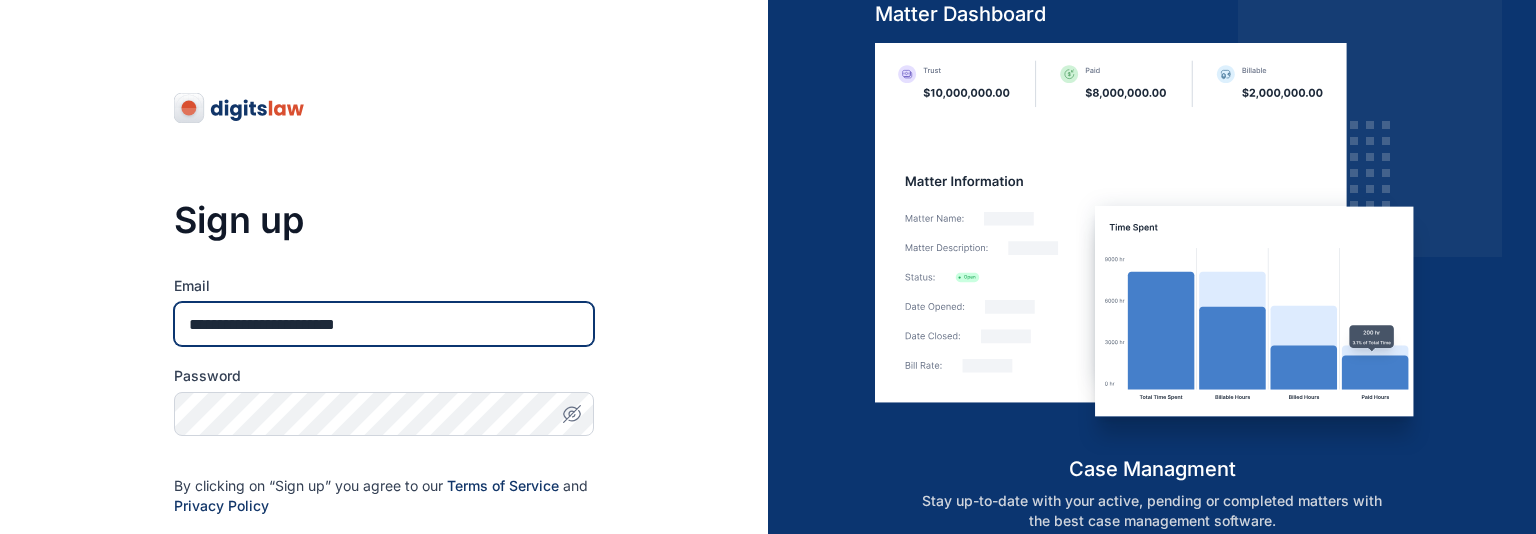 click on "**********" at bounding box center [384, 324] 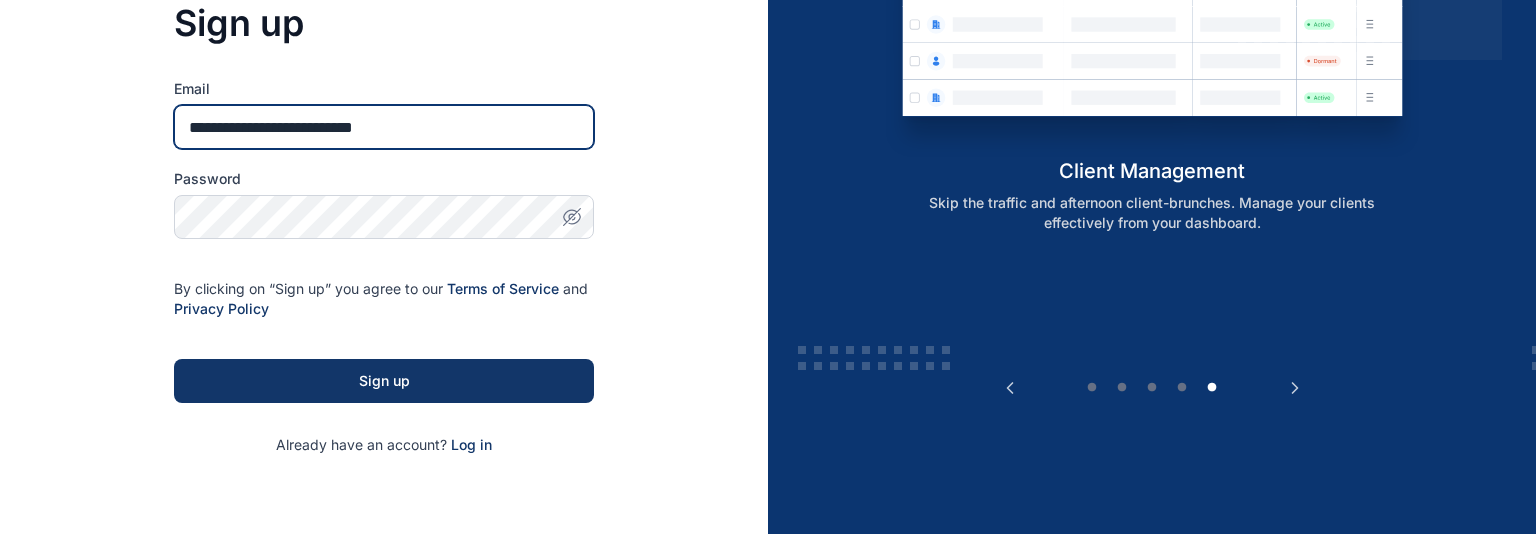 scroll, scrollTop: 316, scrollLeft: 0, axis: vertical 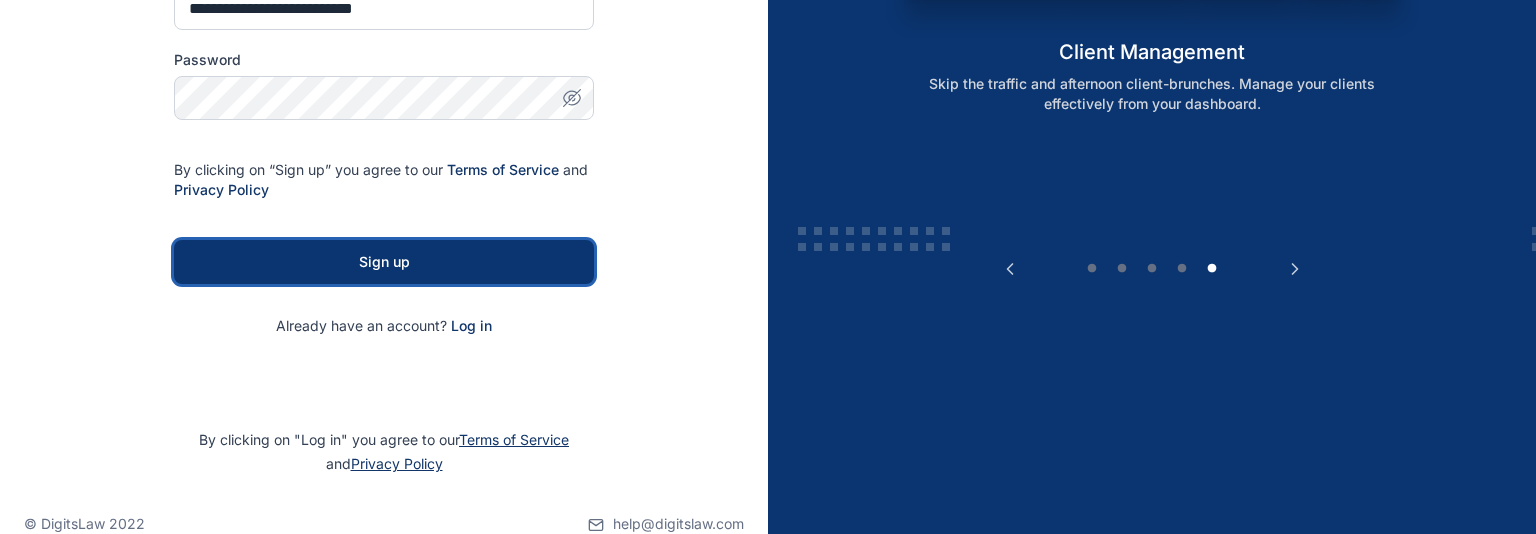 click on "Sign up" at bounding box center [384, 262] 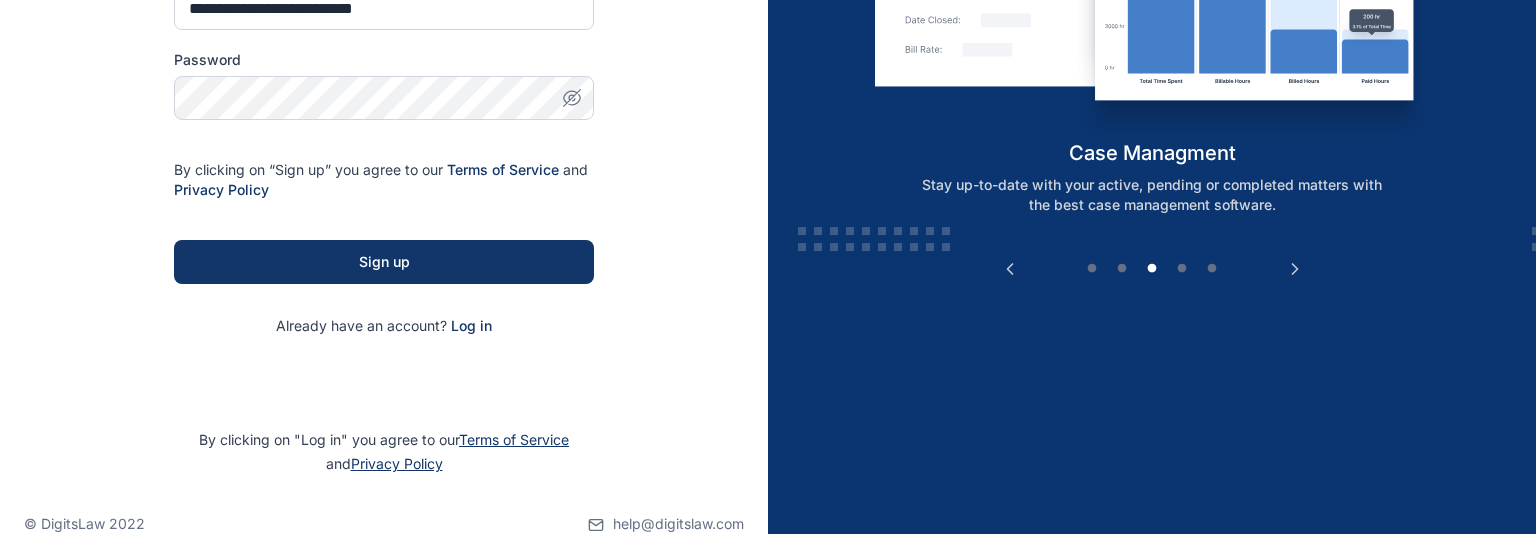 click on "**********" at bounding box center (384, 128) 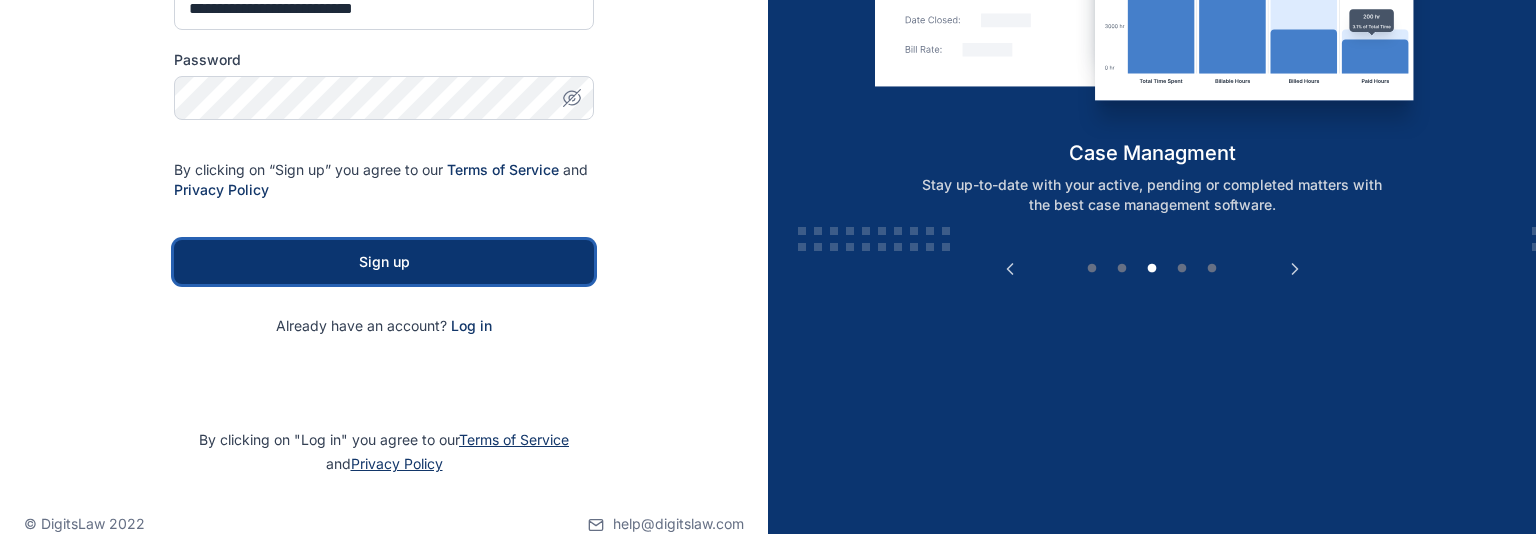 click on "Sign up" at bounding box center (384, 262) 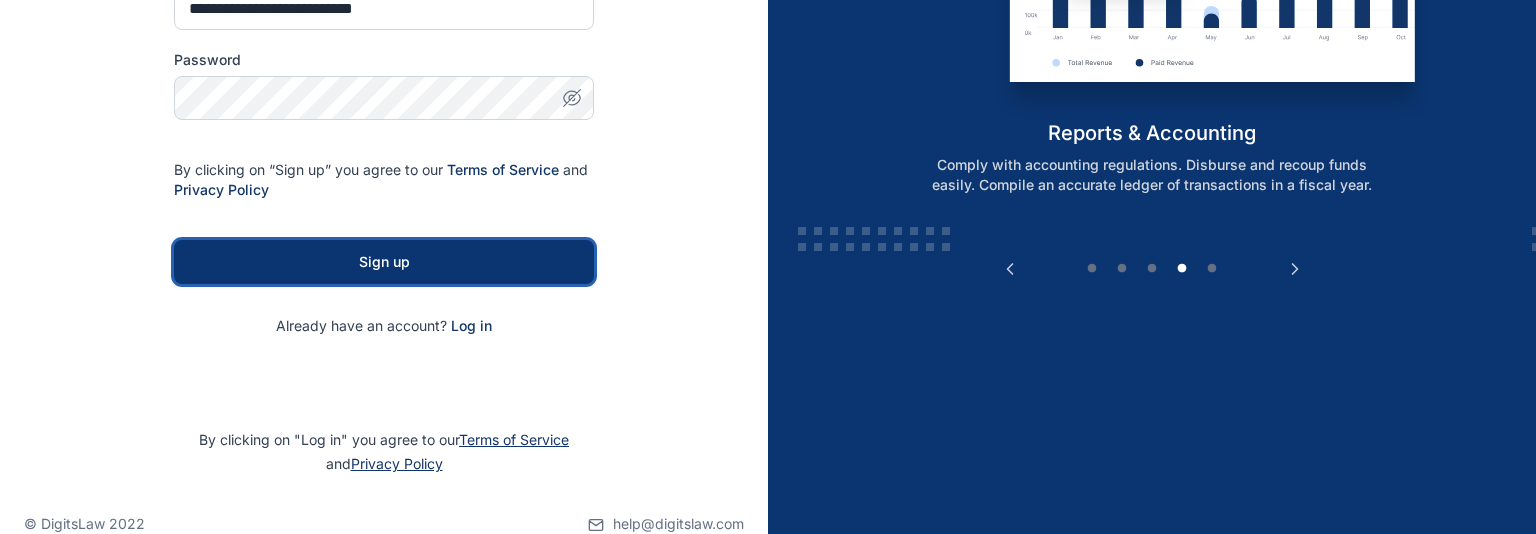click on "Sign up" at bounding box center [384, 262] 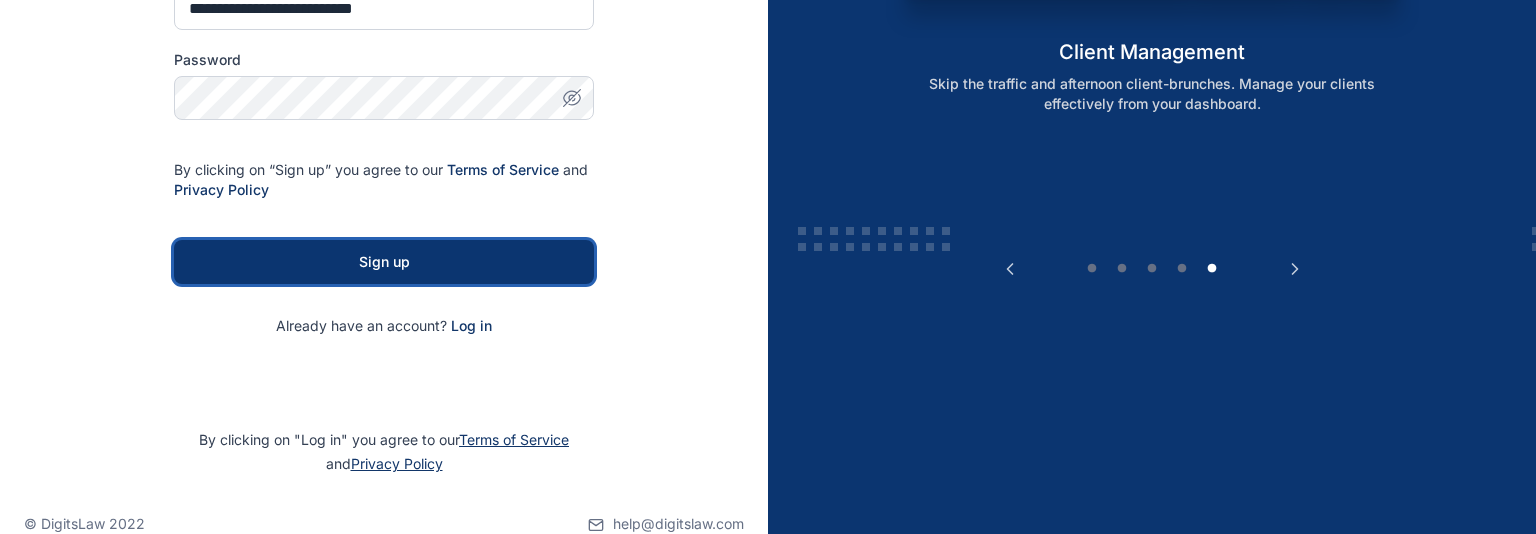 click on "Sign up" at bounding box center (384, 262) 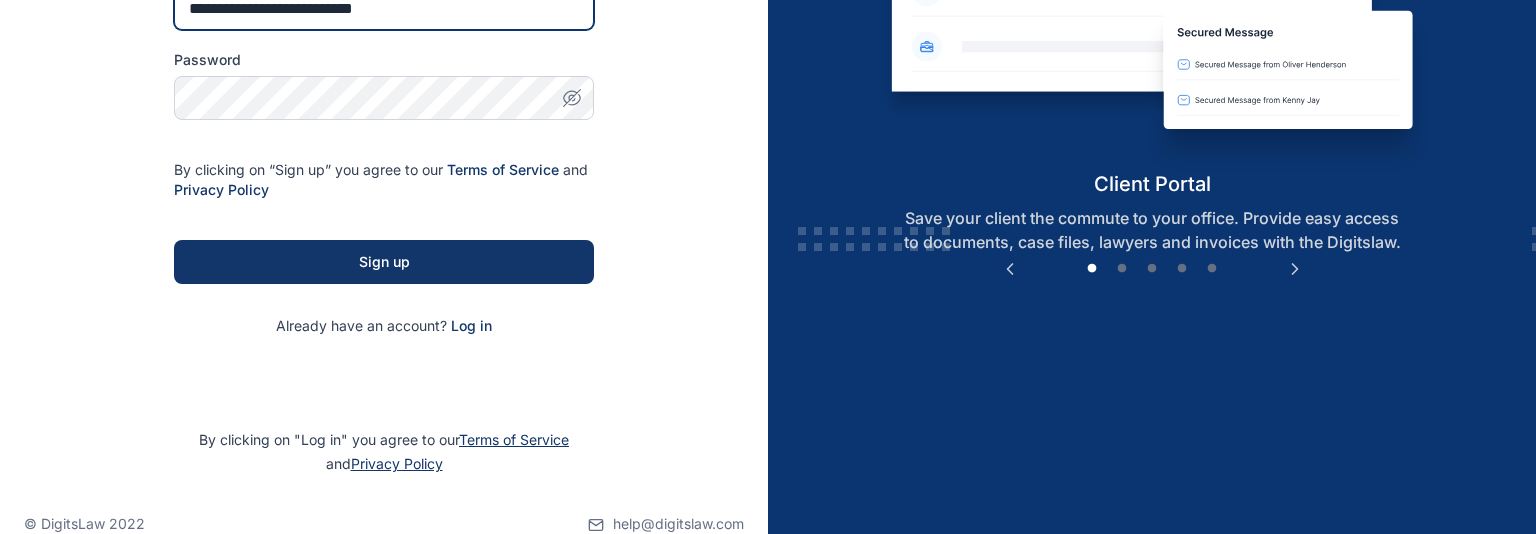 click on "**********" at bounding box center (384, 8) 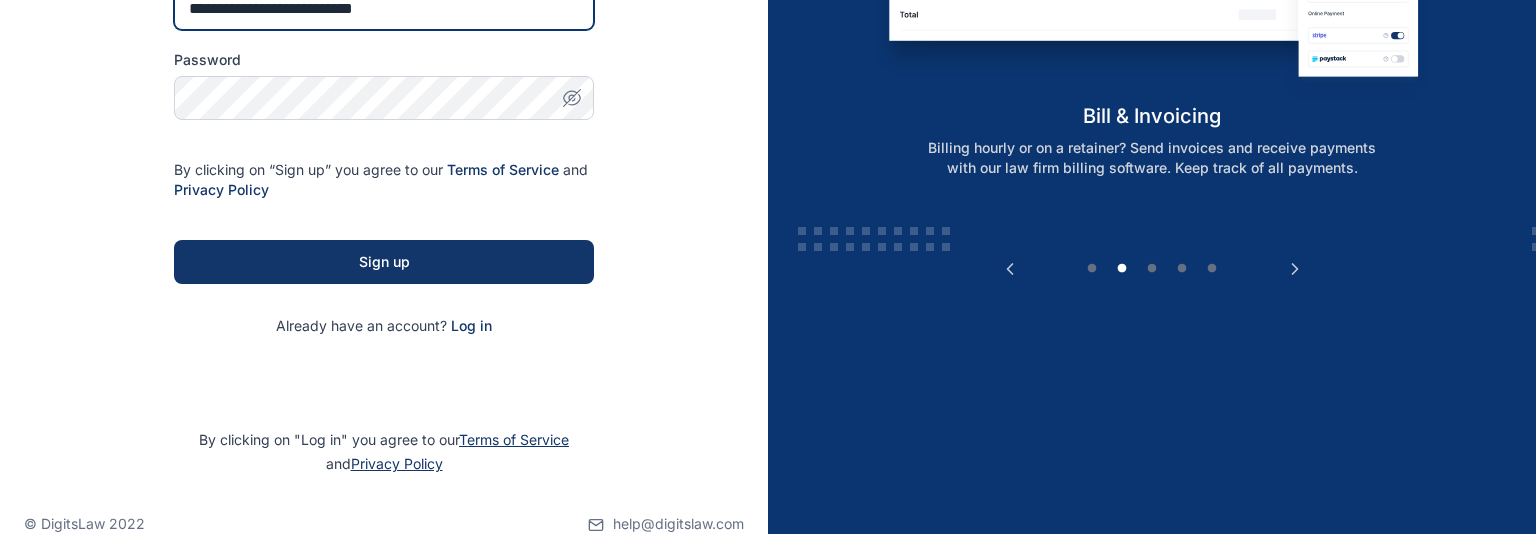 scroll, scrollTop: 314, scrollLeft: 0, axis: vertical 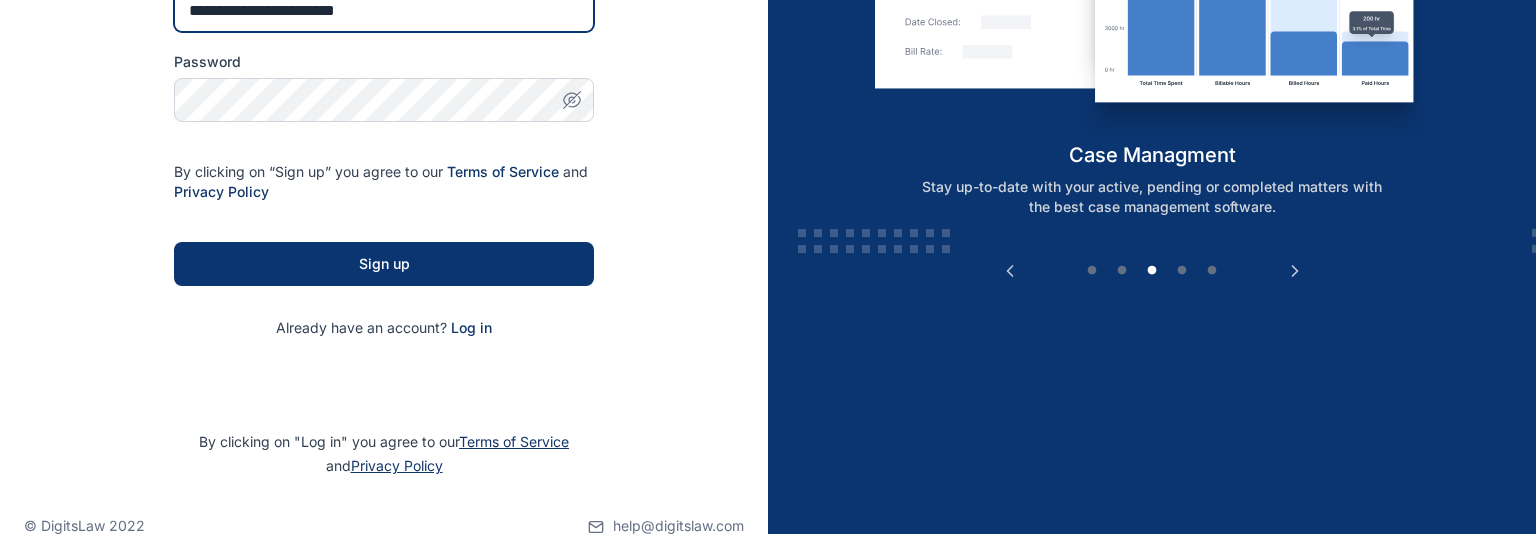 type on "**********" 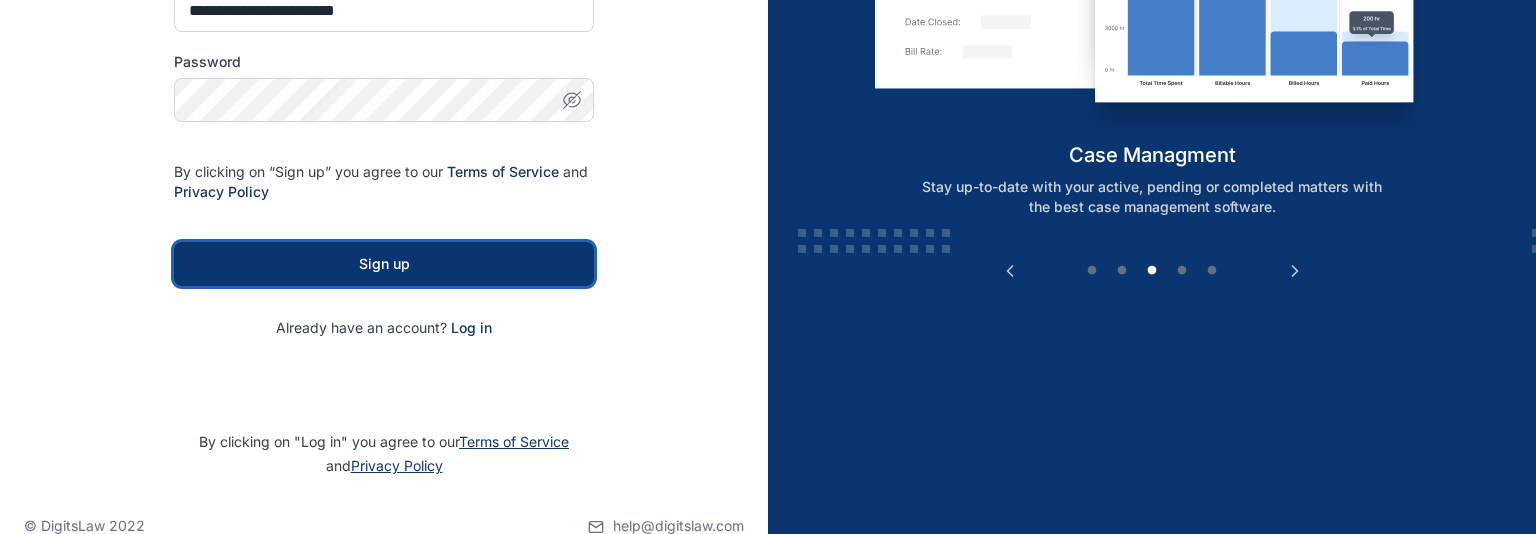 click on "Sign up" at bounding box center [384, 264] 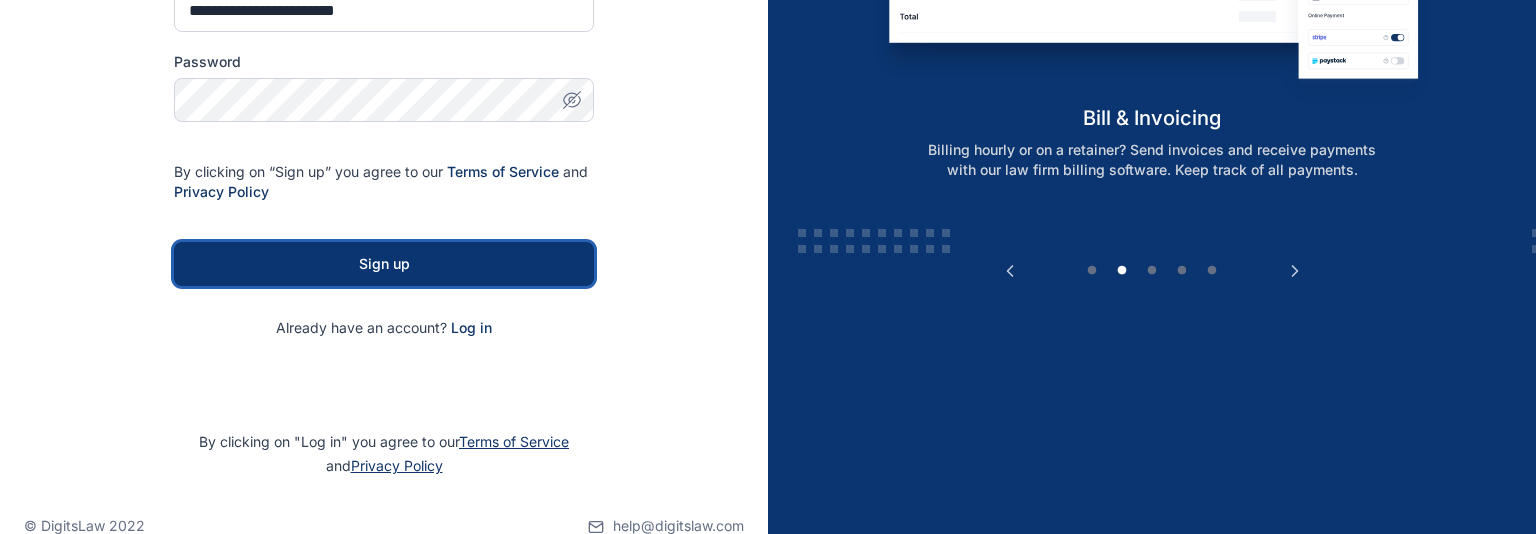 click on "Sign up" at bounding box center (384, 264) 